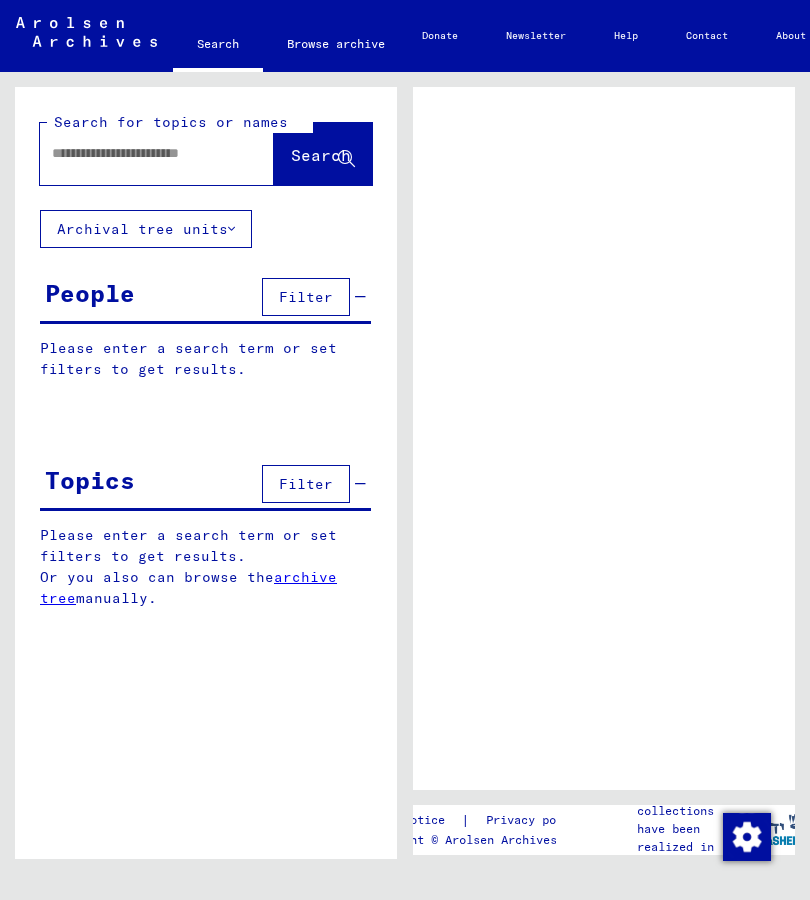 scroll, scrollTop: 0, scrollLeft: 0, axis: both 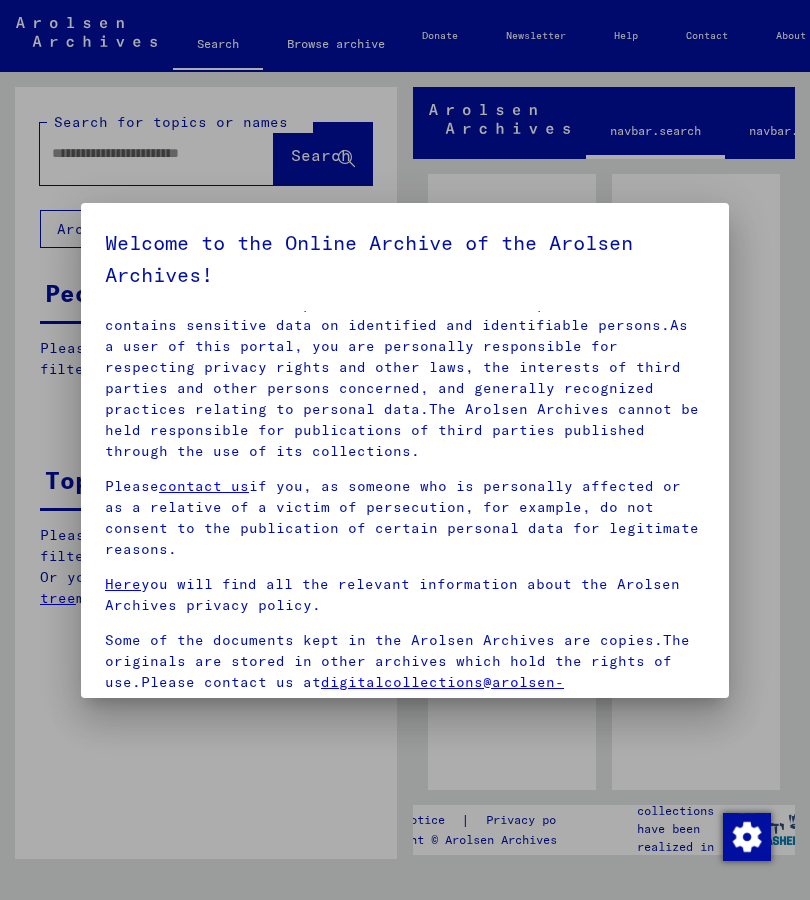click at bounding box center (405, 450) 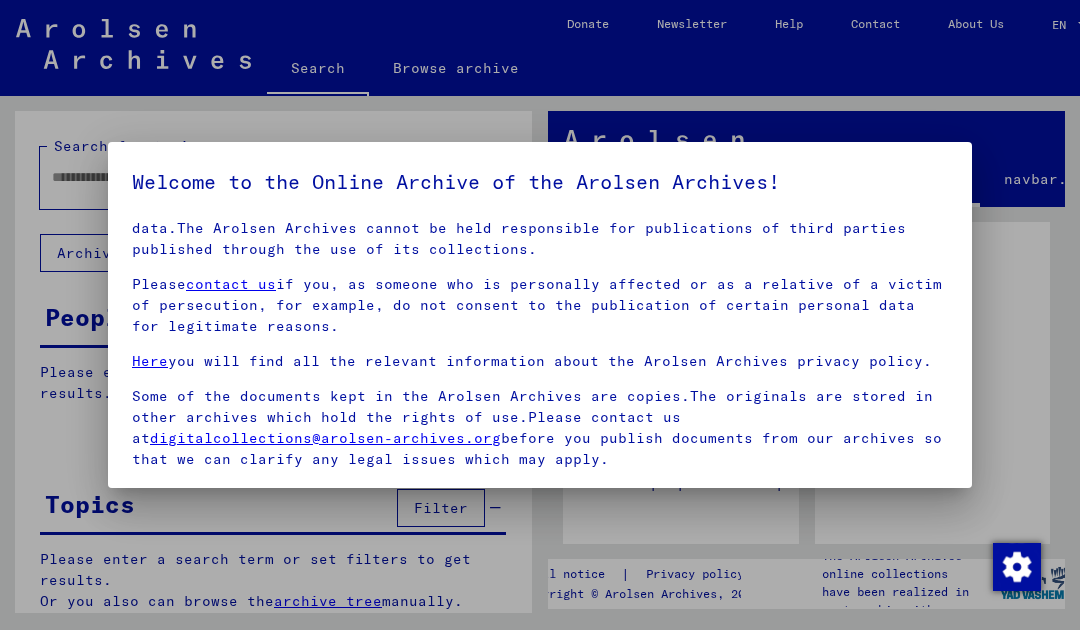scroll, scrollTop: 175, scrollLeft: 0, axis: vertical 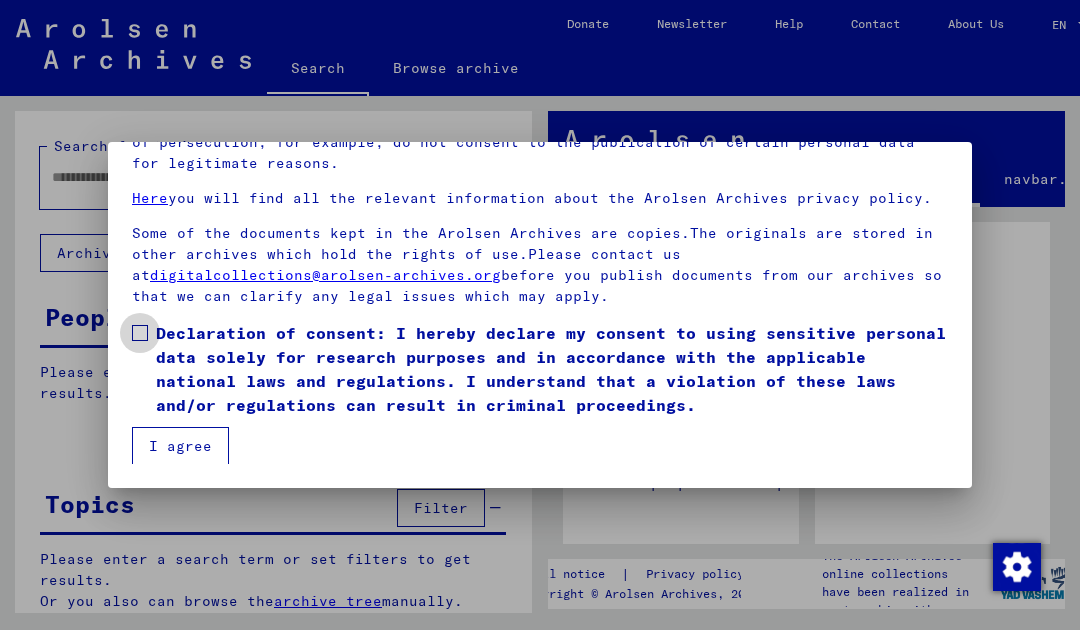 click at bounding box center [140, 333] 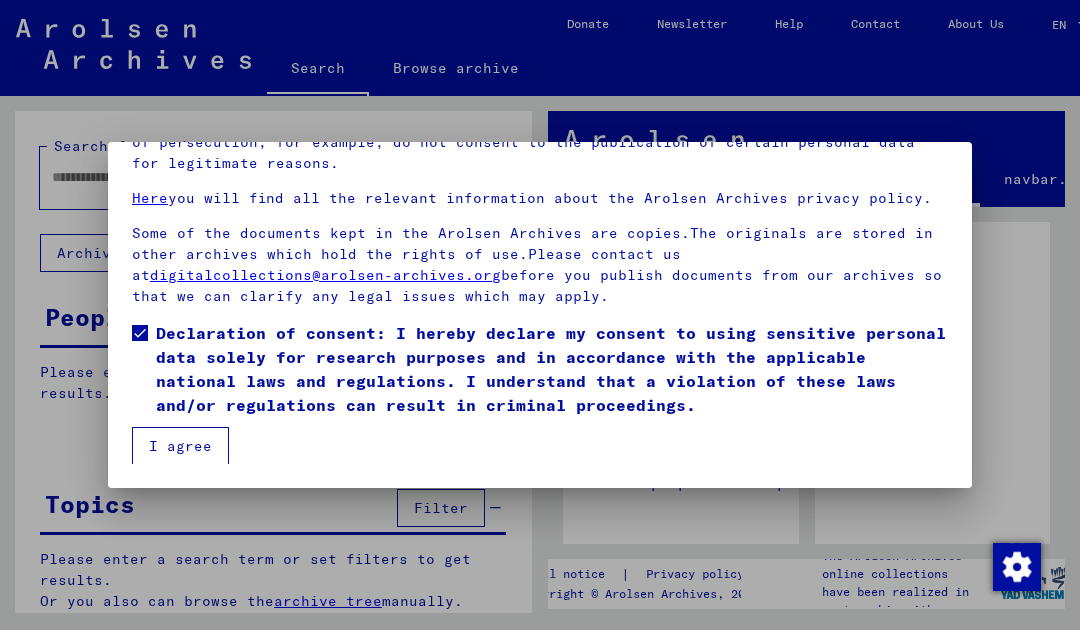 click on "I agree" at bounding box center [180, 446] 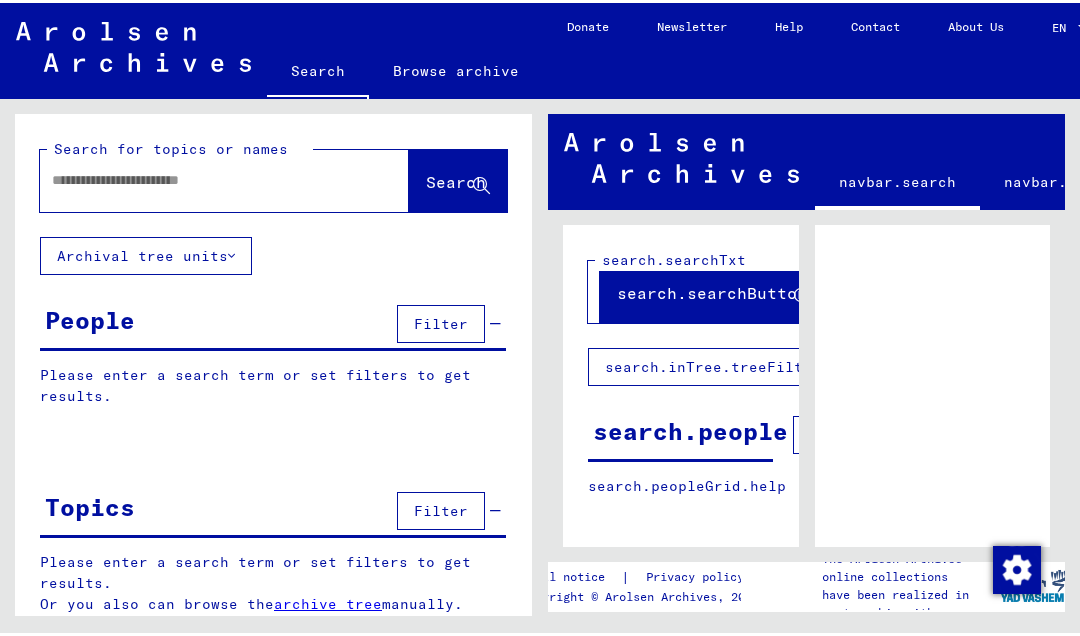 scroll, scrollTop: 0, scrollLeft: 0, axis: both 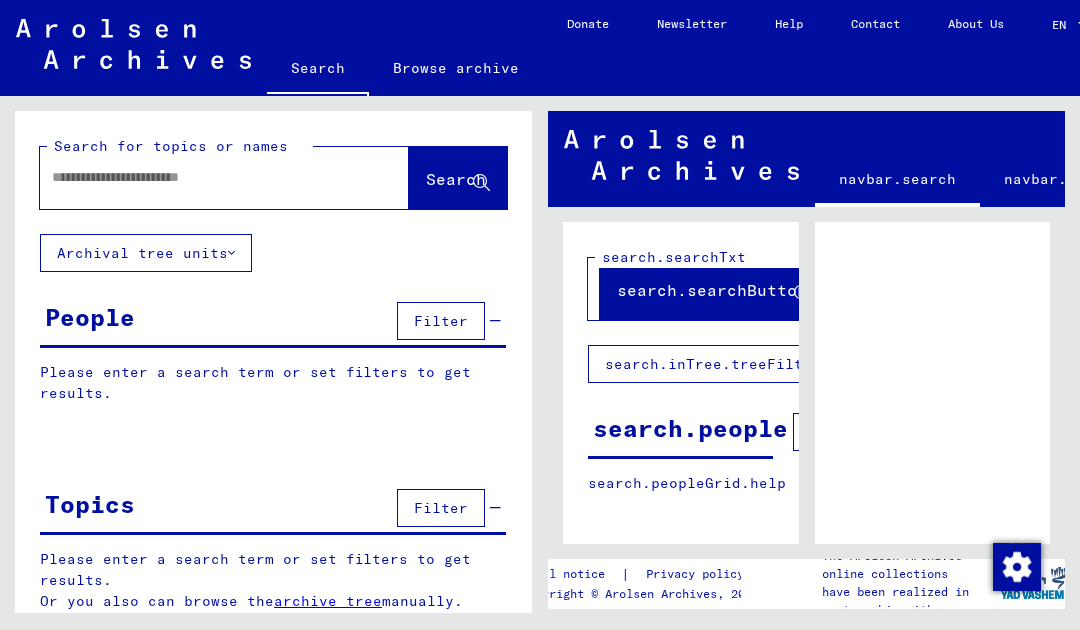 click at bounding box center (206, 177) 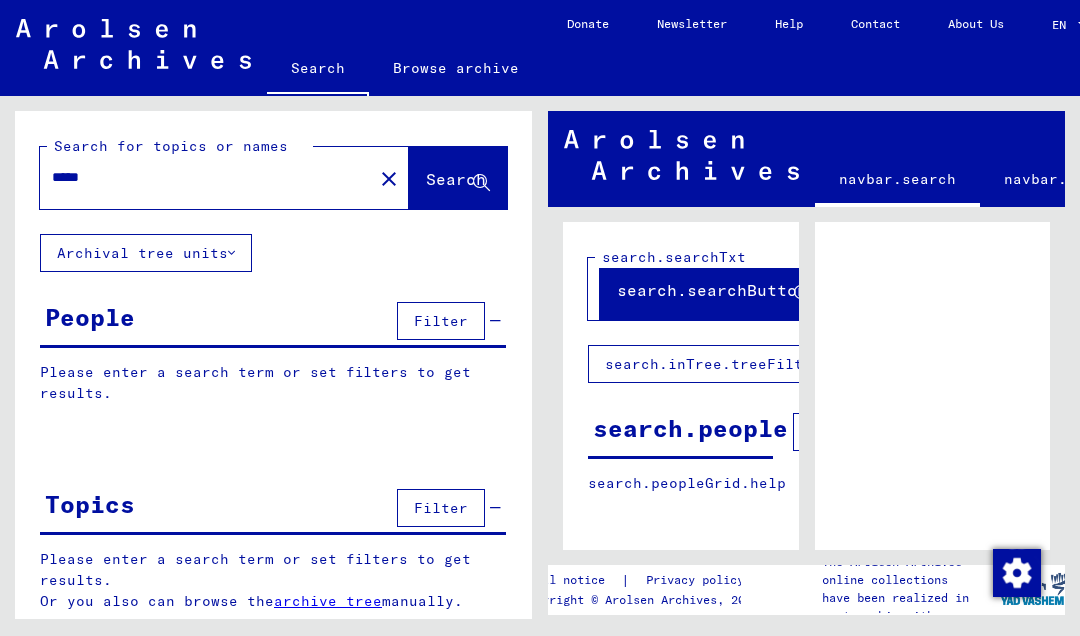 type on "*****" 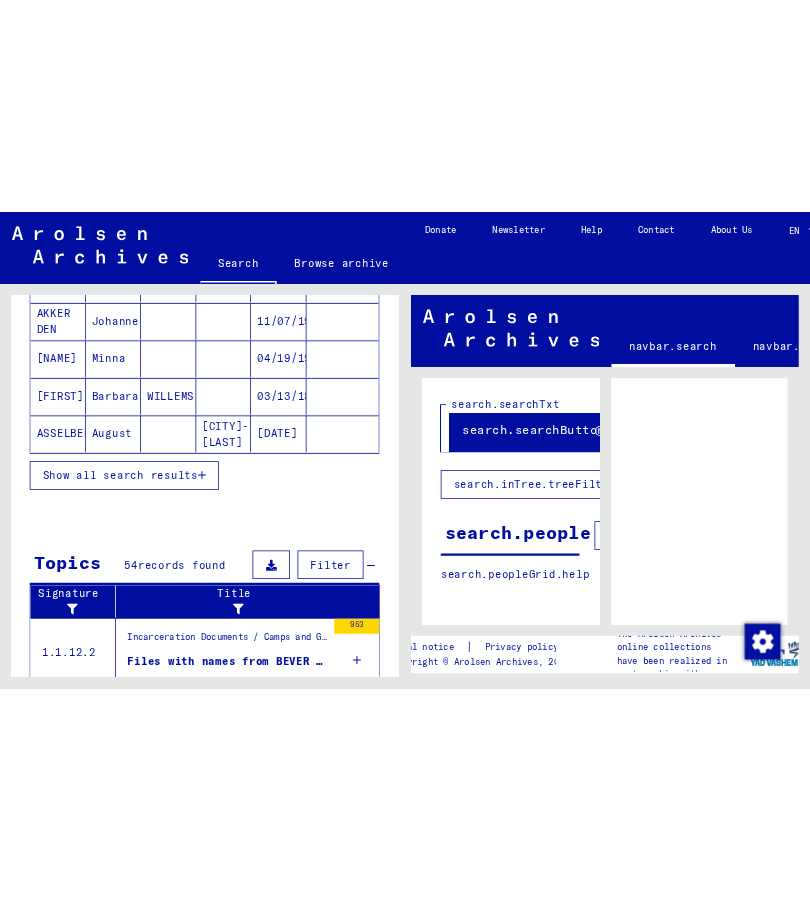 scroll, scrollTop: 0, scrollLeft: 0, axis: both 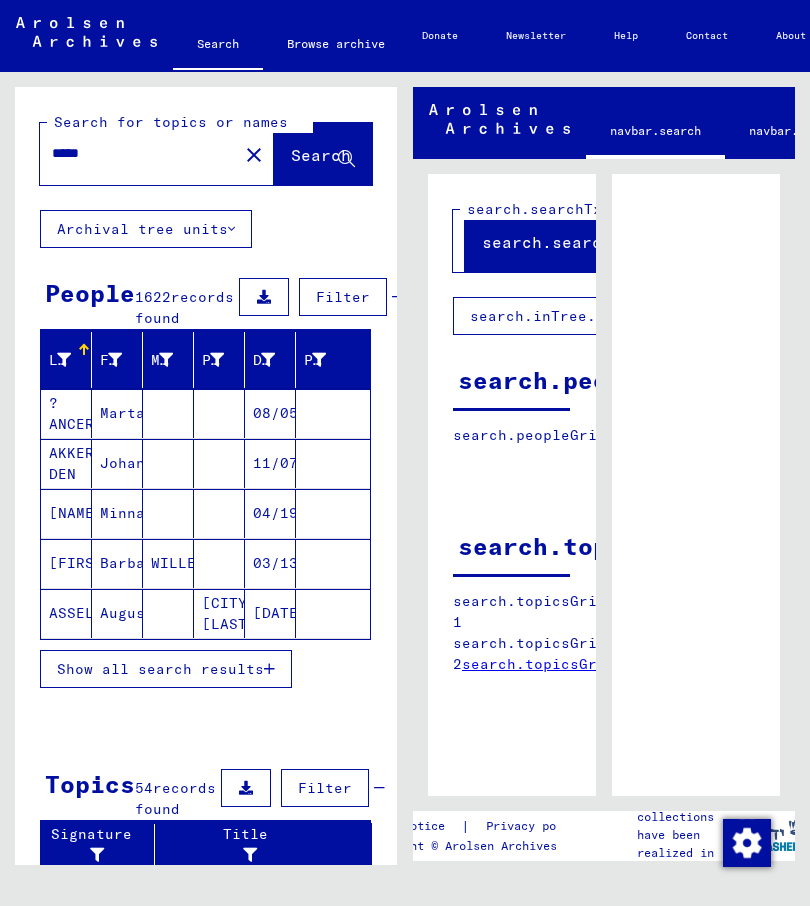 click on "People 1622  records found  Filter   Last Name   First Name   Maiden Name   Place of Birth   Date of Birth   Prisoner #   ?ANCERS   Marta         [DATE]      AKKER DEN   Johannes         [DATE]      ANCERS   Minna         [DATE]      ARBFELE   Barbara   WILLEMS      [DATE]      ASSELBERGHS   August      Strombeck/Bever   [DATE]     Show all search results  Signature Last Name First Name Maiden Name Place of Birth Date of Birth Prisoner # Father (adoptive father) Mother (adoptive mother) Religion Nationality Occupaton Place of incarceration Date of decease Last residence Last residence (Country) Last residence (District) Last residence (Province) Last residence (Town) Last residence (Part of town) Last residence (Street) Last residence (House number) 3.1.1.1 - Names in "phonetical" order from V ?ANCERS Marta [DATE] 3.1.1.1 - Names in "phonetical" order from V AKKER DEN Johannes [DATE] 3.1.1.1 - Names in "phonetical" order from V ANCERS Minna [DATE] ARBFELE Barbara WILLEMS August" at bounding box center [206, 493] 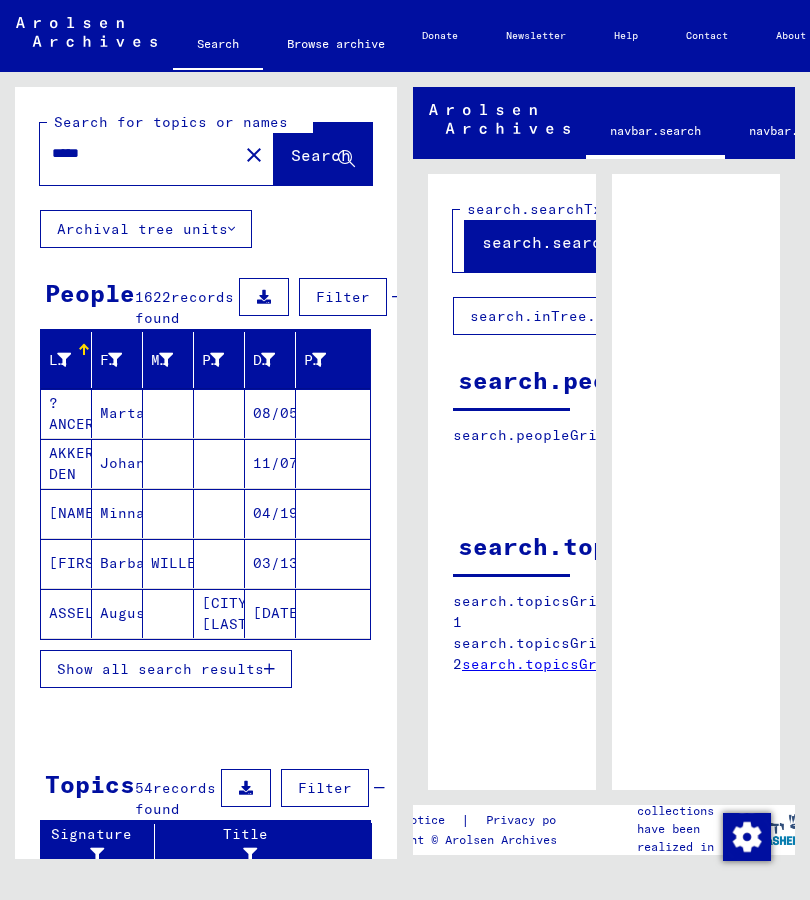 click on "Show all search results" at bounding box center (160, 669) 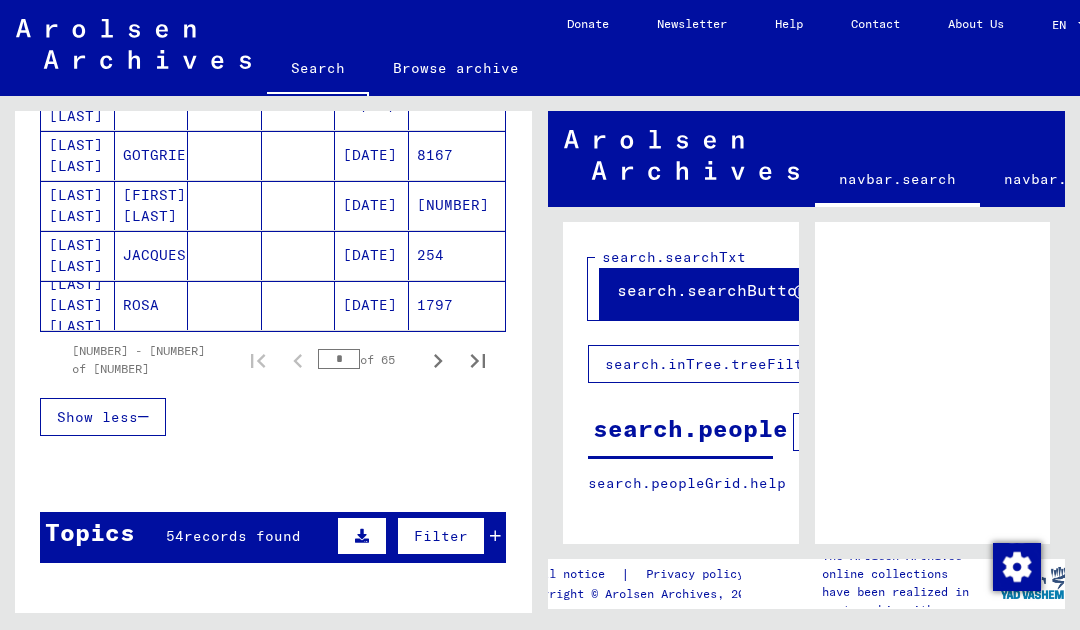 scroll, scrollTop: 1320, scrollLeft: 0, axis: vertical 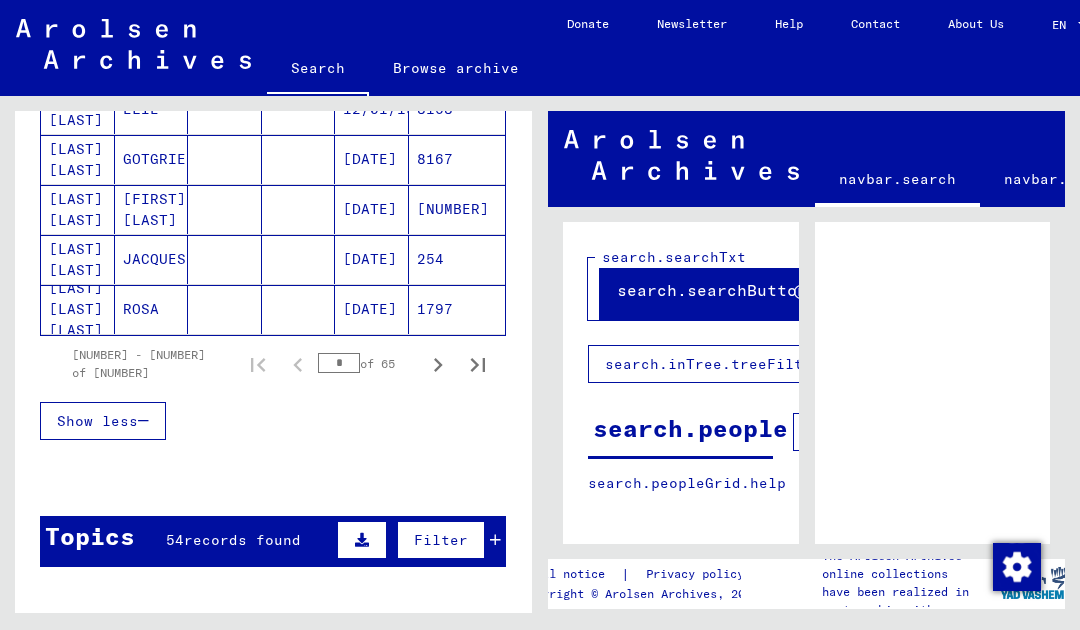 click 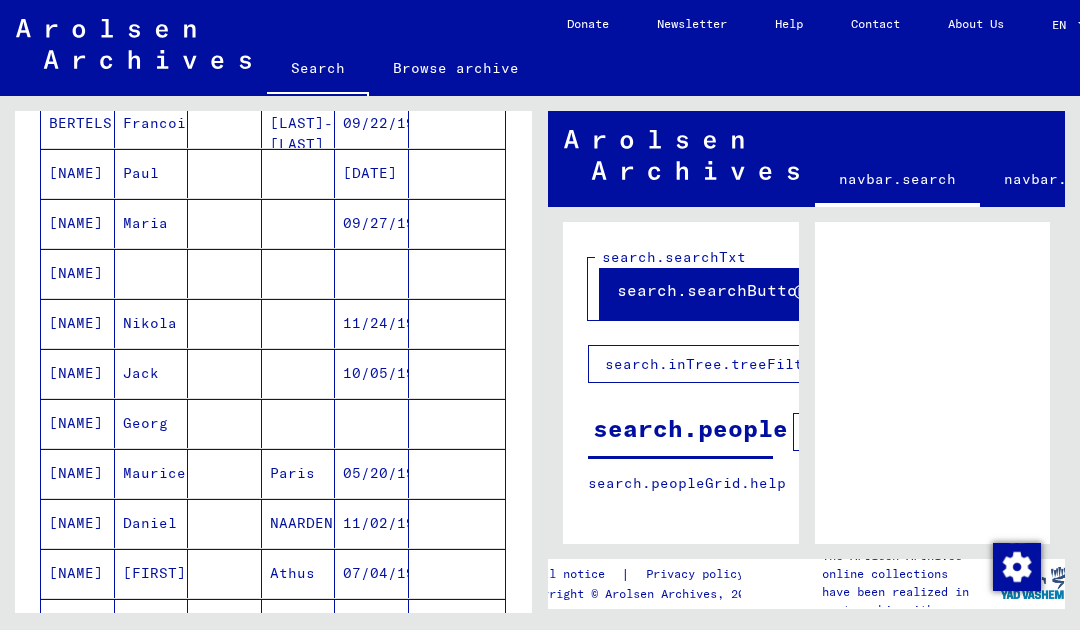 scroll, scrollTop: 558, scrollLeft: 0, axis: vertical 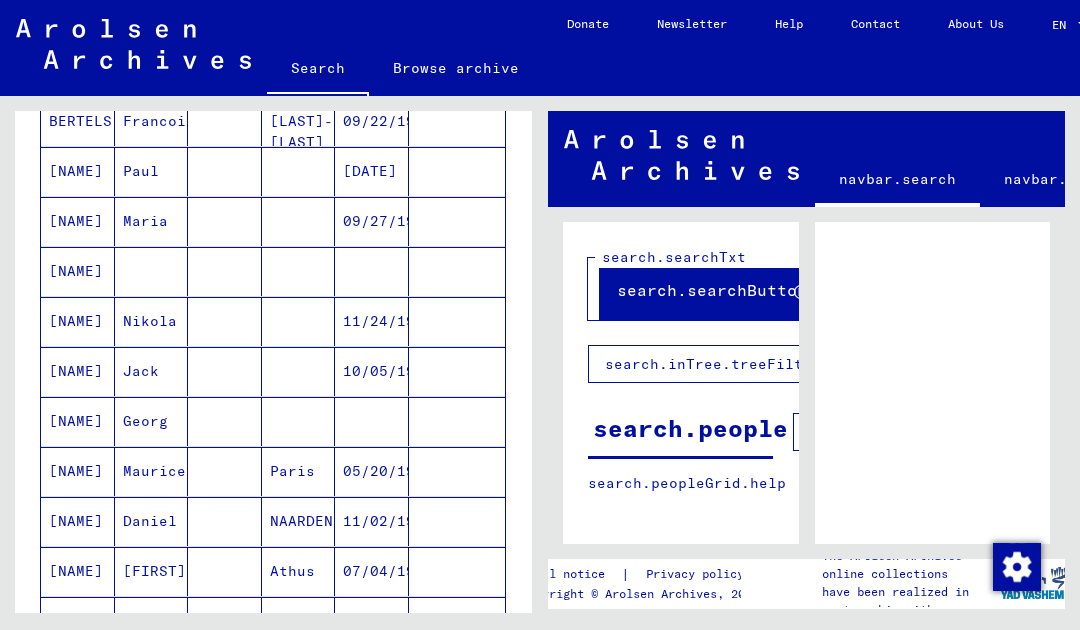 click on "[NAME]" at bounding box center [78, 321] 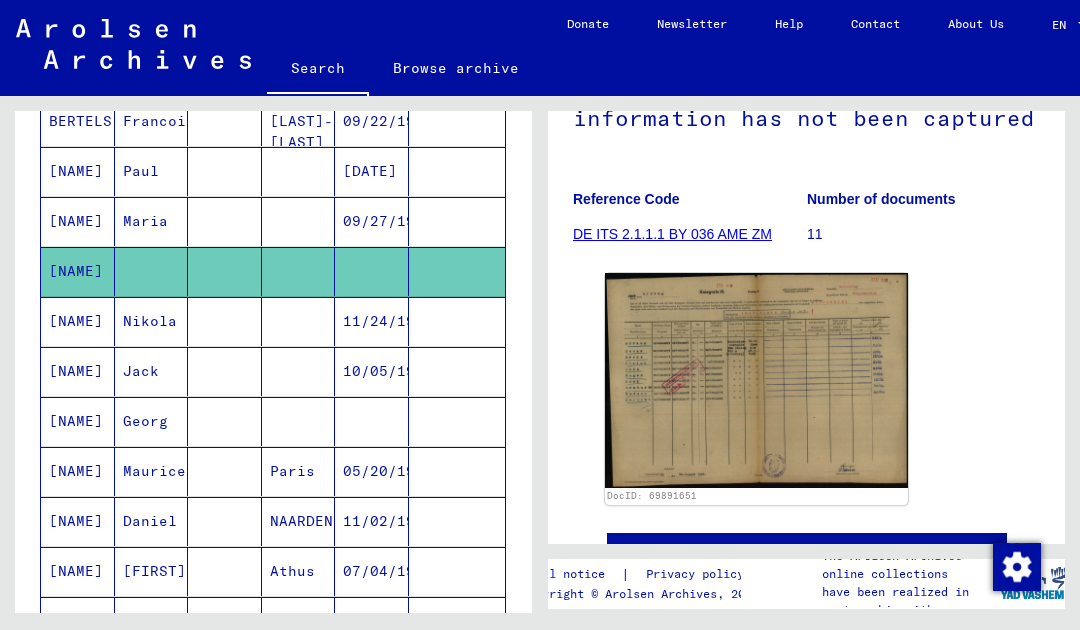 scroll, scrollTop: 252, scrollLeft: 0, axis: vertical 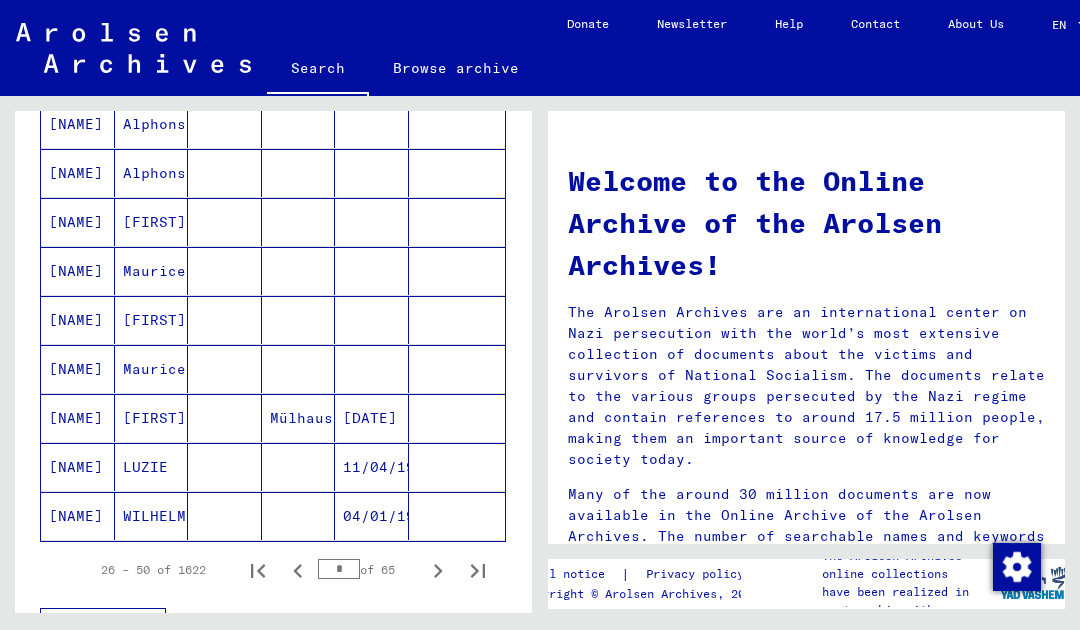 click 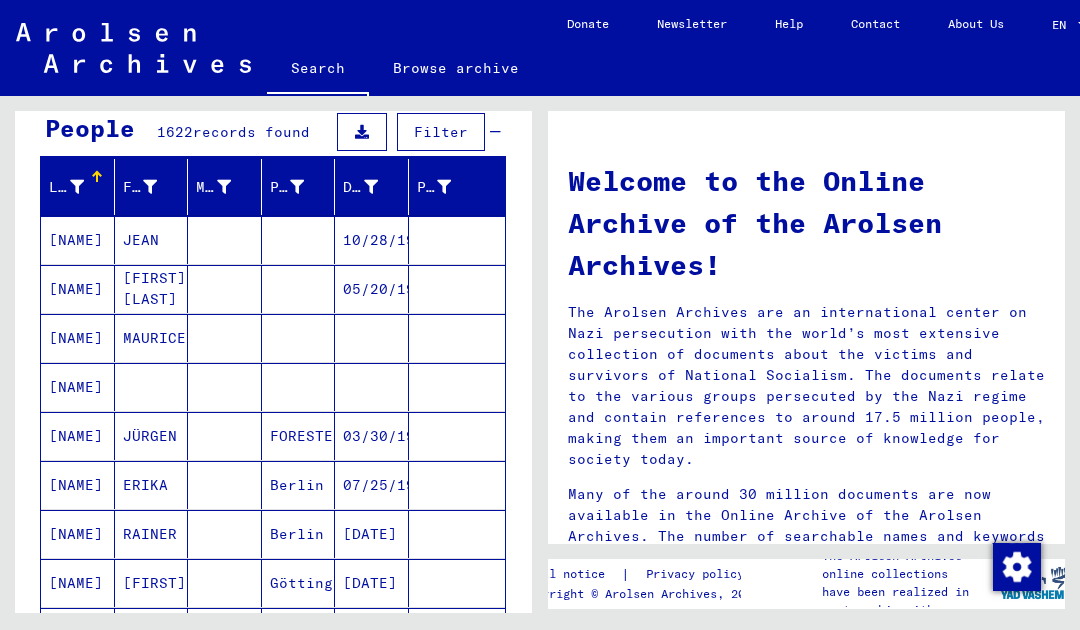 scroll, scrollTop: 180, scrollLeft: 0, axis: vertical 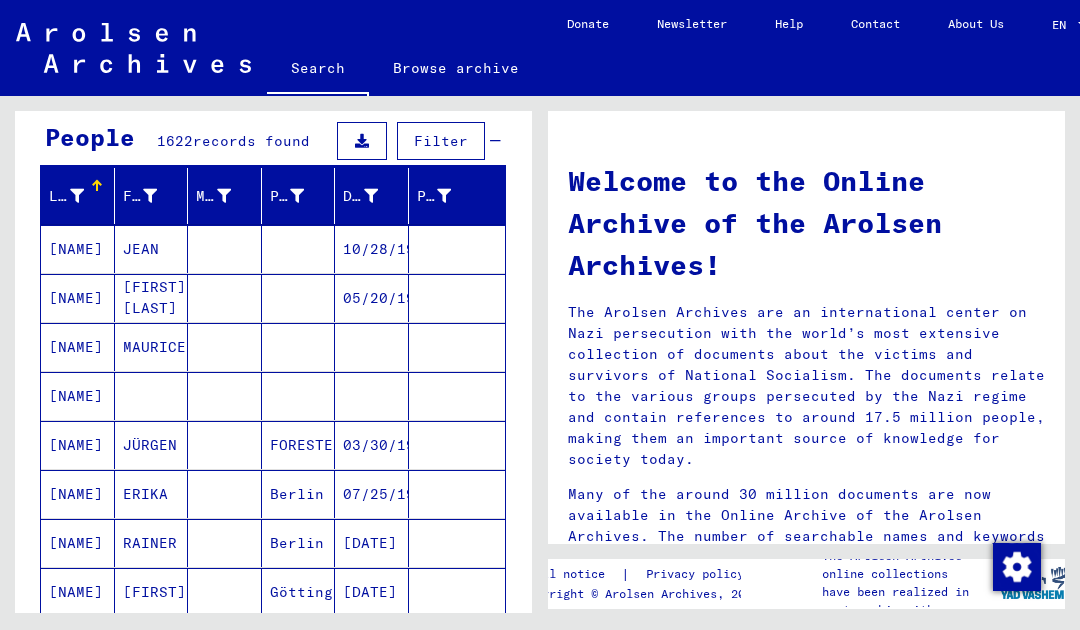 click on "[NAME]" at bounding box center [78, 445] 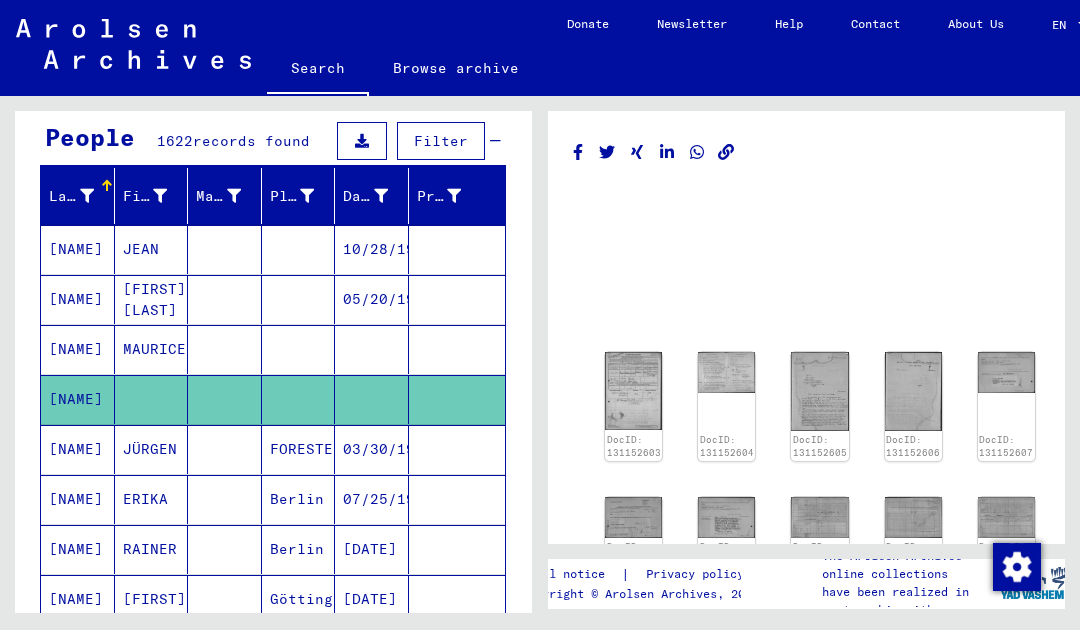 scroll, scrollTop: 0, scrollLeft: 0, axis: both 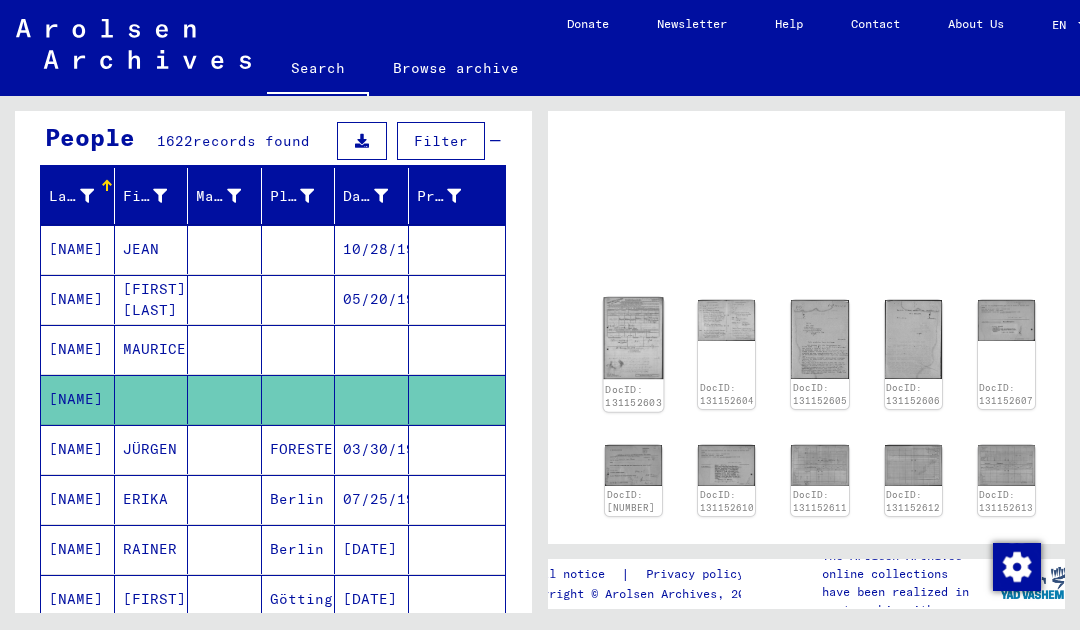 click 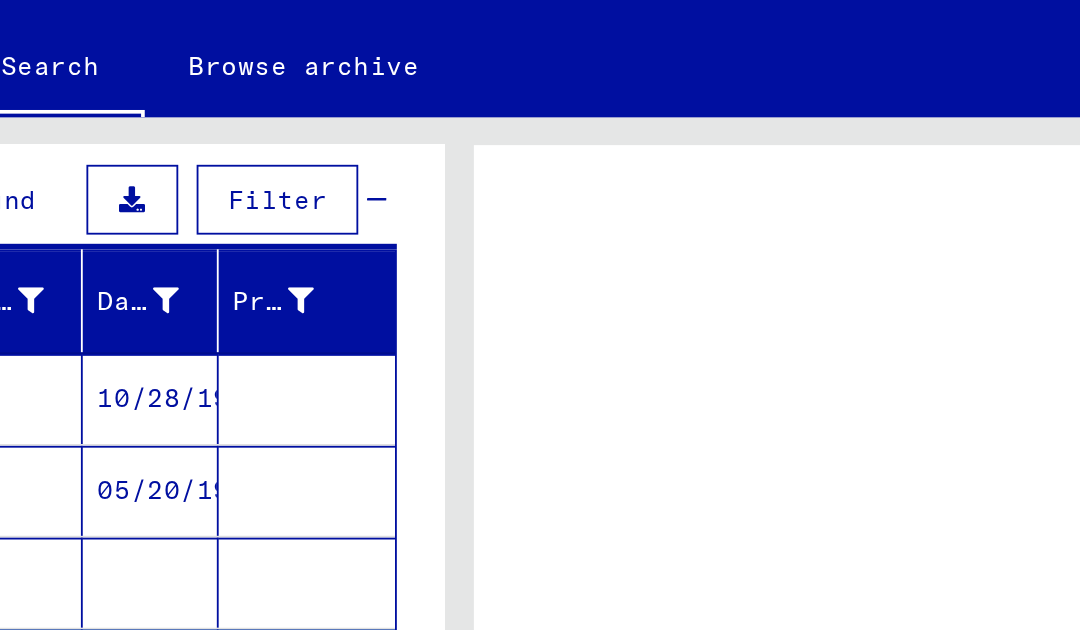 scroll, scrollTop: 0, scrollLeft: 0, axis: both 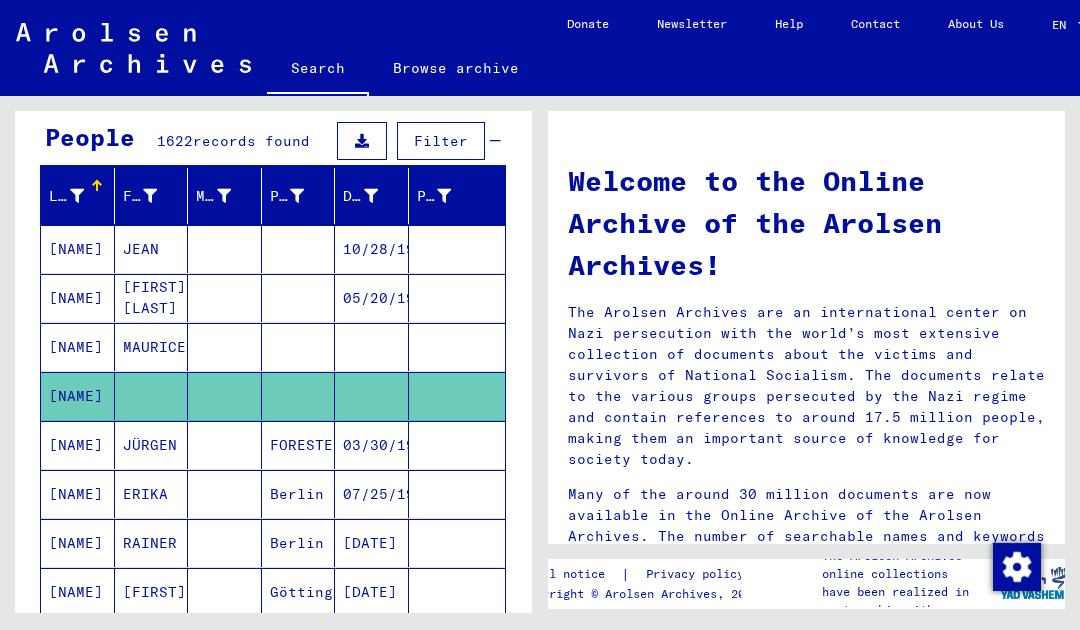 click on "[NAME]" 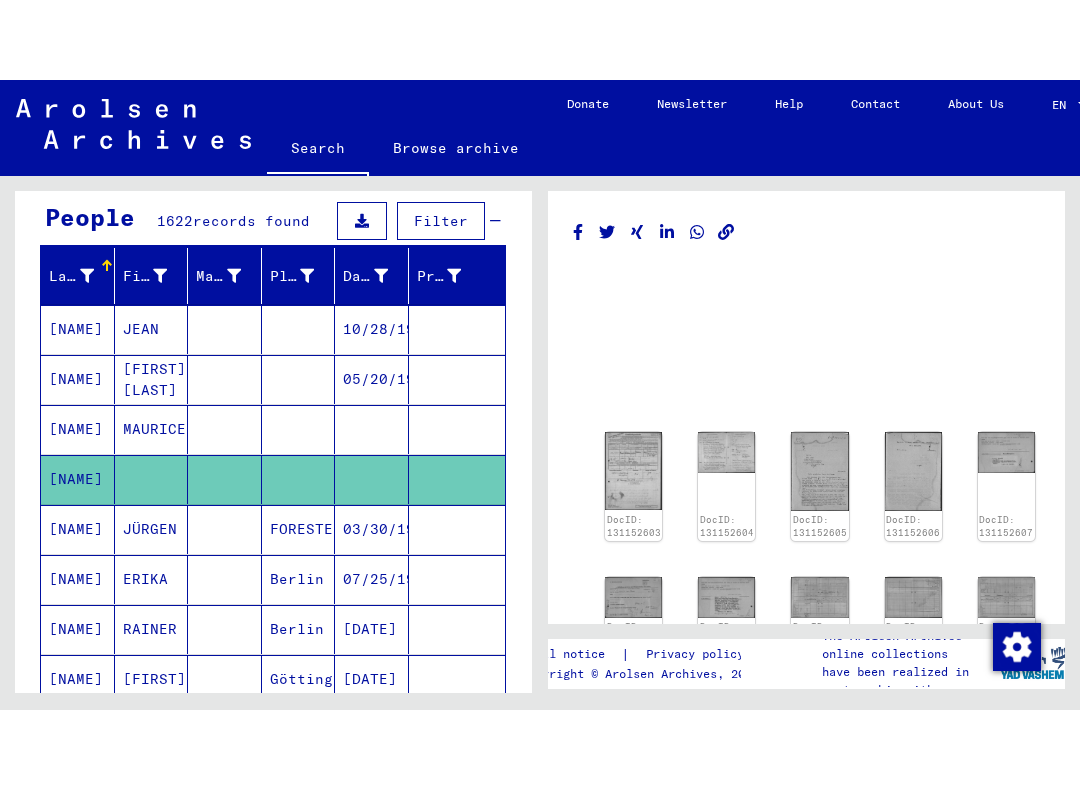 scroll, scrollTop: 0, scrollLeft: 0, axis: both 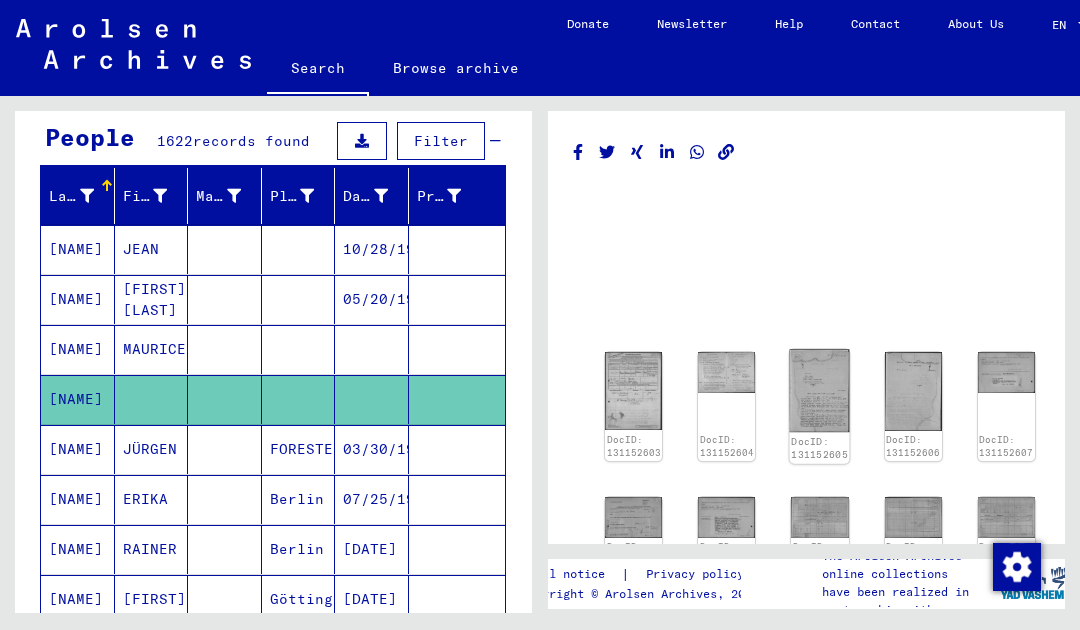 click 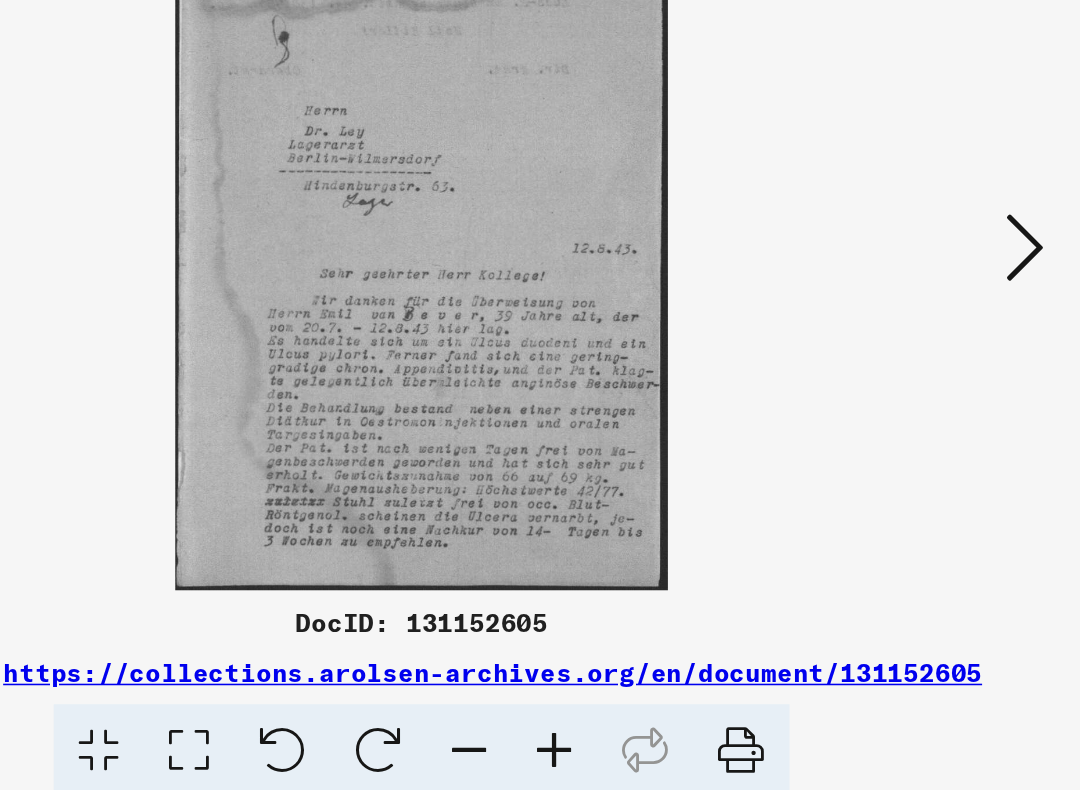 click at bounding box center [922, 343] 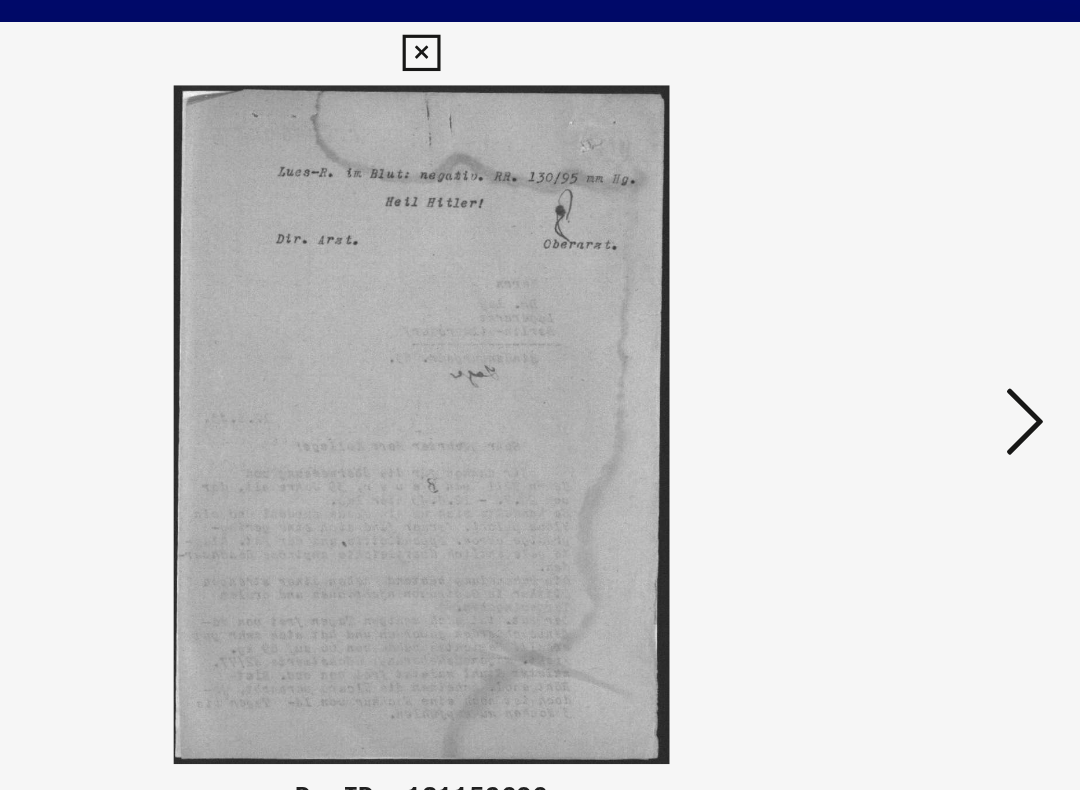 click at bounding box center (922, 344) 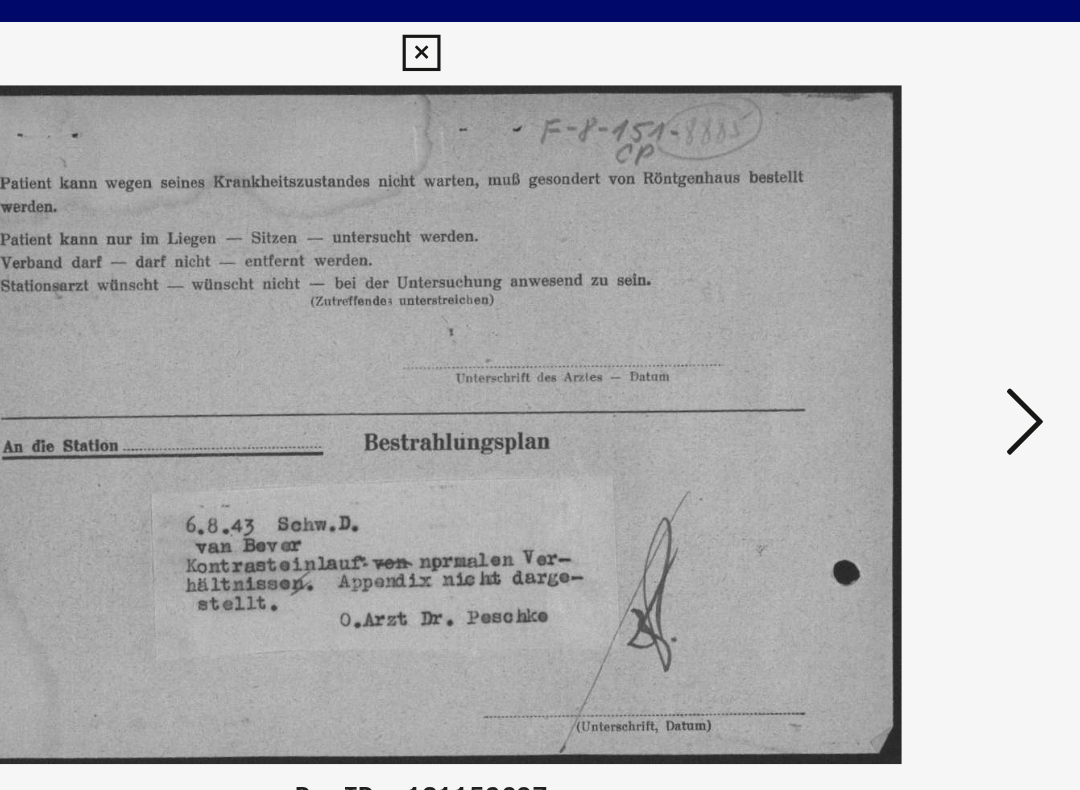 click at bounding box center [539, 110] 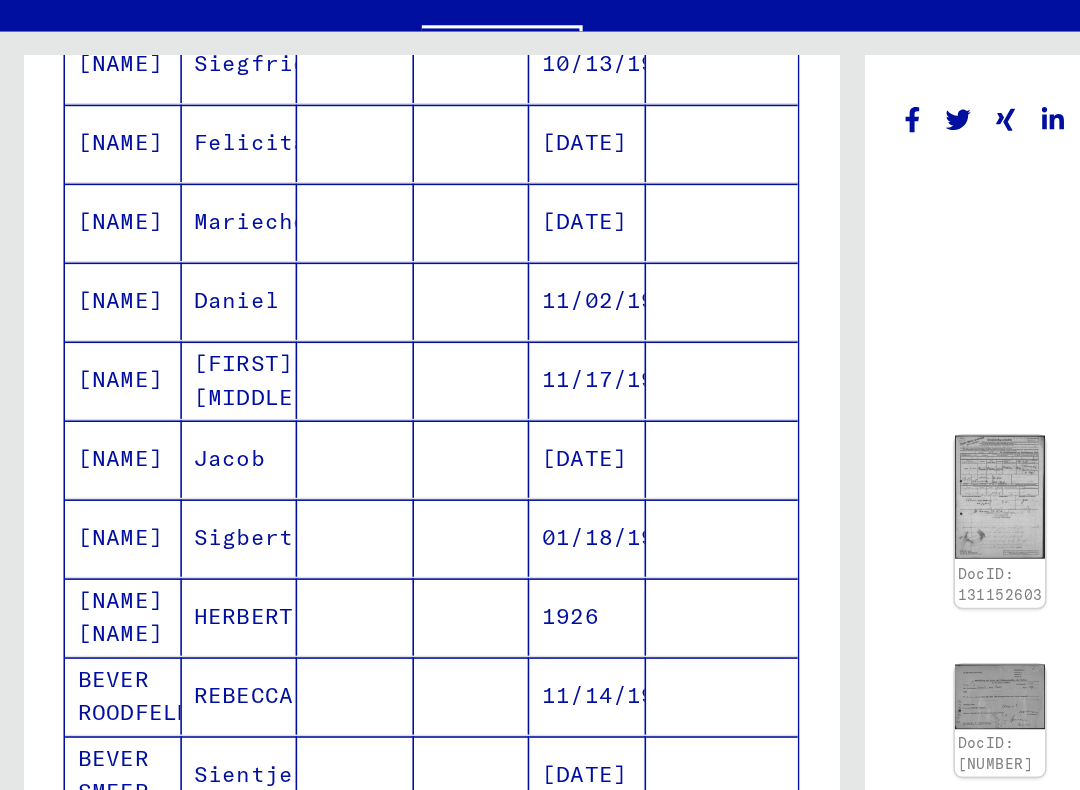 scroll, scrollTop: 817, scrollLeft: 0, axis: vertical 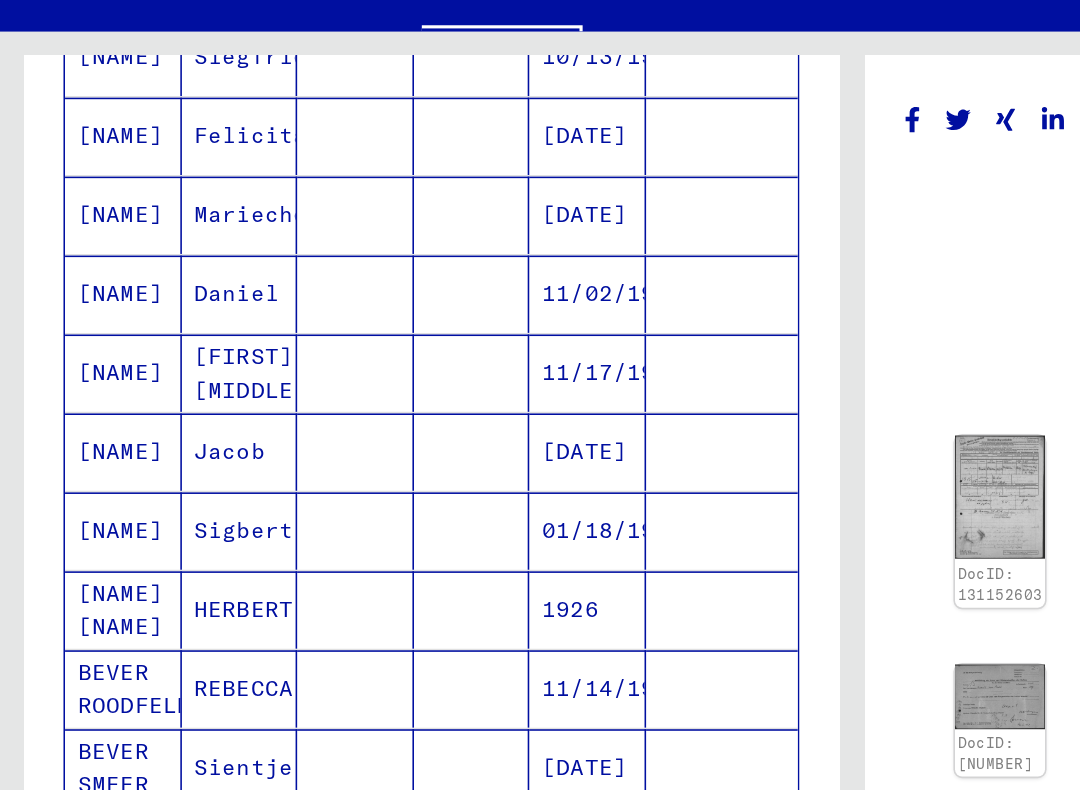 click on "[NAME]" at bounding box center (78, 412) 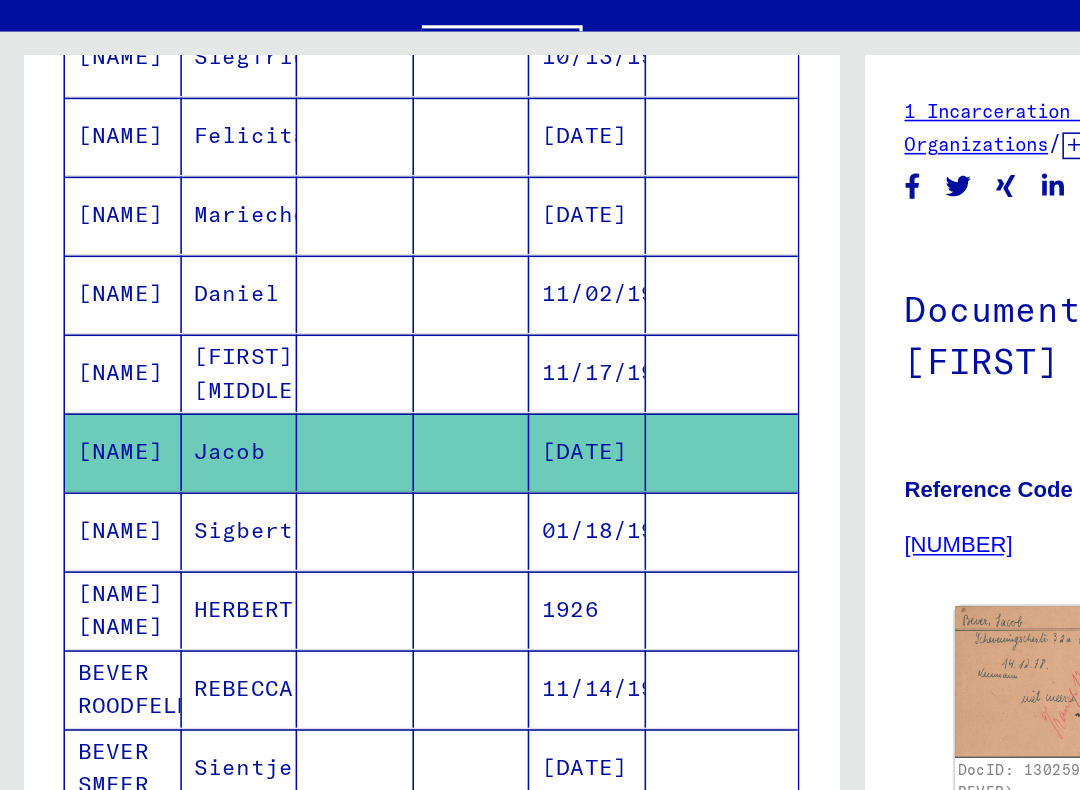scroll, scrollTop: 0, scrollLeft: 0, axis: both 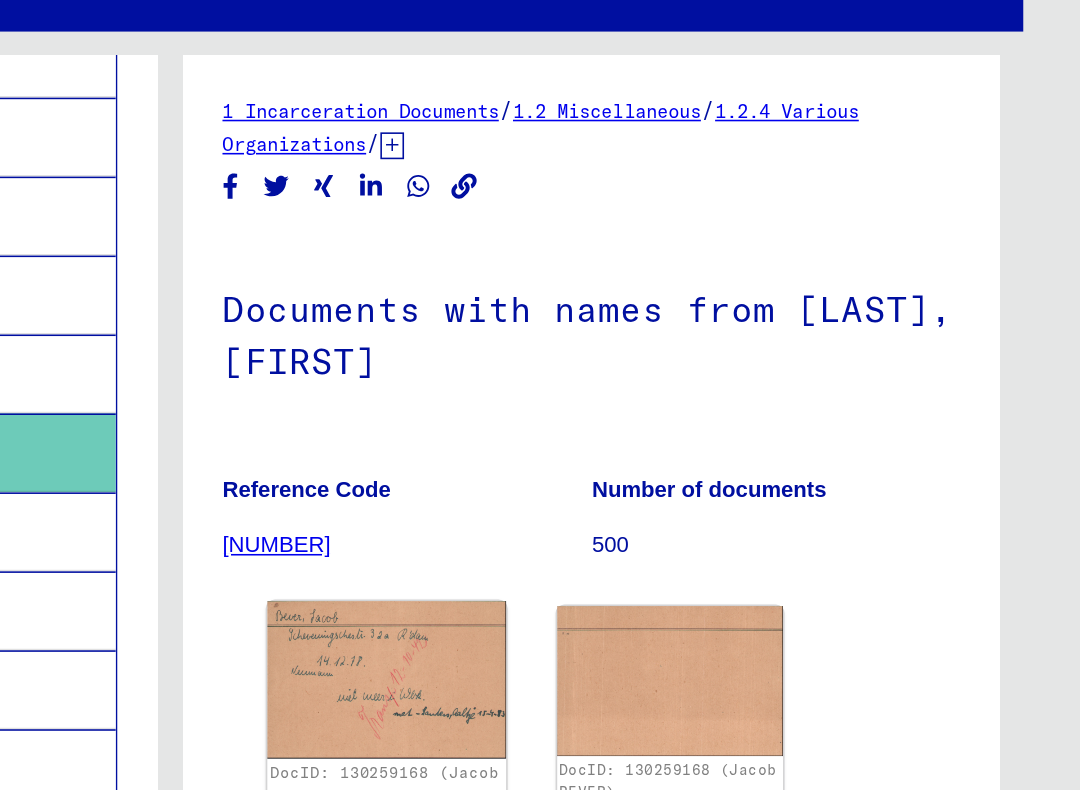 click 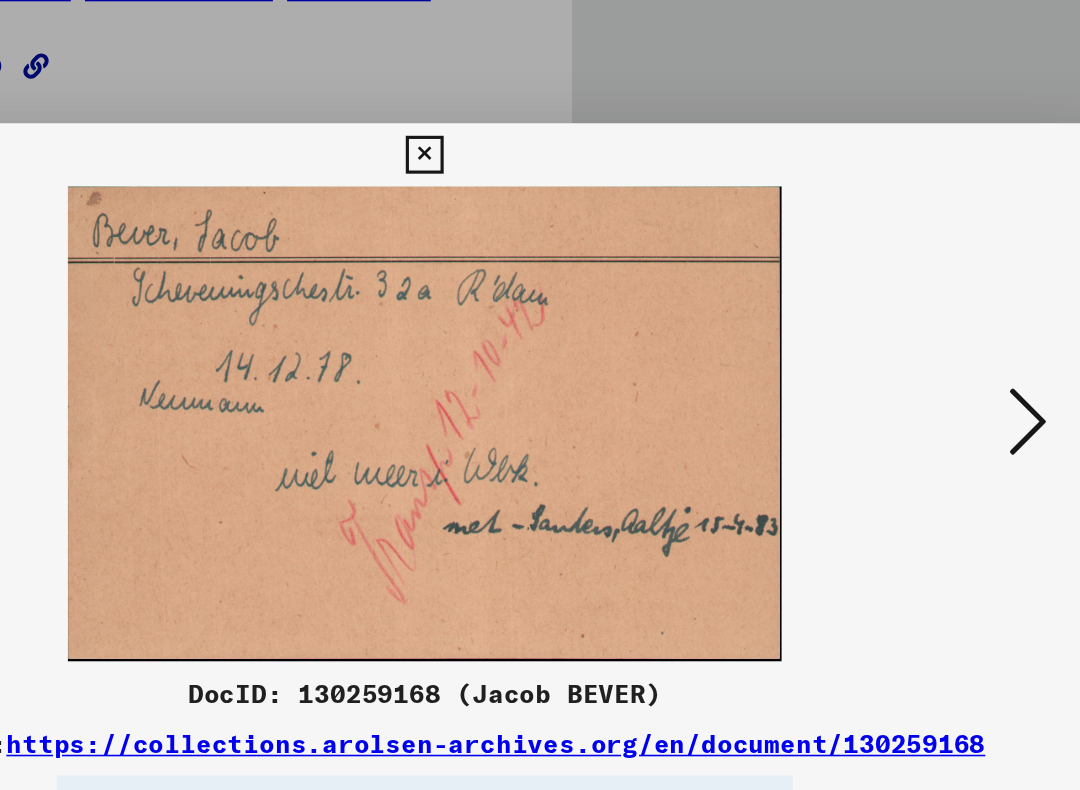 click at bounding box center (539, 174) 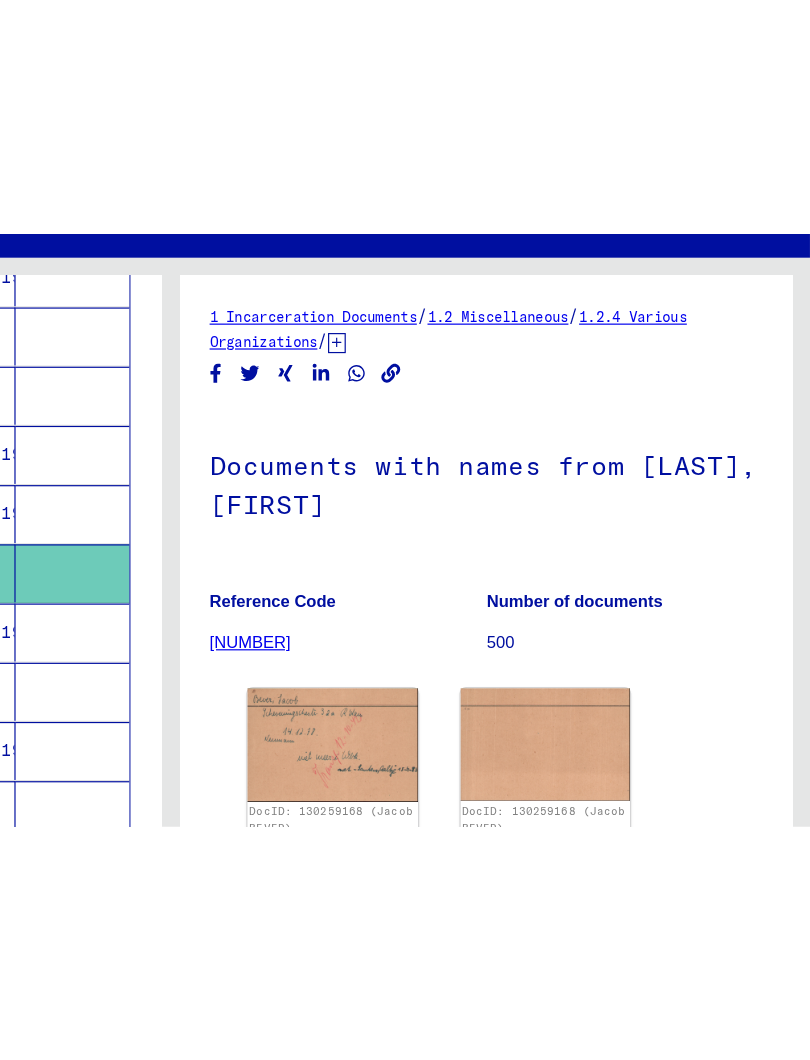 scroll, scrollTop: 0, scrollLeft: 0, axis: both 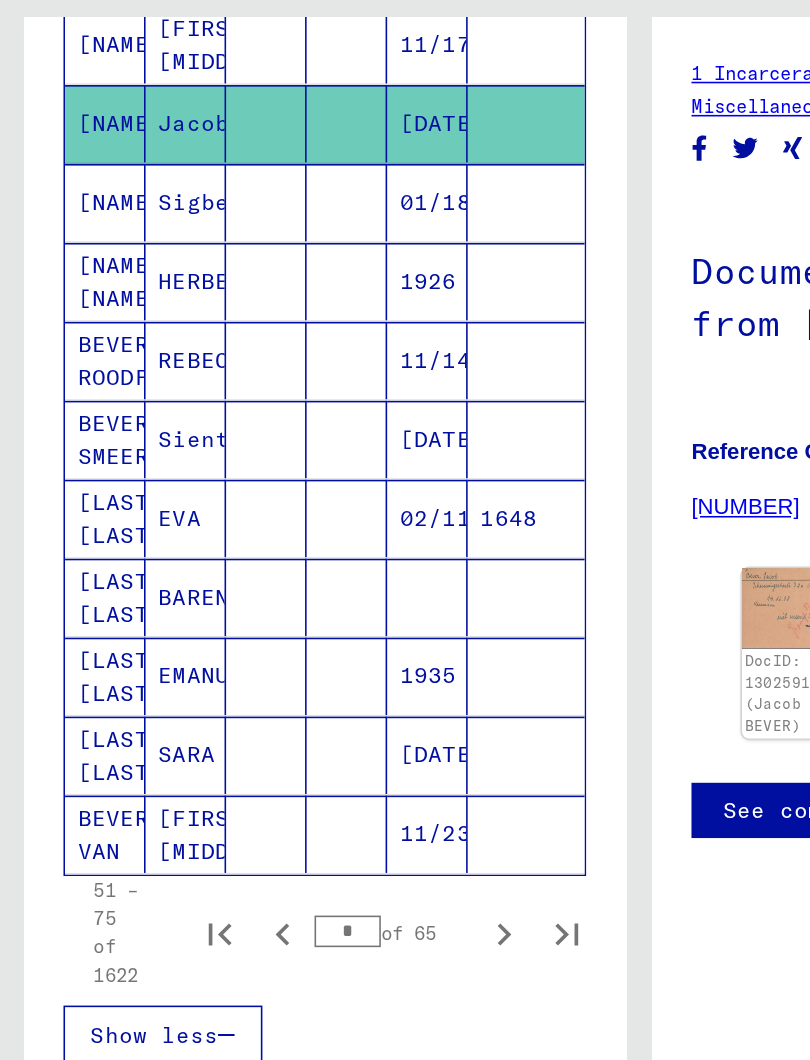 click on "[LAST] [LAST]" at bounding box center (66, 604) 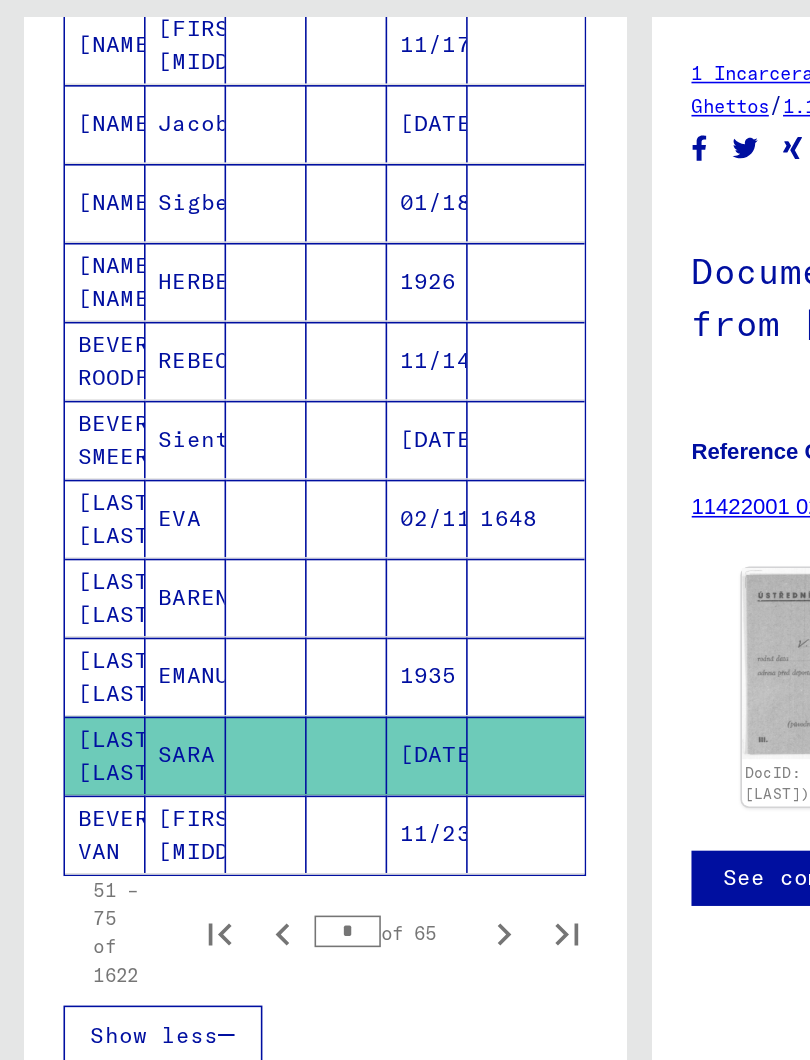 scroll, scrollTop: 0, scrollLeft: 0, axis: both 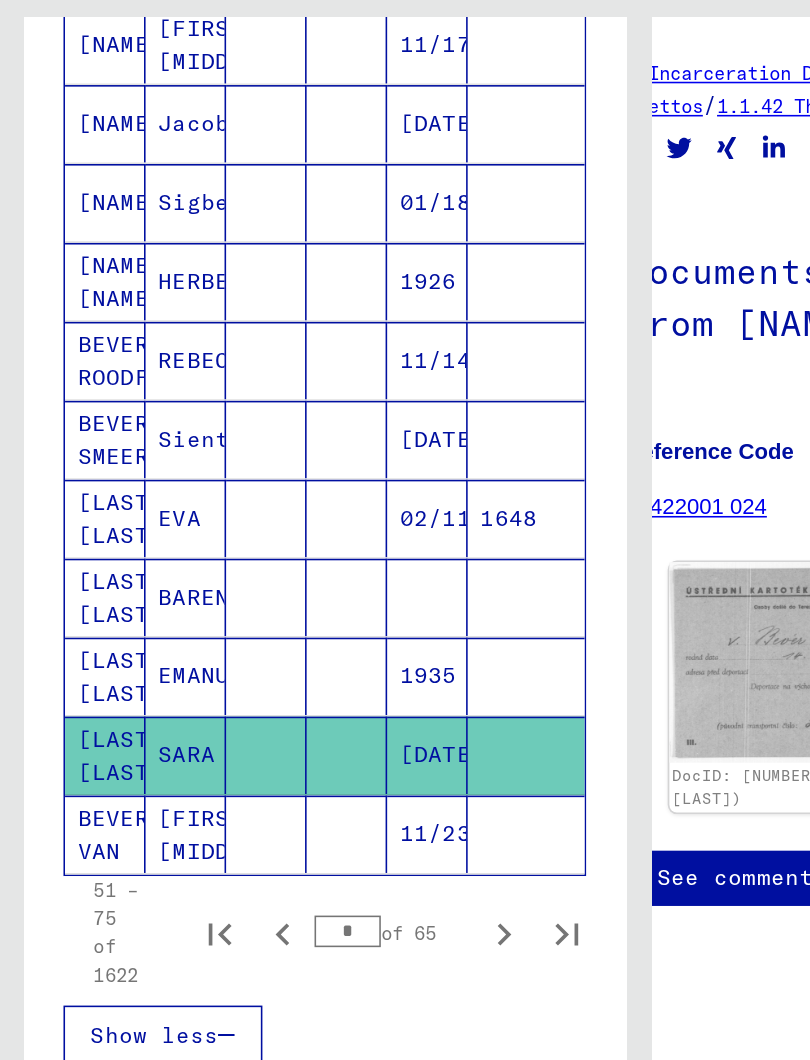 click 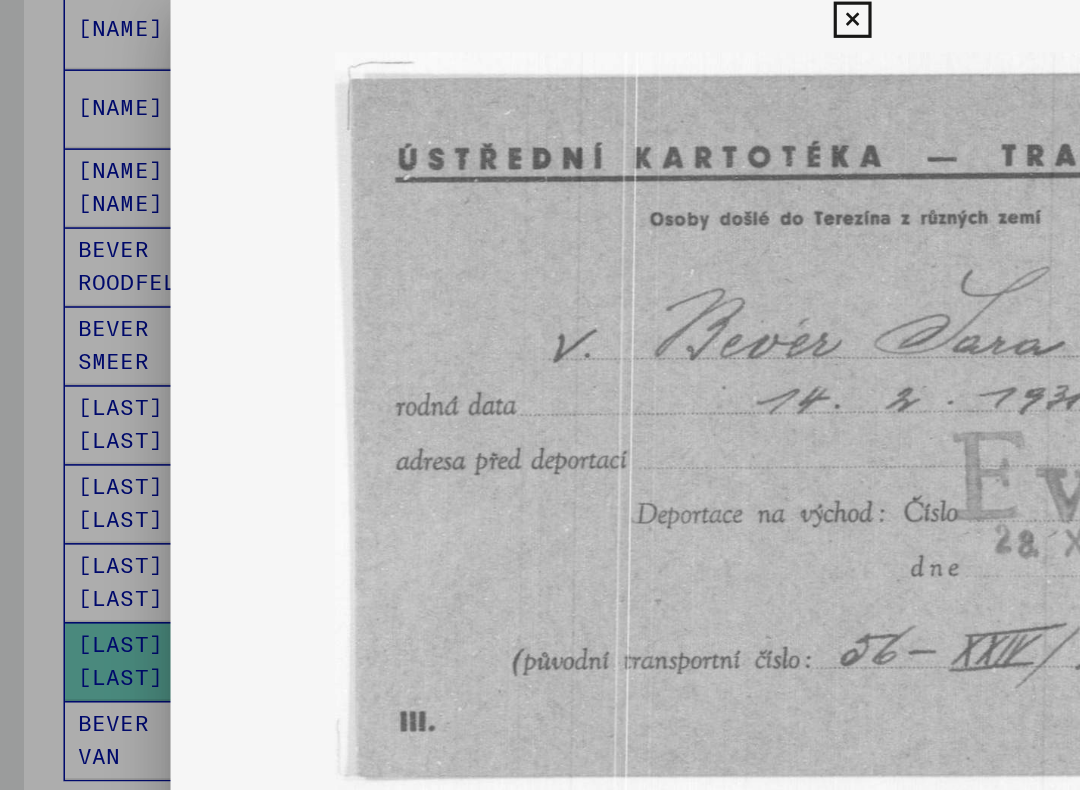 scroll, scrollTop: 0, scrollLeft: 0, axis: both 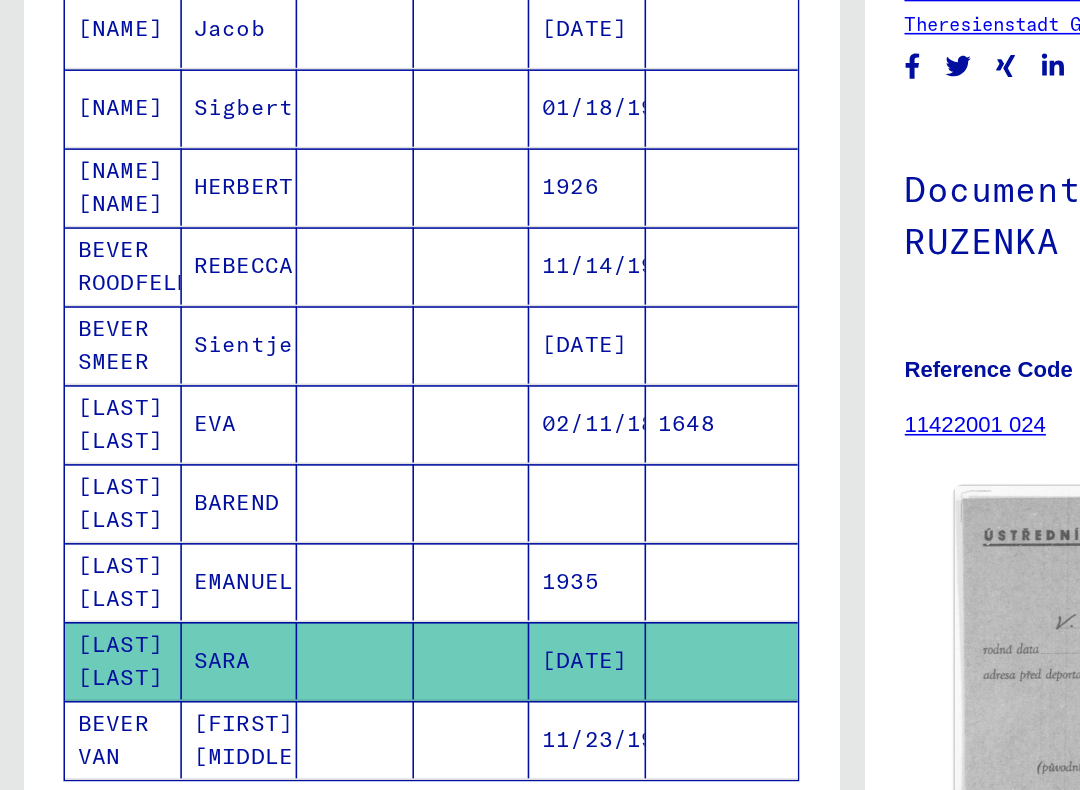 click on "Last Name   First Name   Maiden Name   Place of Birth   Date of Birth   Prisoner #   BEVER   JEAN         [DATE]      BEVER   MAURICE VIKTOR         [DATE]      BEVER   MAURICE               BEVER                  BEVER   JÜRGEN      FORESTER   [DATE]      BEVER   ERIKA      [CITY]   [DATE]      BEVER   RAINER      [CITY]   [DATE]      BEVER   RAYNHILD      [CITY]   [DATE]      BEVER   KLAUS      [CITY]   [DATE]      BEVER   JÜRGEN               BEVER   Siegfried         [DATE]      BEVER   Felicitas         [DATE]      BEVER   Mariechen         [DATE]      BEVER   Daniel         [DATE]      BEVER   Emmy F         [DATE]      BEVER   Jacob         [DATE]      BEVER   Sigbert         [DATE]      BEVER BEYER   HERBERT         1926      BEVER ROODFELD   REBECCA         [DATE]      BEVER SMEER   Sientje         [DATE]   1648   BEVER V.   EVA         [DATE]   1648   BEVER V.   BAREND               BEVER V.   EMANUEL         1935      [NAME]" at bounding box center (273, -18) 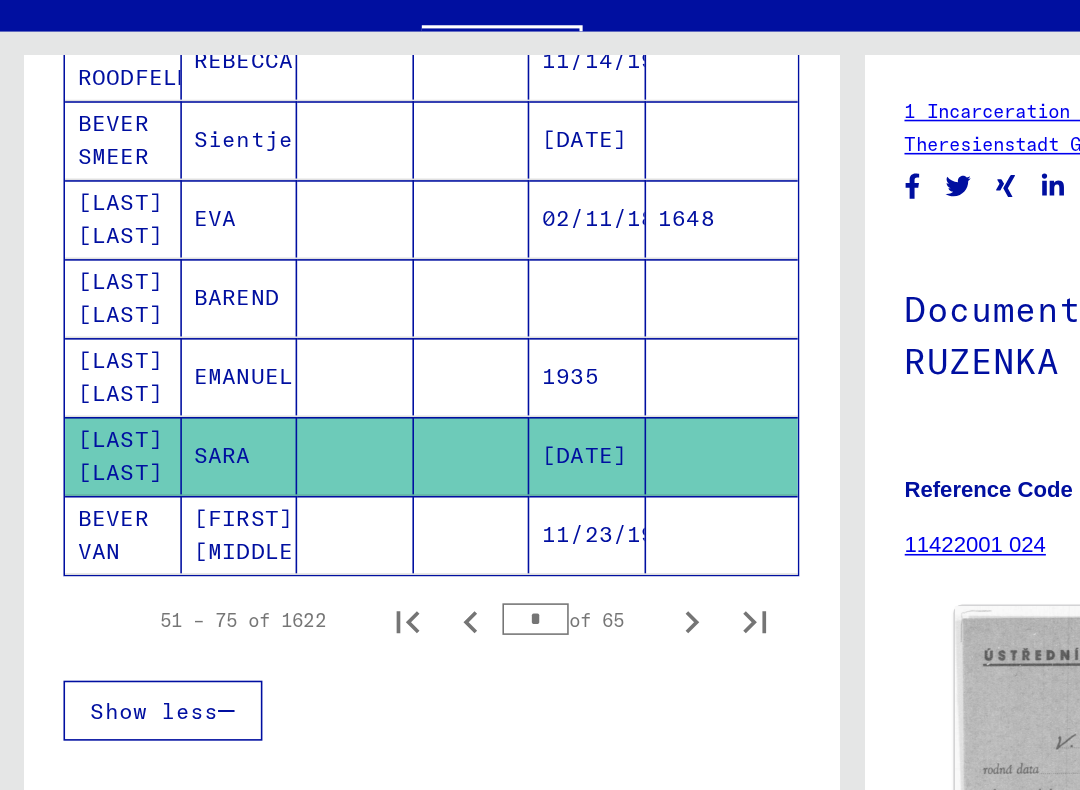 scroll, scrollTop: 1229, scrollLeft: 0, axis: vertical 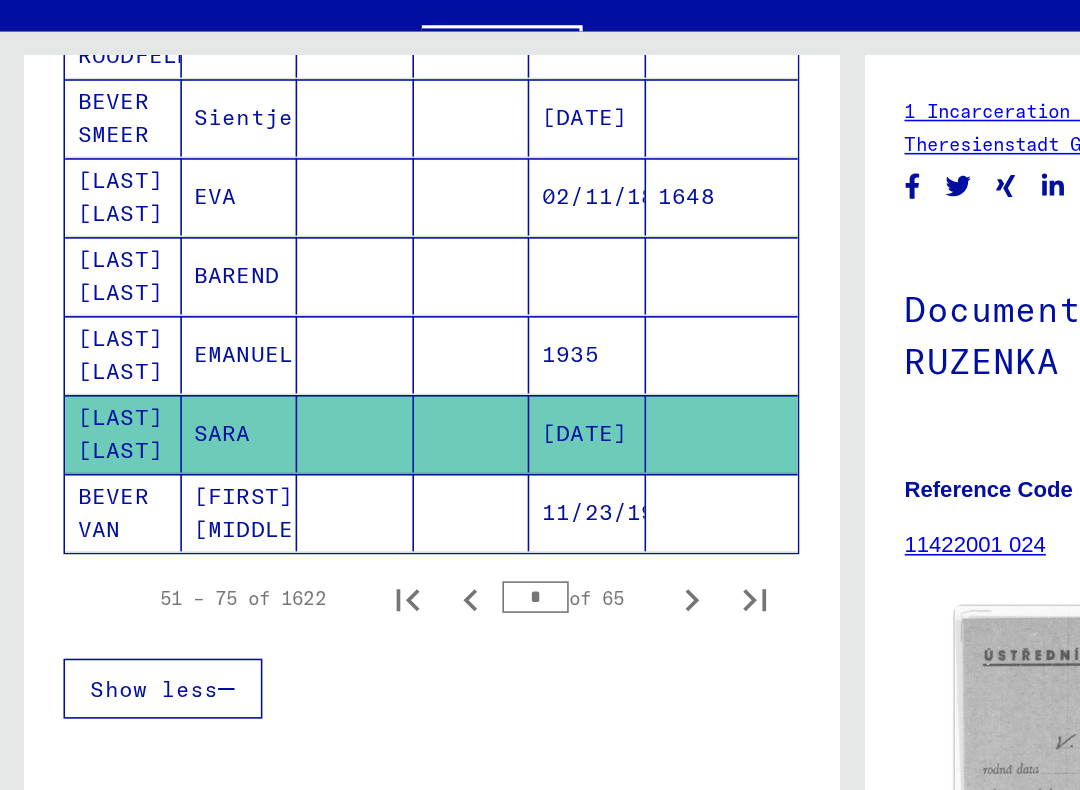click 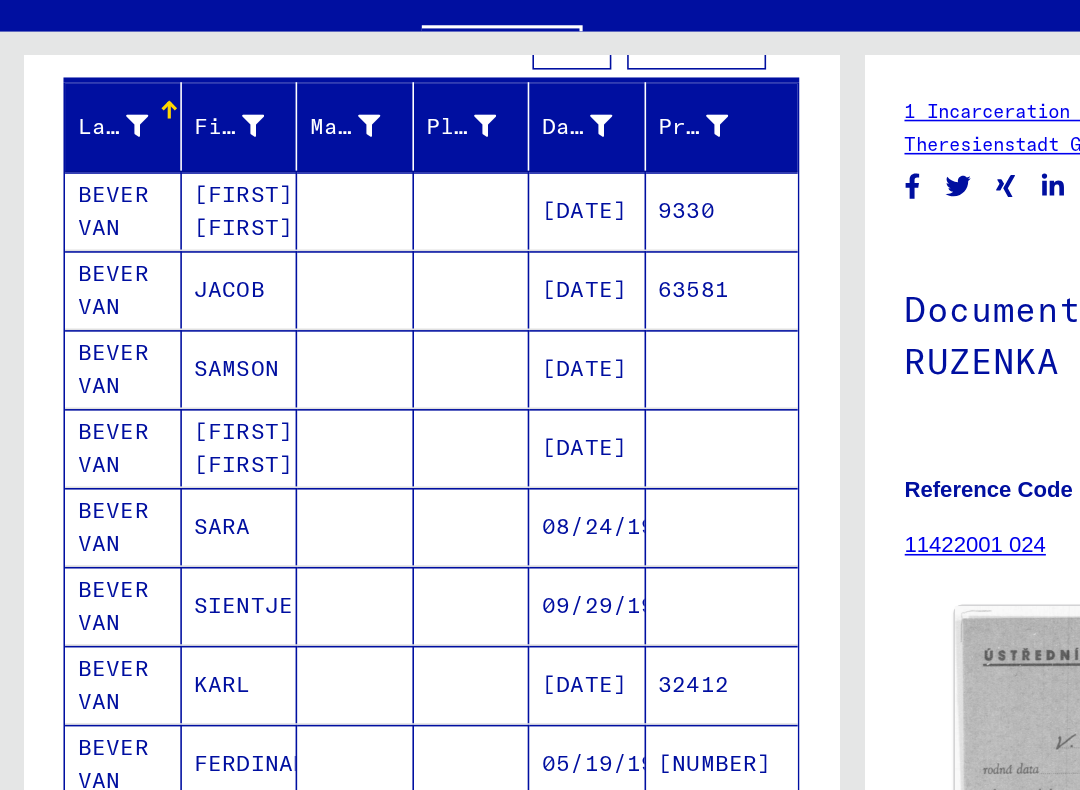 scroll, scrollTop: 211, scrollLeft: 0, axis: vertical 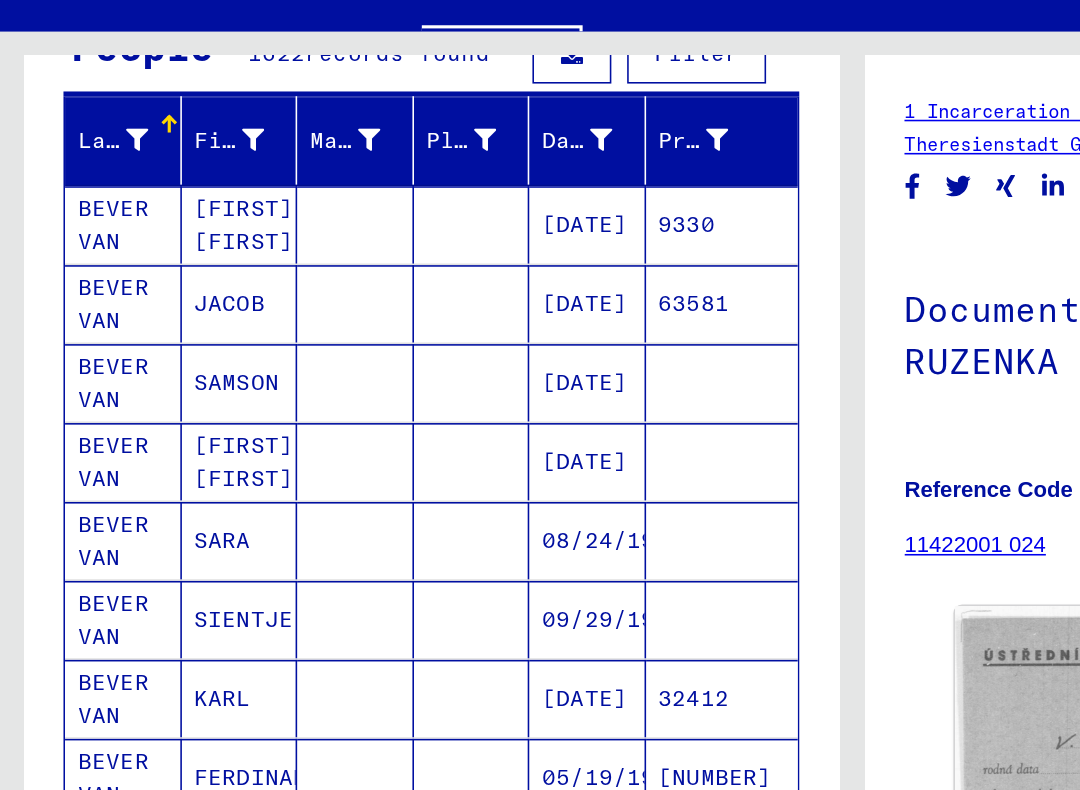 click on "BEVER VAN" at bounding box center (78, 318) 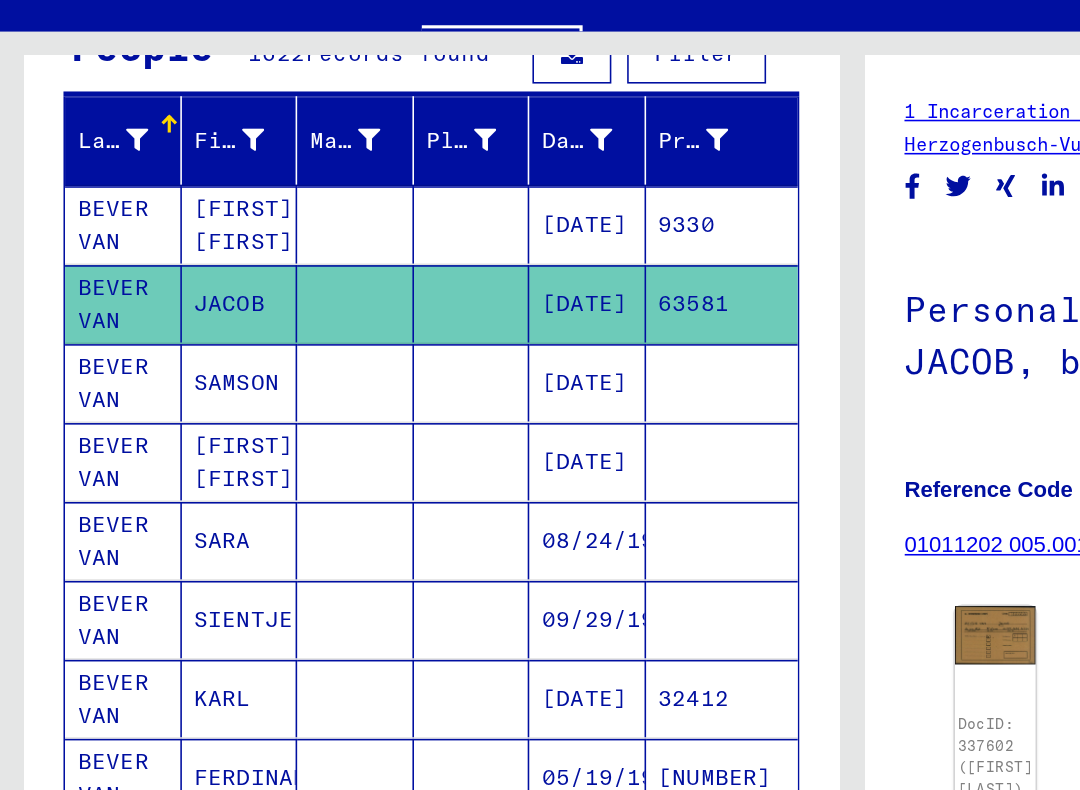 scroll, scrollTop: 0, scrollLeft: 0, axis: both 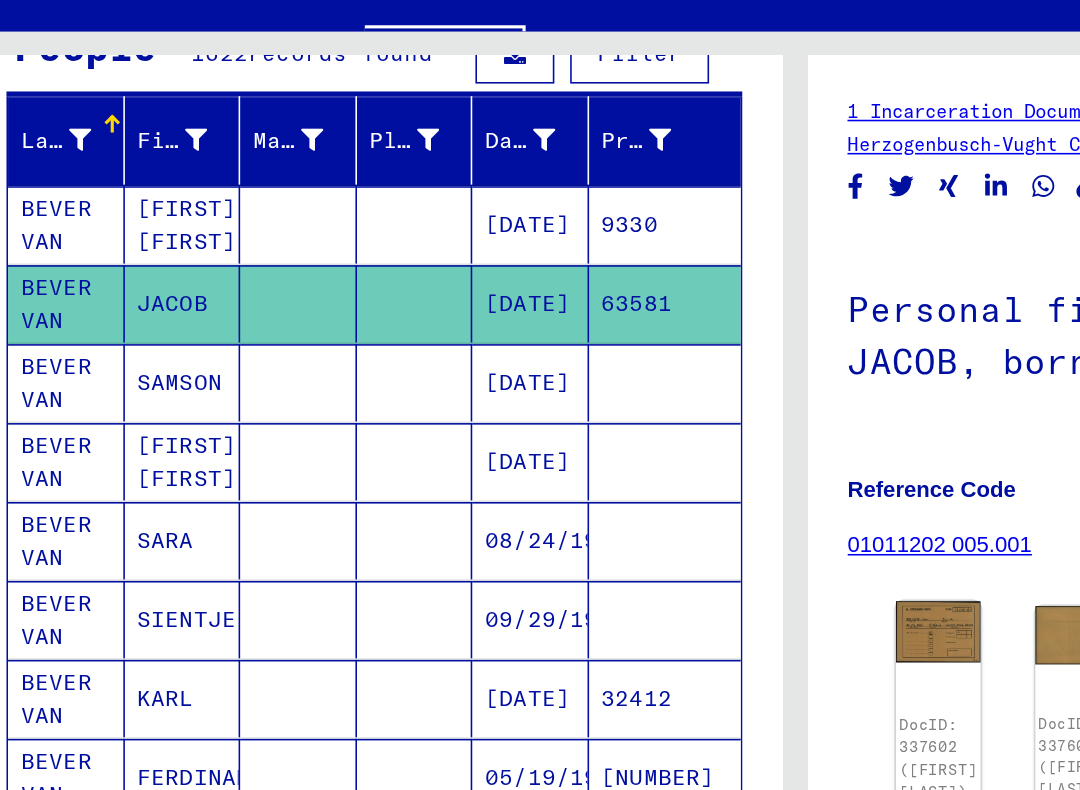 click 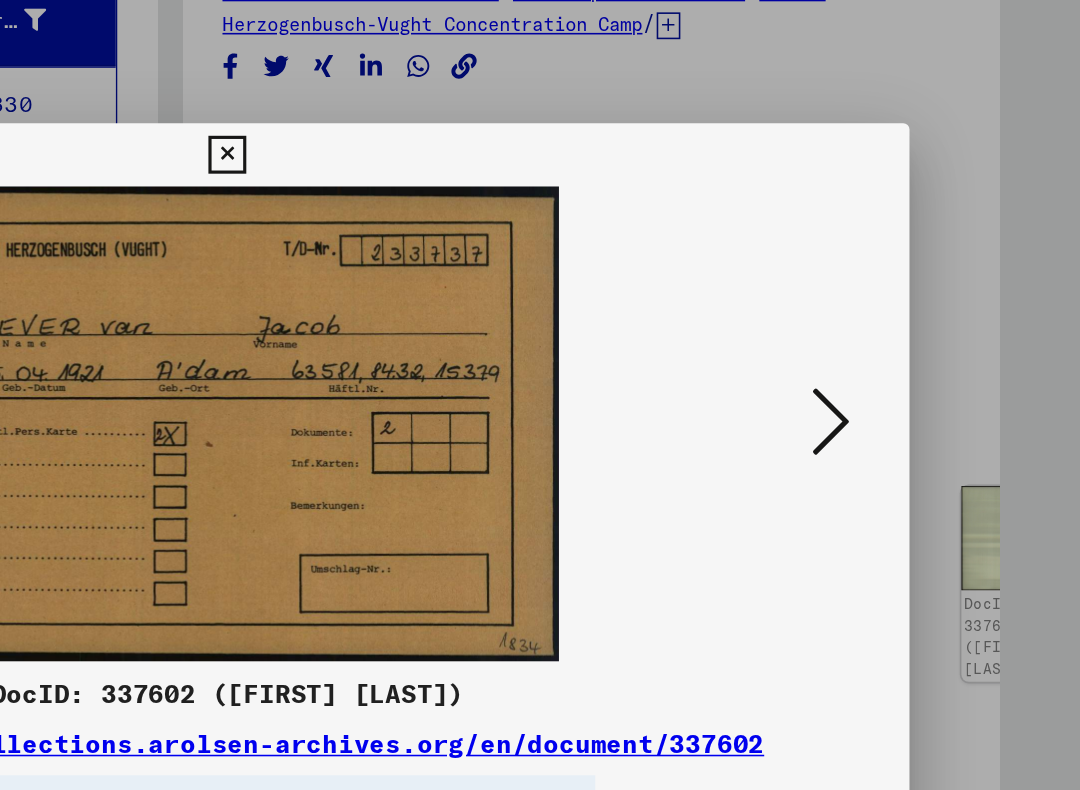 click at bounding box center (922, 343) 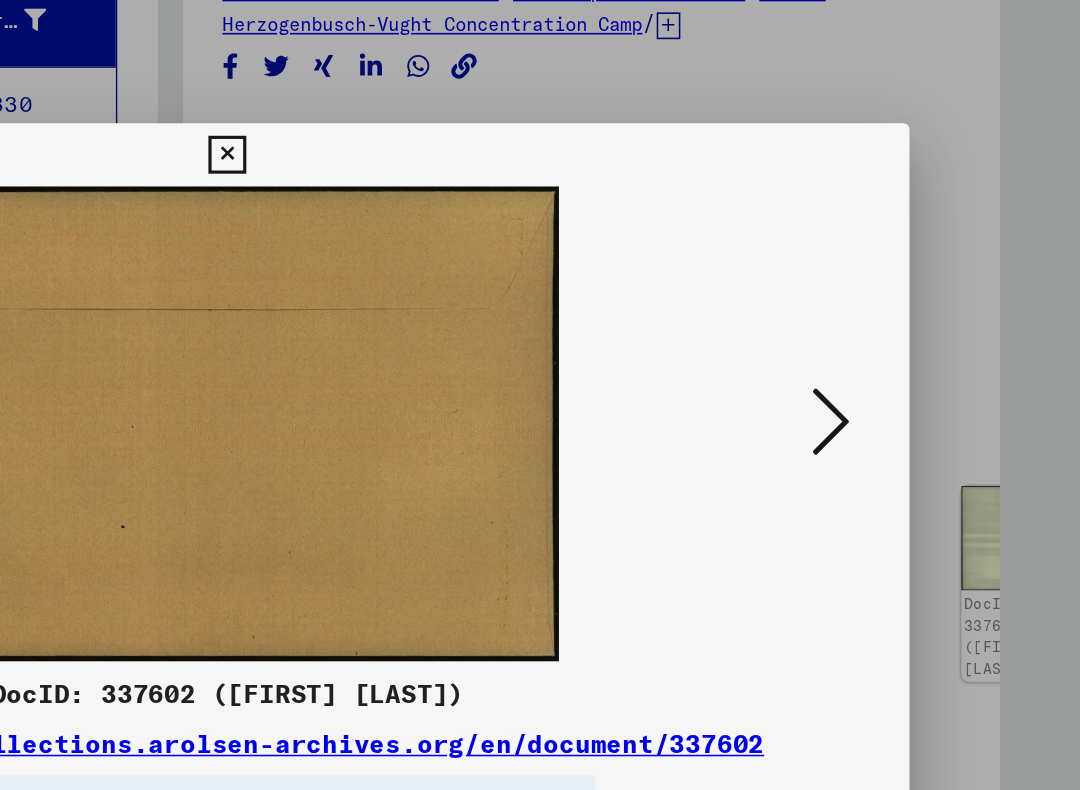 click at bounding box center [539, 174] 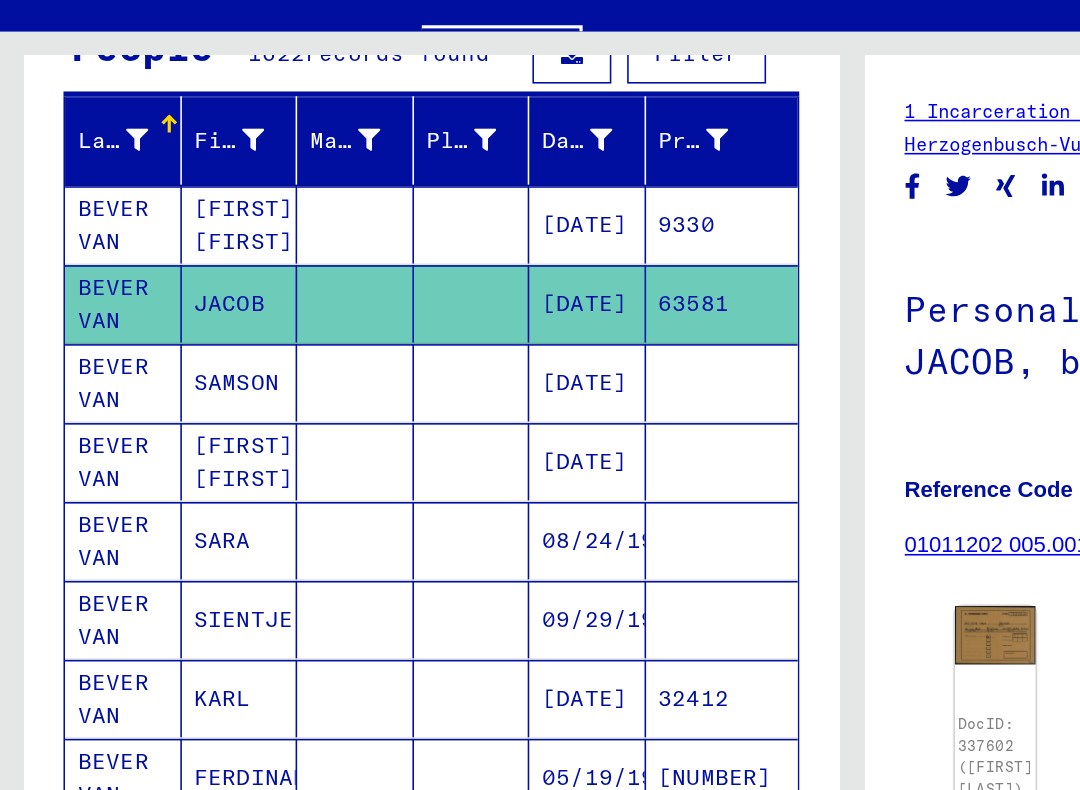 scroll, scrollTop: 0, scrollLeft: 0, axis: both 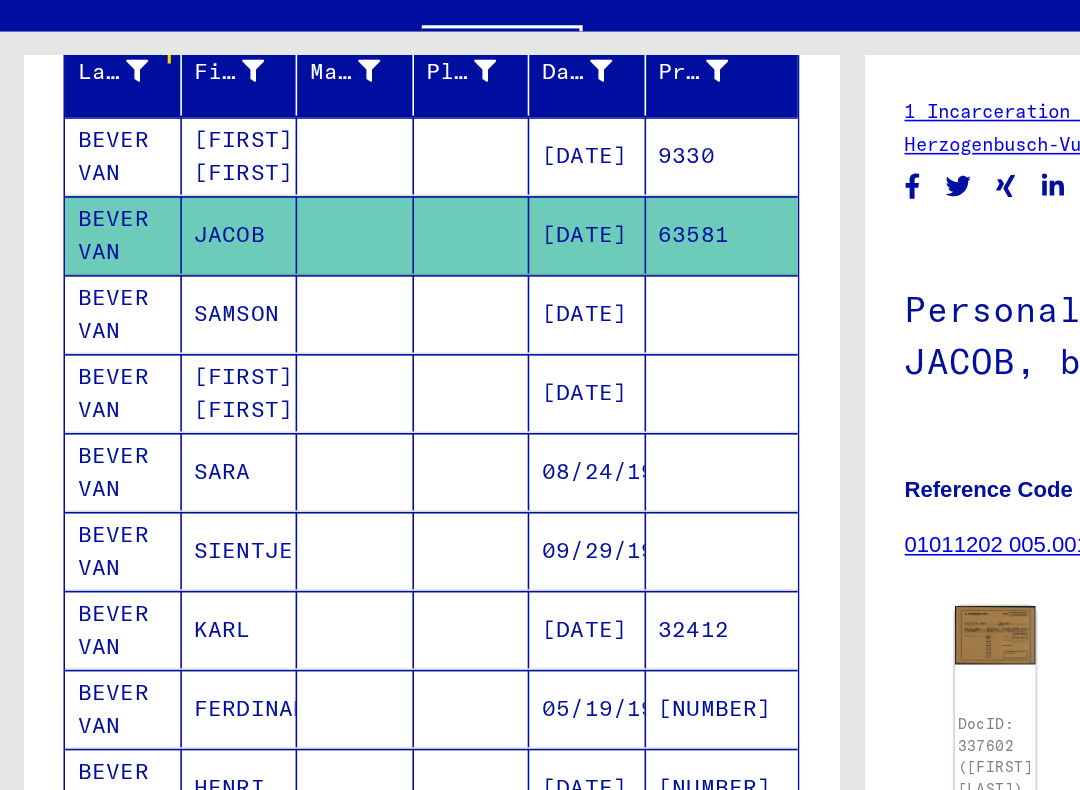 click on "BEVER VAN" at bounding box center [78, 424] 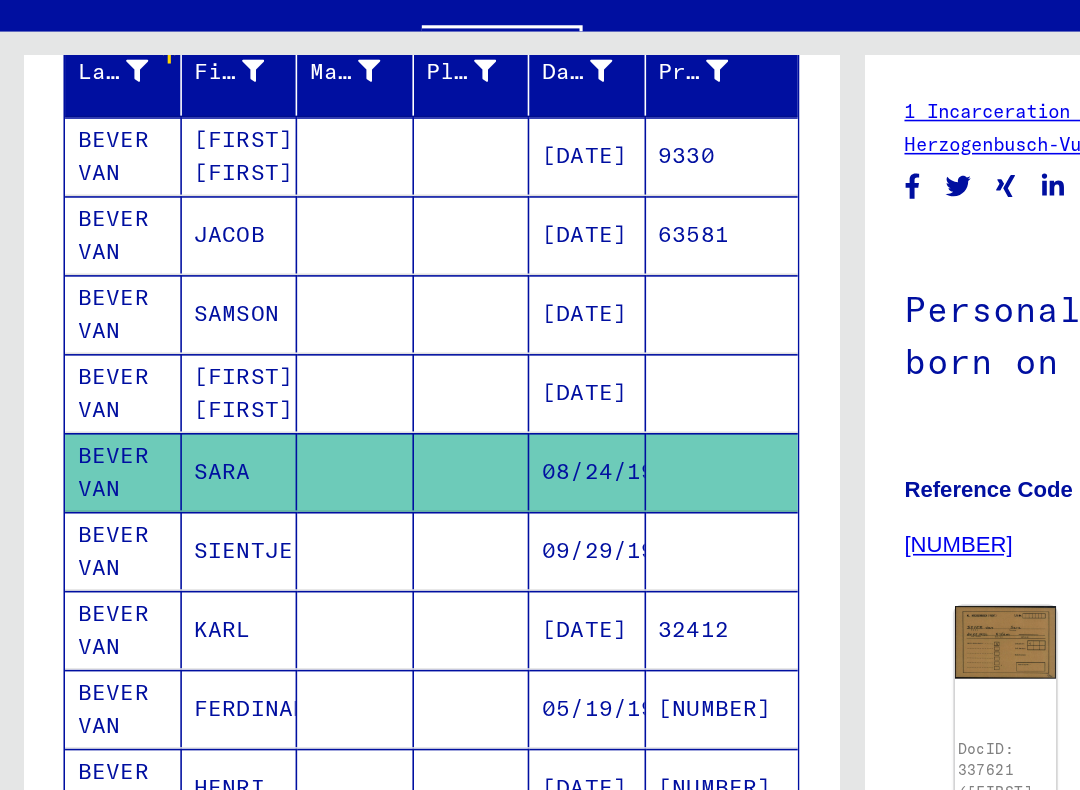 scroll, scrollTop: 0, scrollLeft: 0, axis: both 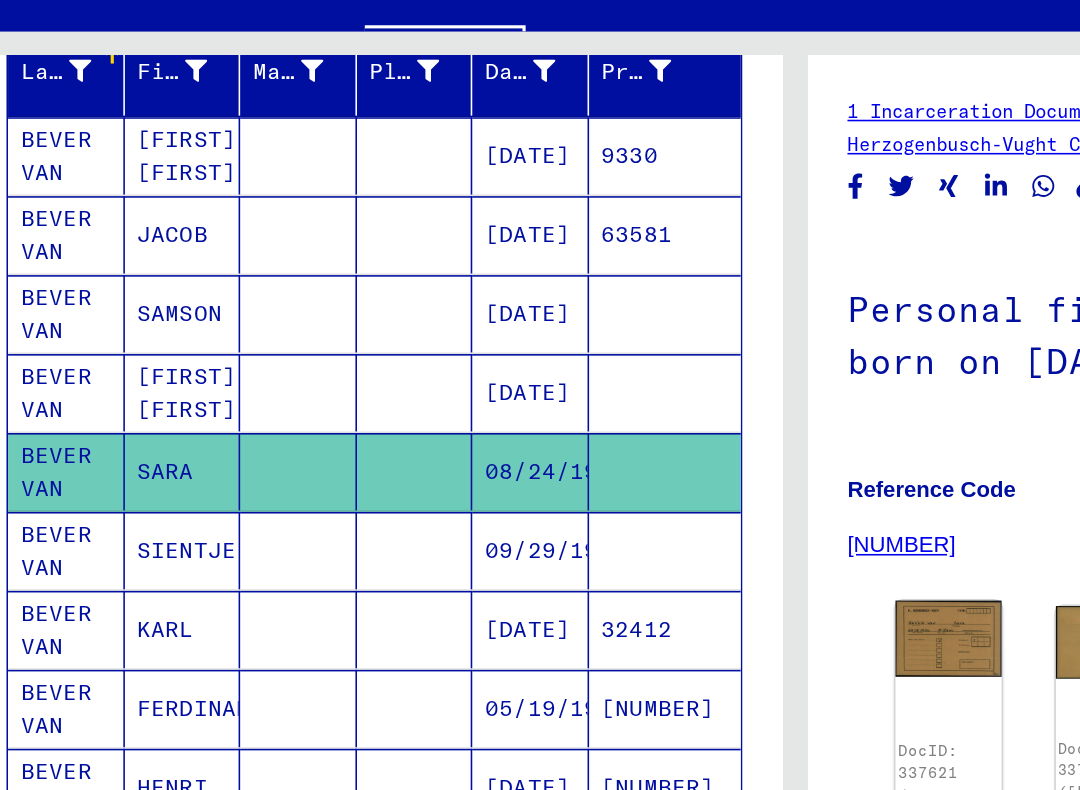 click 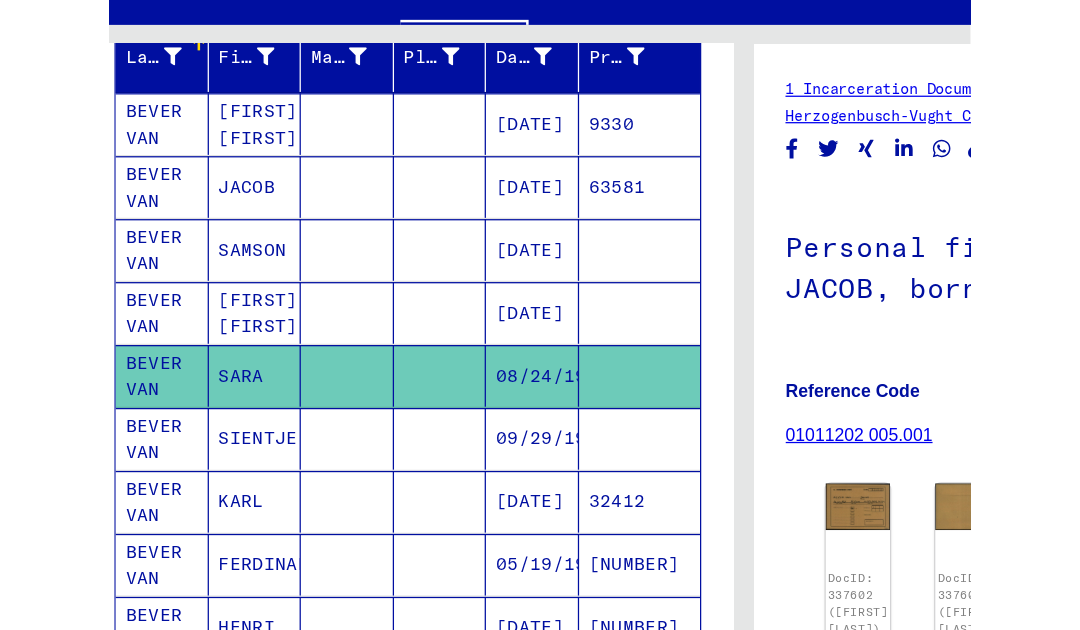 scroll, scrollTop: 0, scrollLeft: 0, axis: both 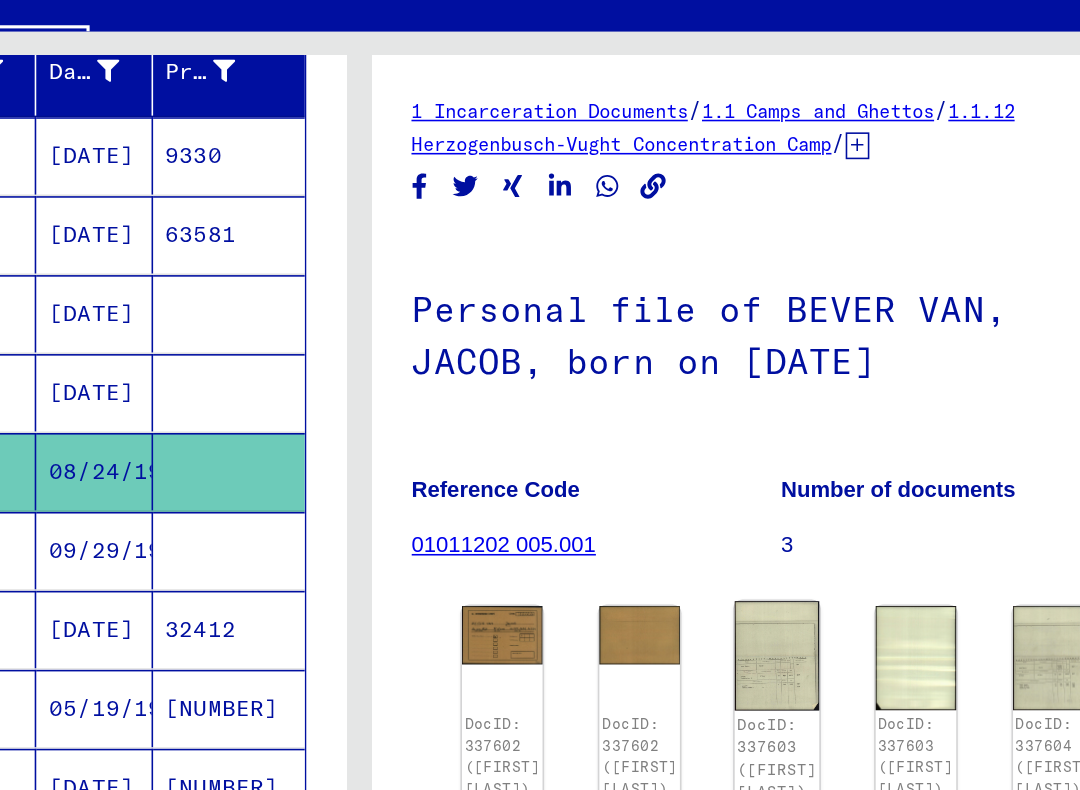 click 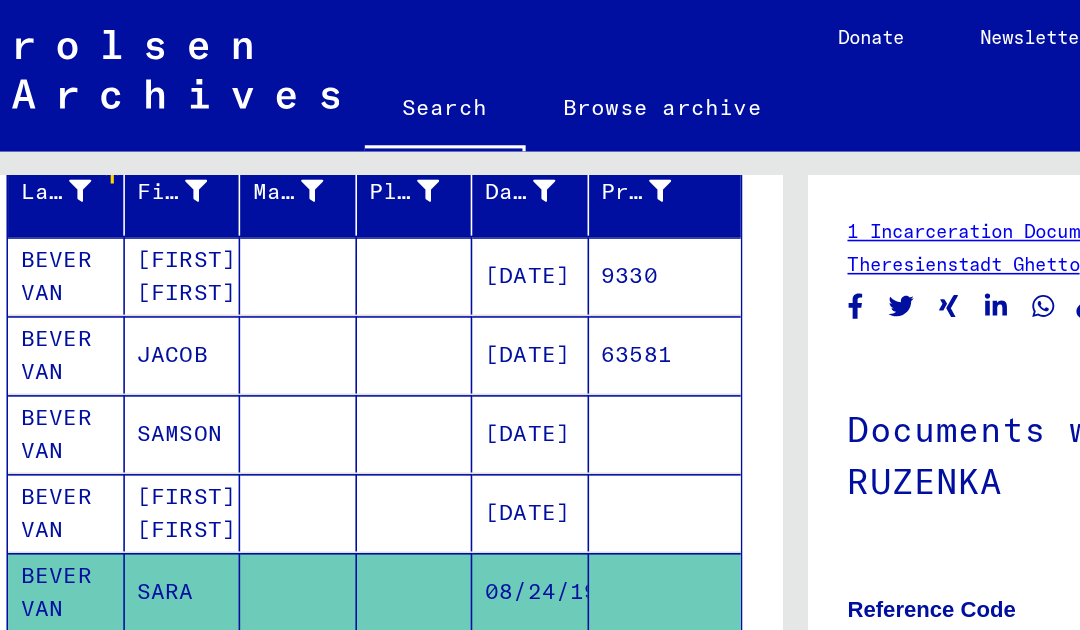 scroll, scrollTop: 0, scrollLeft: 0, axis: both 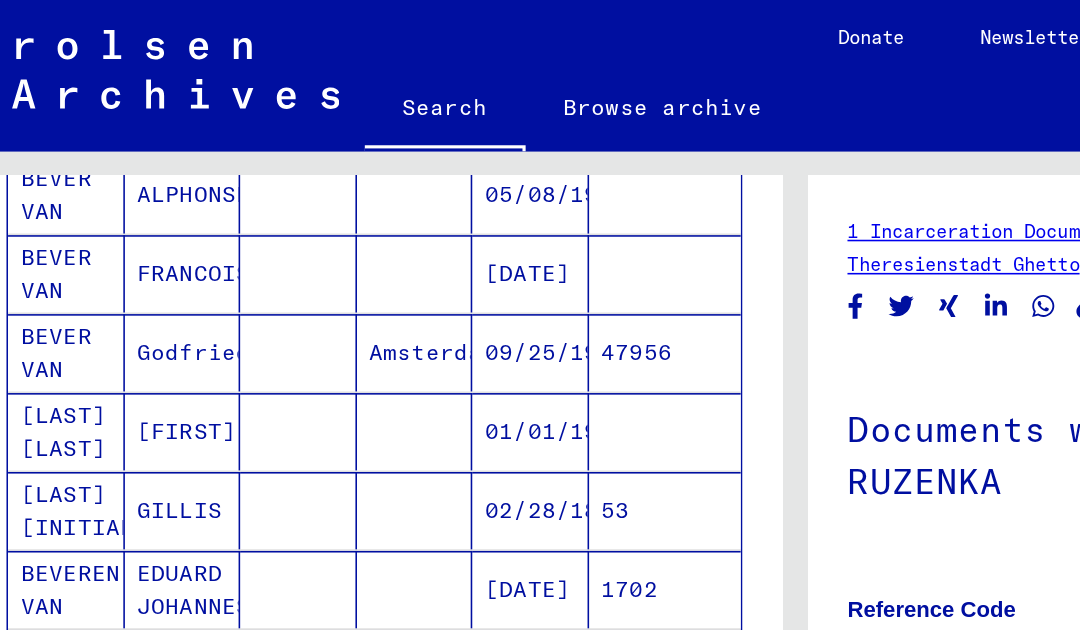 click on "BEVER VAN" at bounding box center (42, 273) 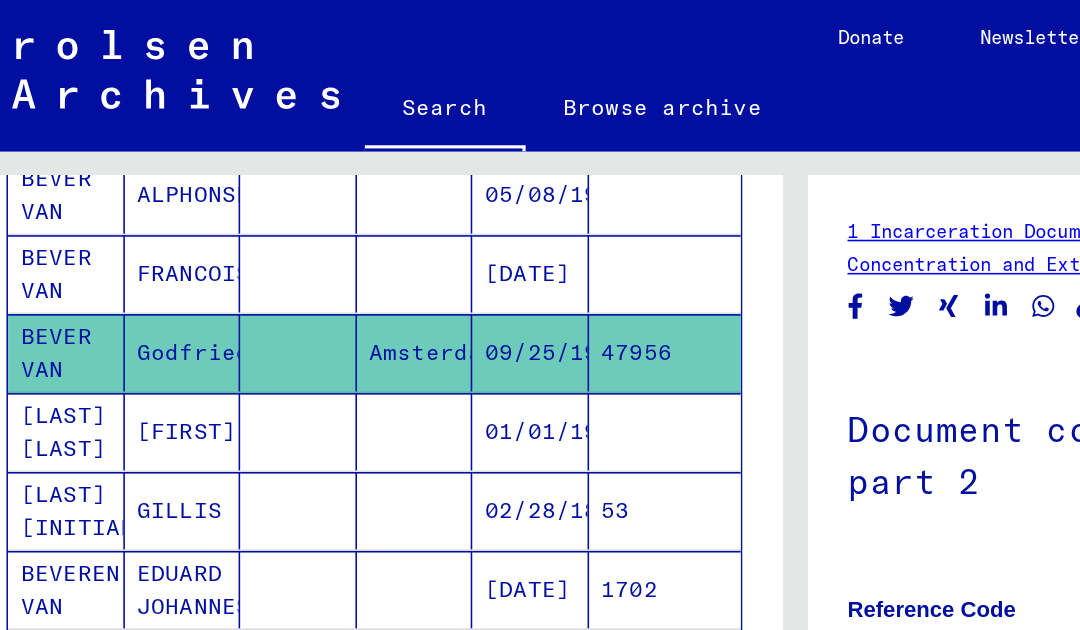 scroll, scrollTop: 0, scrollLeft: 0, axis: both 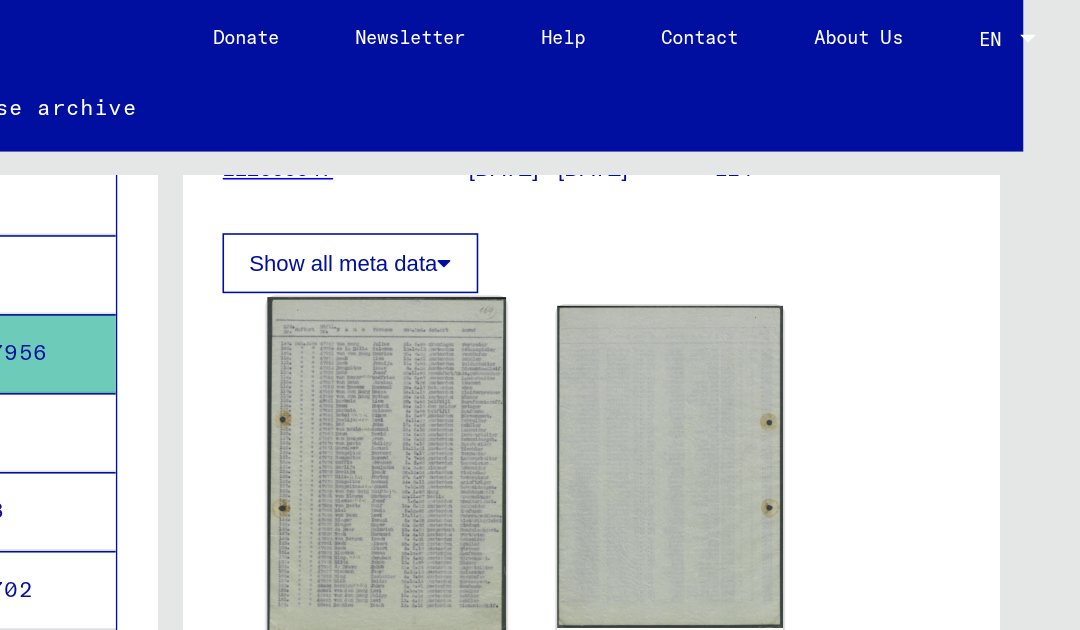 click 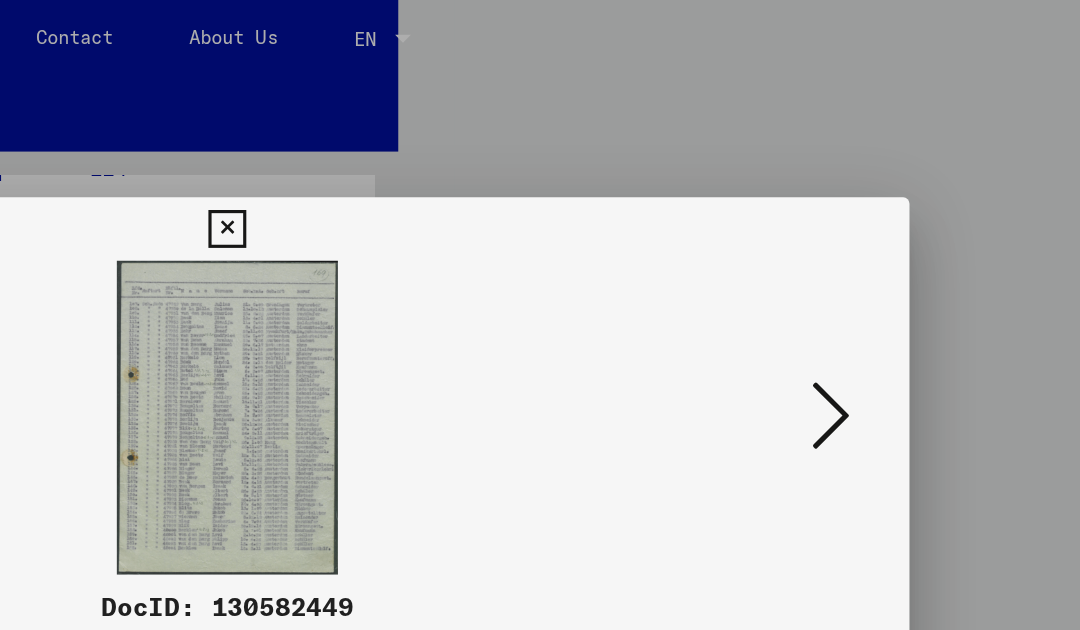 click at bounding box center [540, 264] 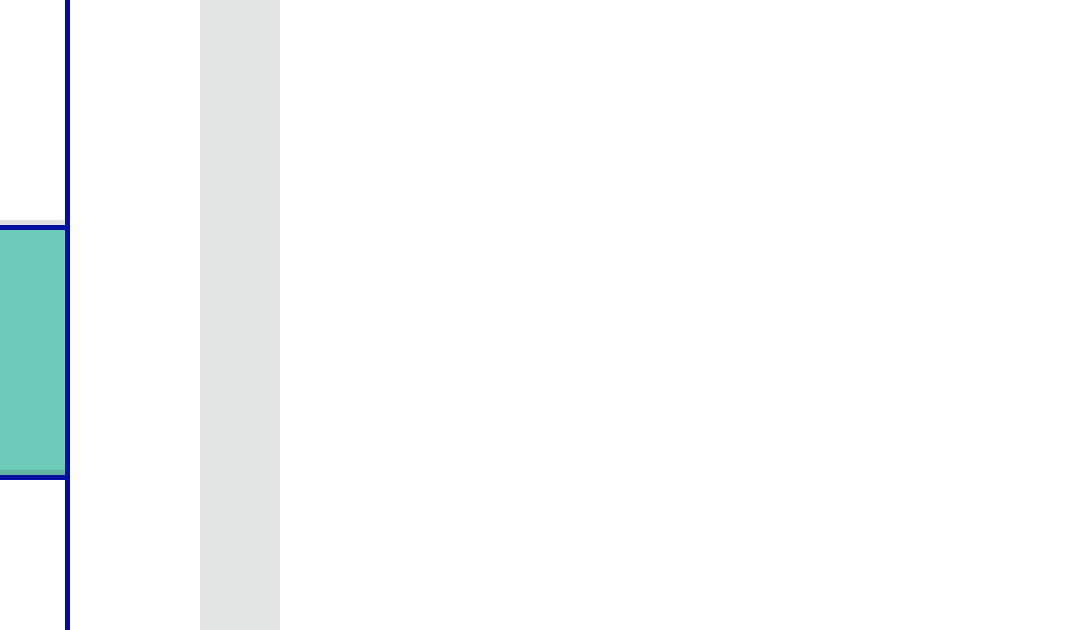 scroll, scrollTop: 0, scrollLeft: 0, axis: both 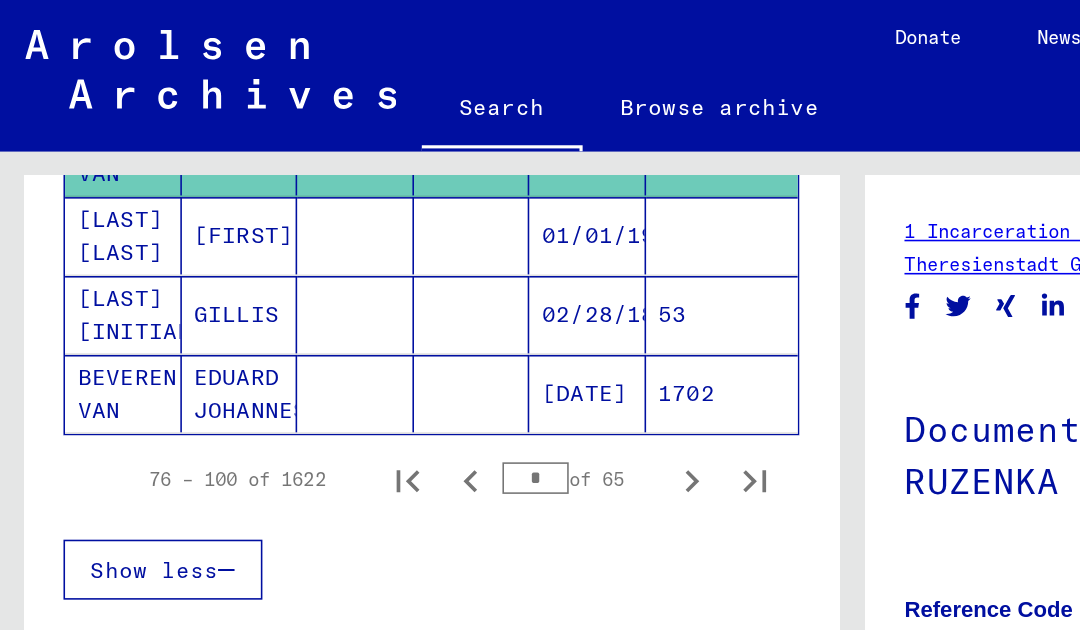 click 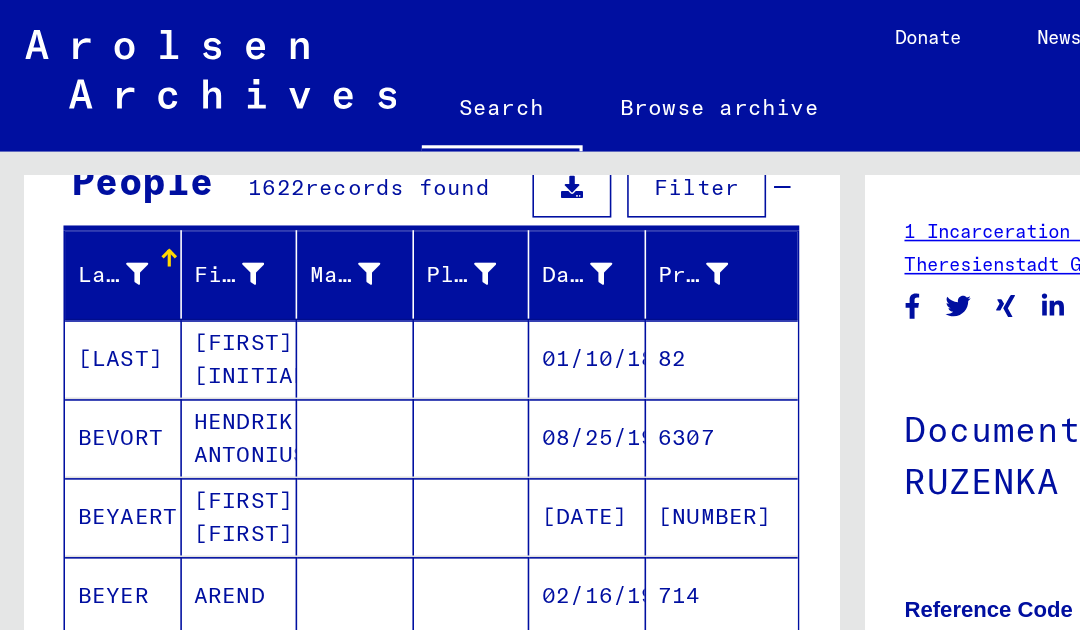 scroll, scrollTop: 204, scrollLeft: 0, axis: vertical 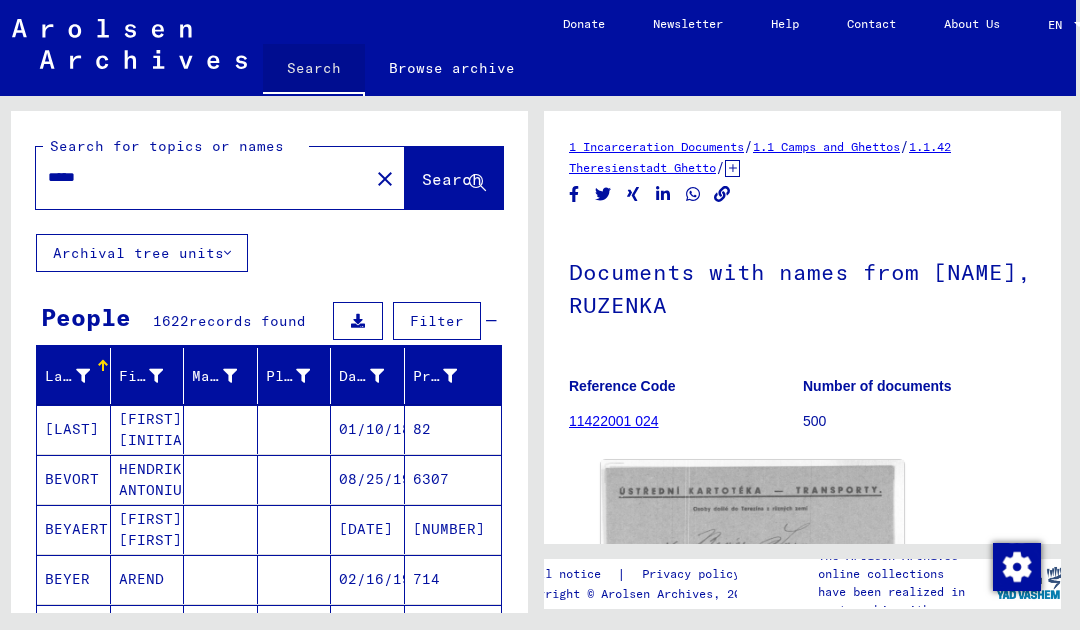 click on "Search" 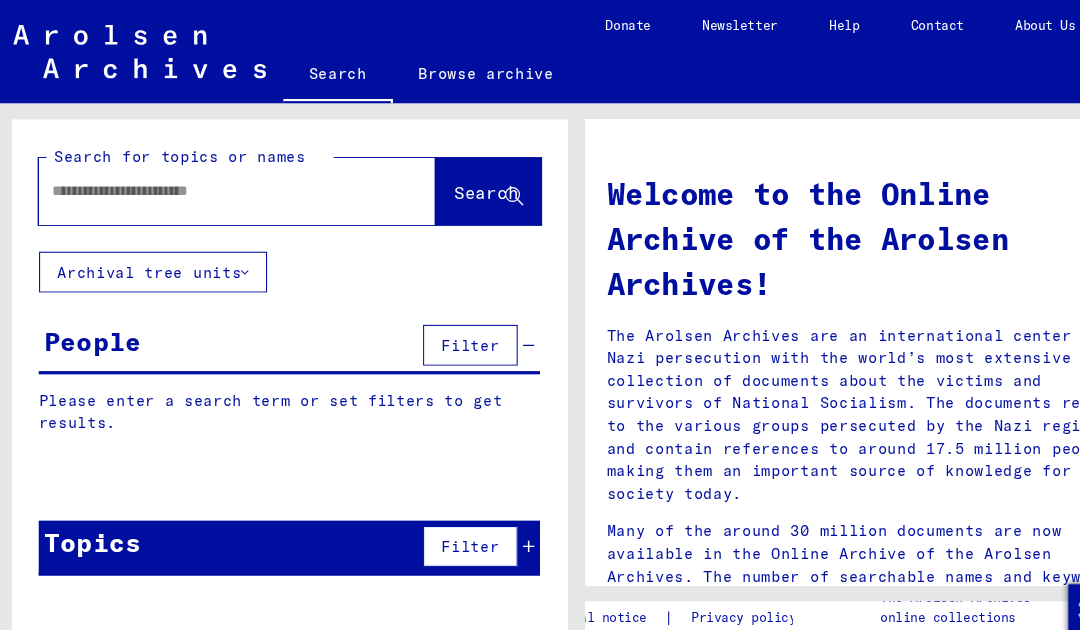 click at bounding box center [196, 177] 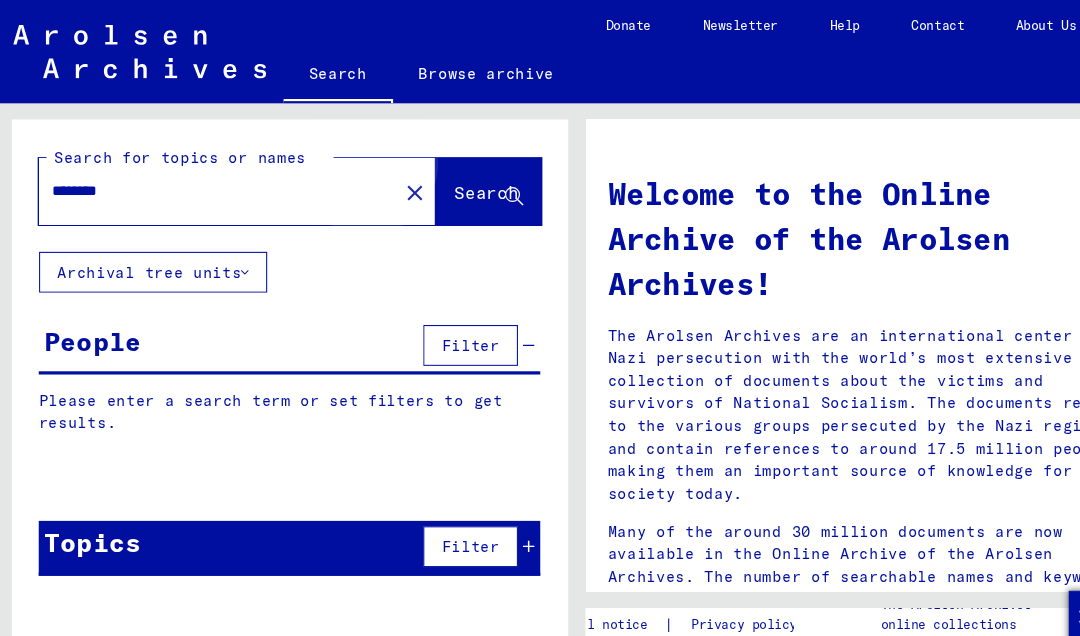 type on "********" 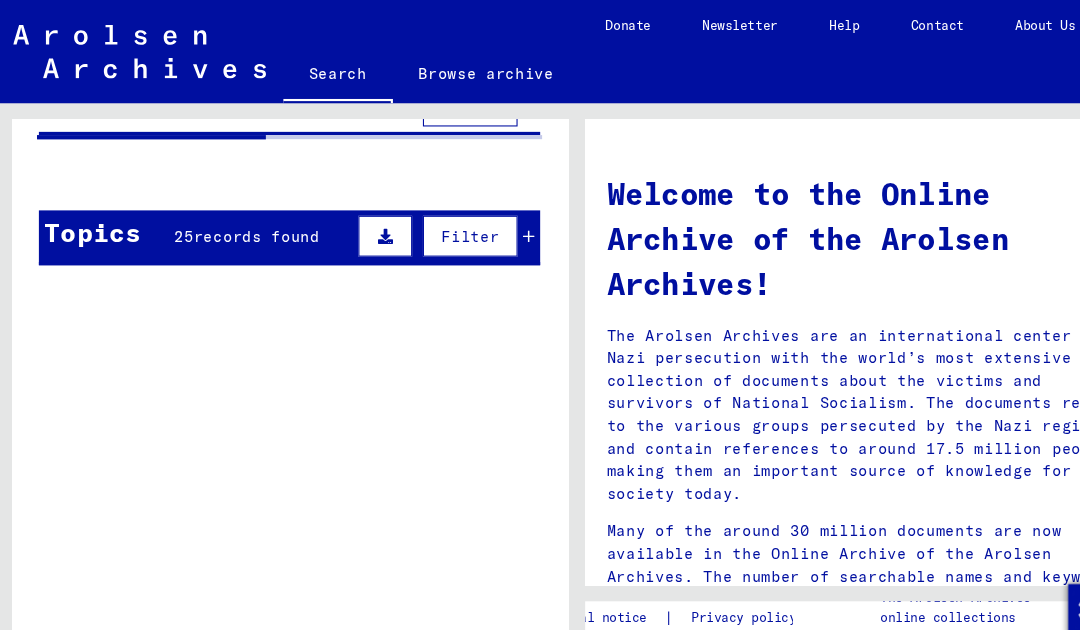 scroll, scrollTop: 252, scrollLeft: 0, axis: vertical 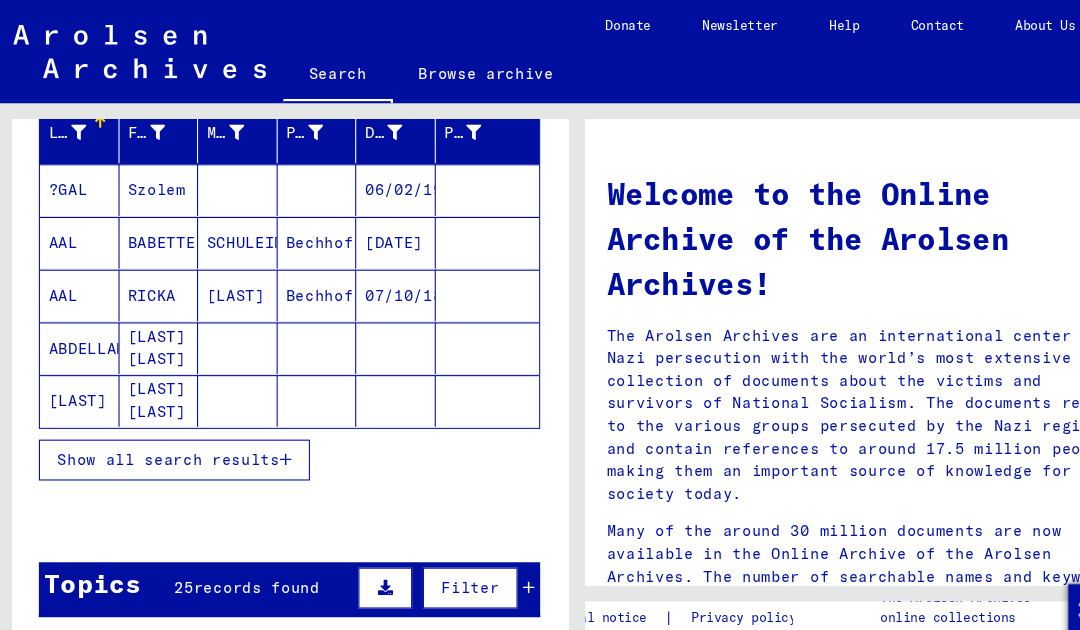 click on "Show all search results" at bounding box center [156, 428] 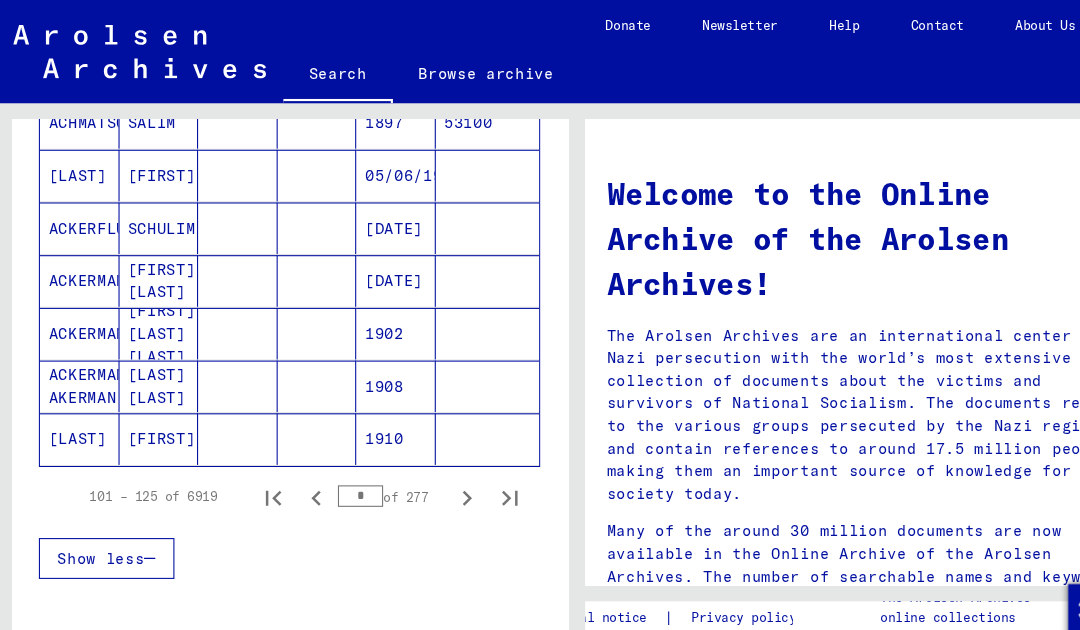 scroll, scrollTop: 1209, scrollLeft: 0, axis: vertical 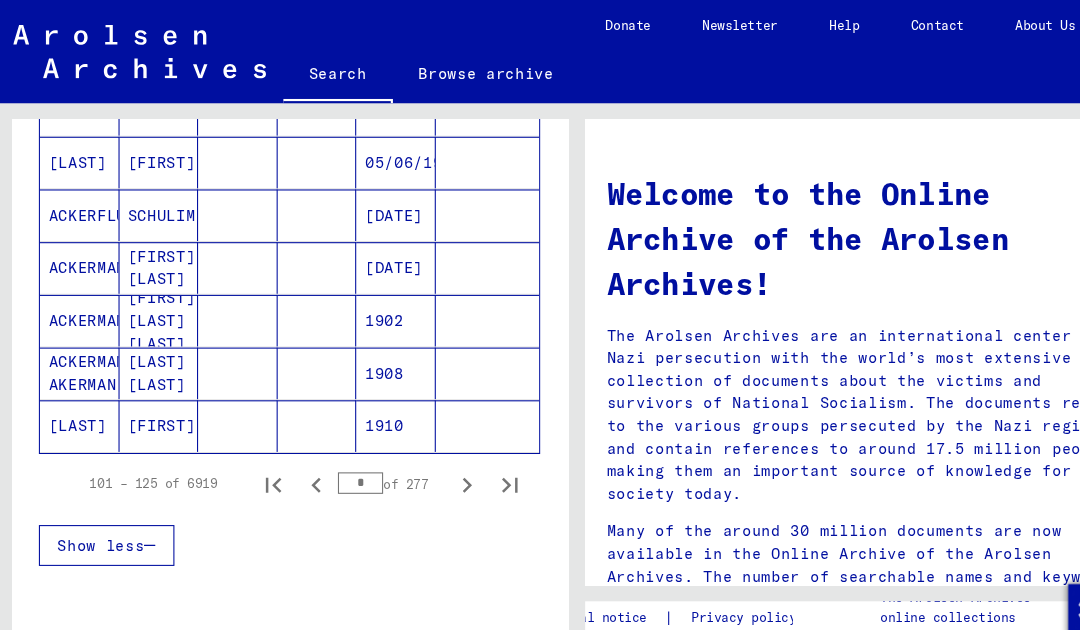 click 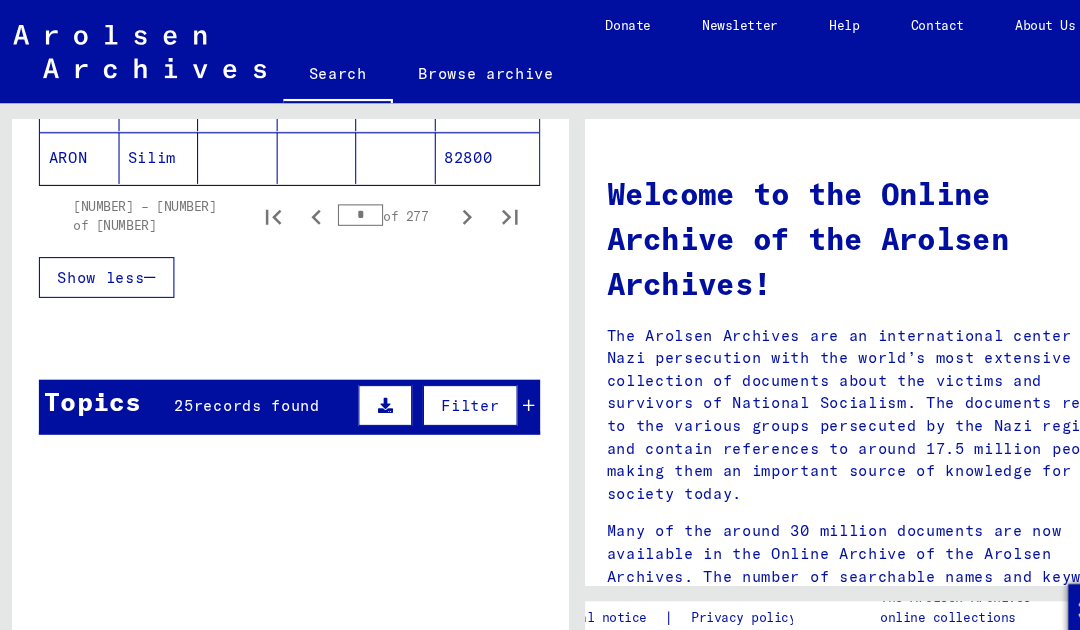 scroll, scrollTop: 1460, scrollLeft: 0, axis: vertical 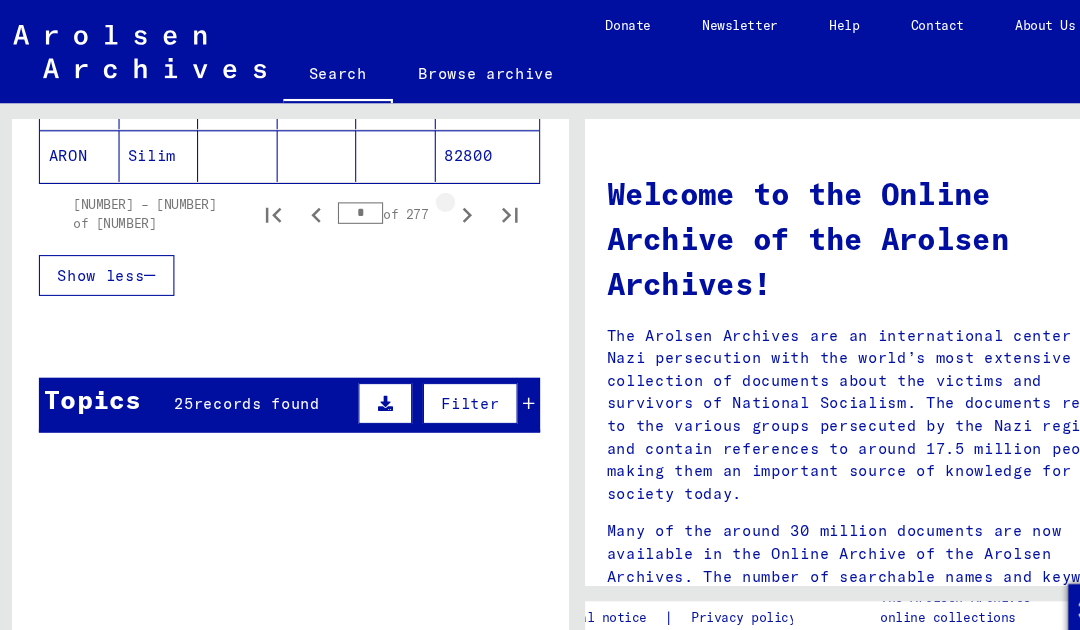 click 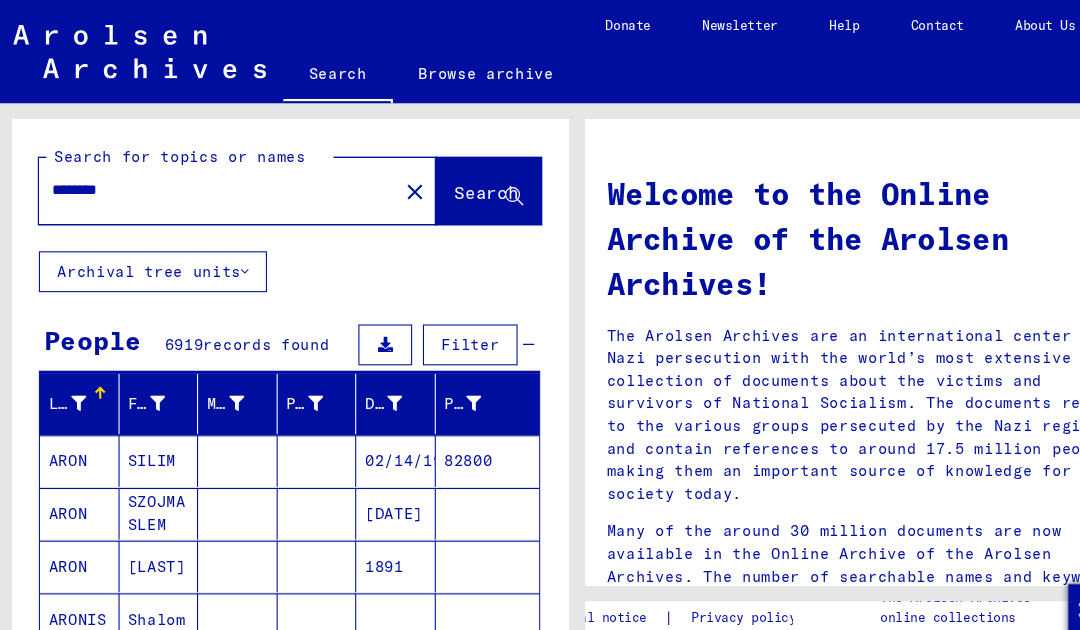 scroll, scrollTop: 0, scrollLeft: 0, axis: both 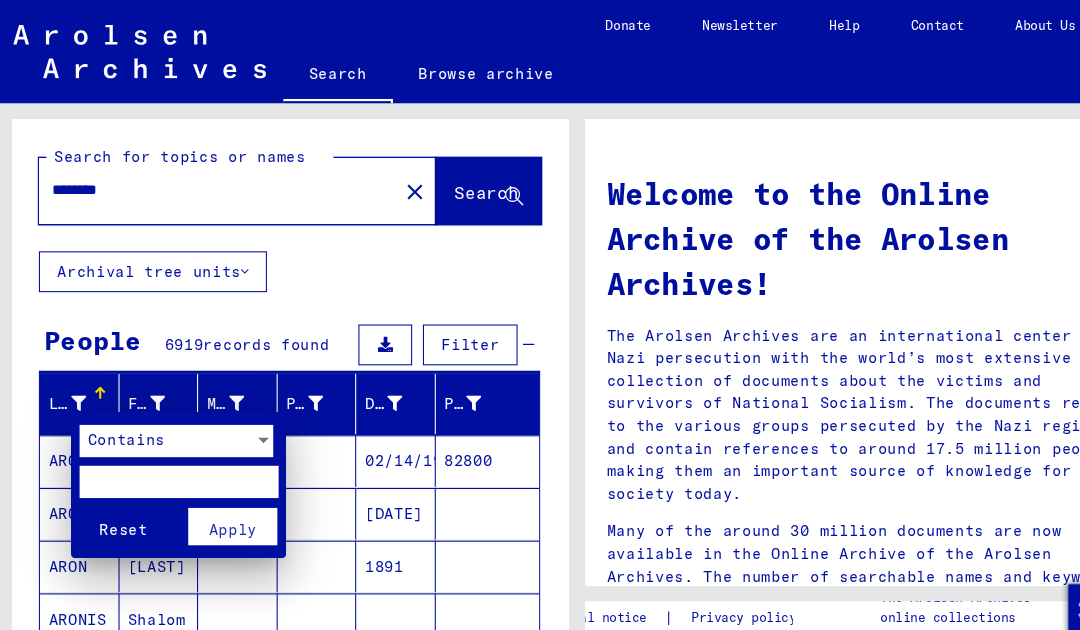 click at bounding box center (540, 315) 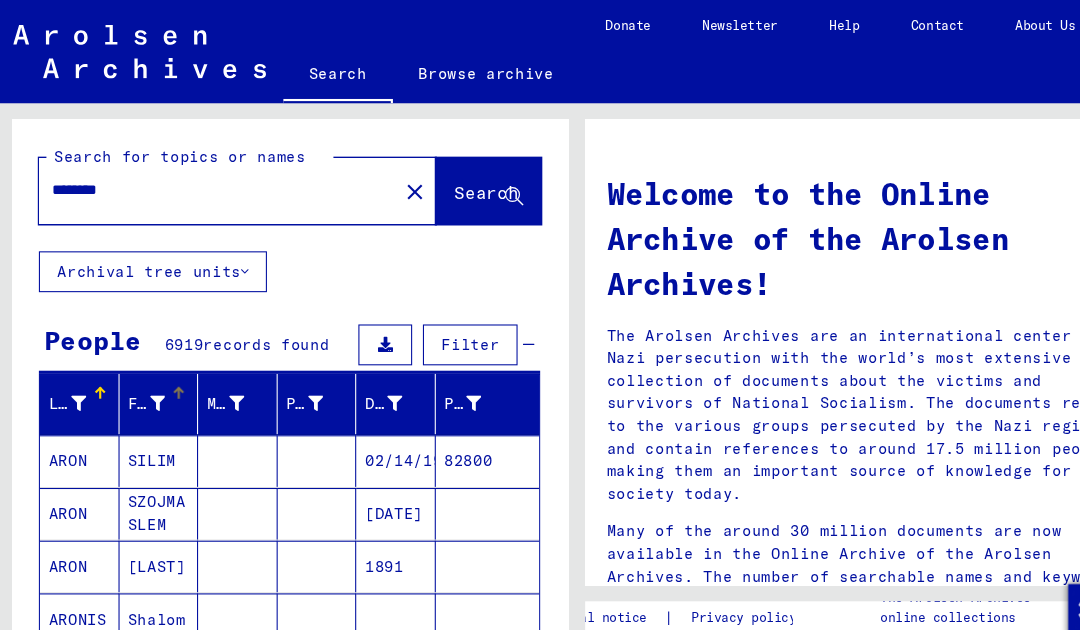 click at bounding box center [146, 376] 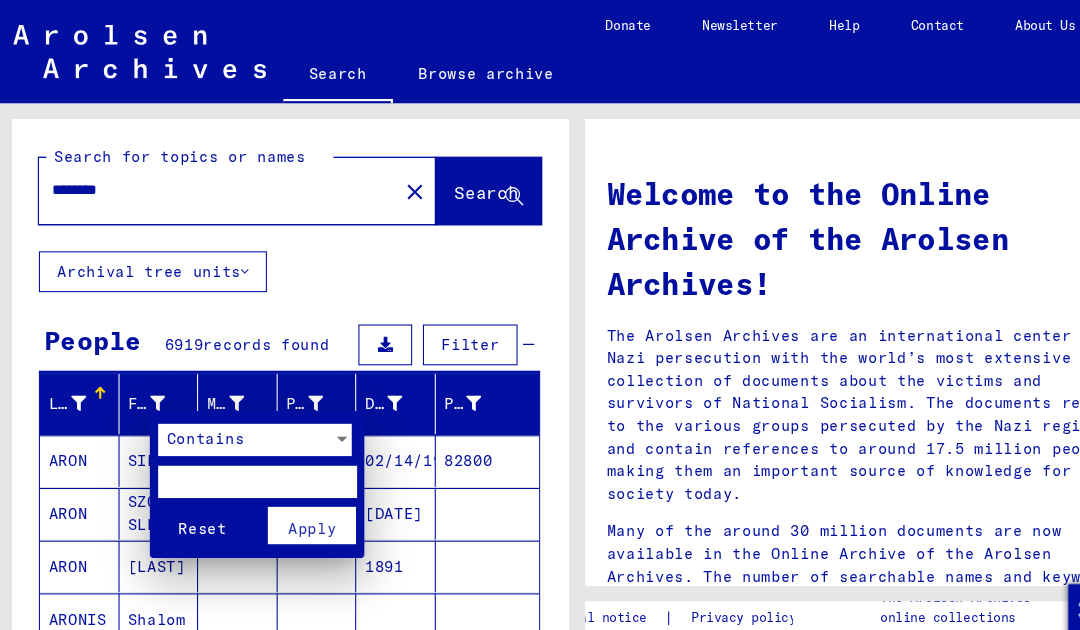 click at bounding box center (540, 315) 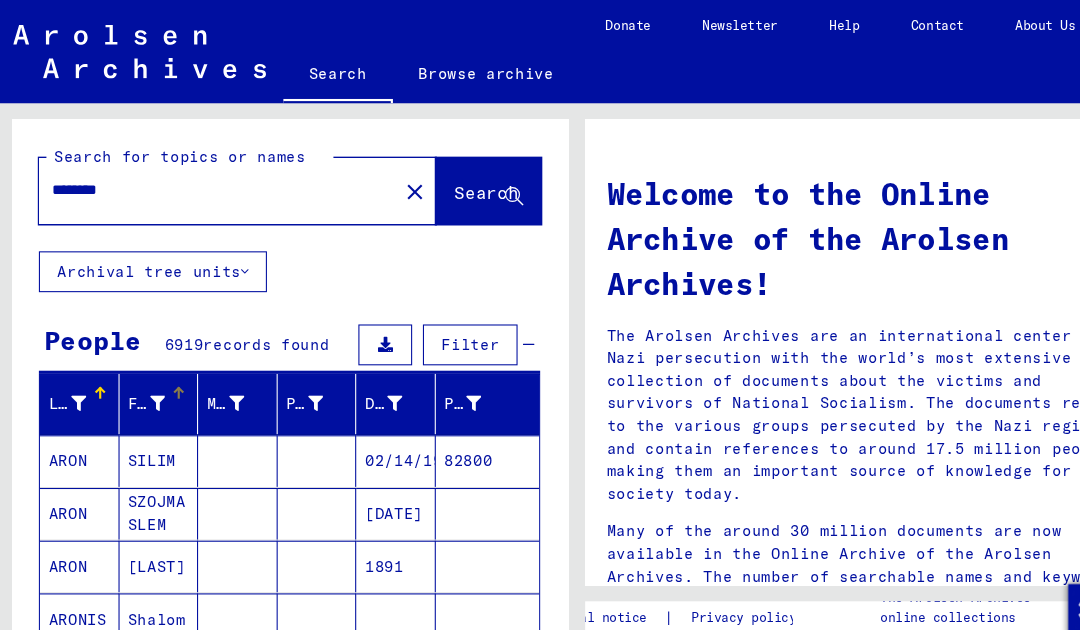 click on "********" at bounding box center (196, 177) 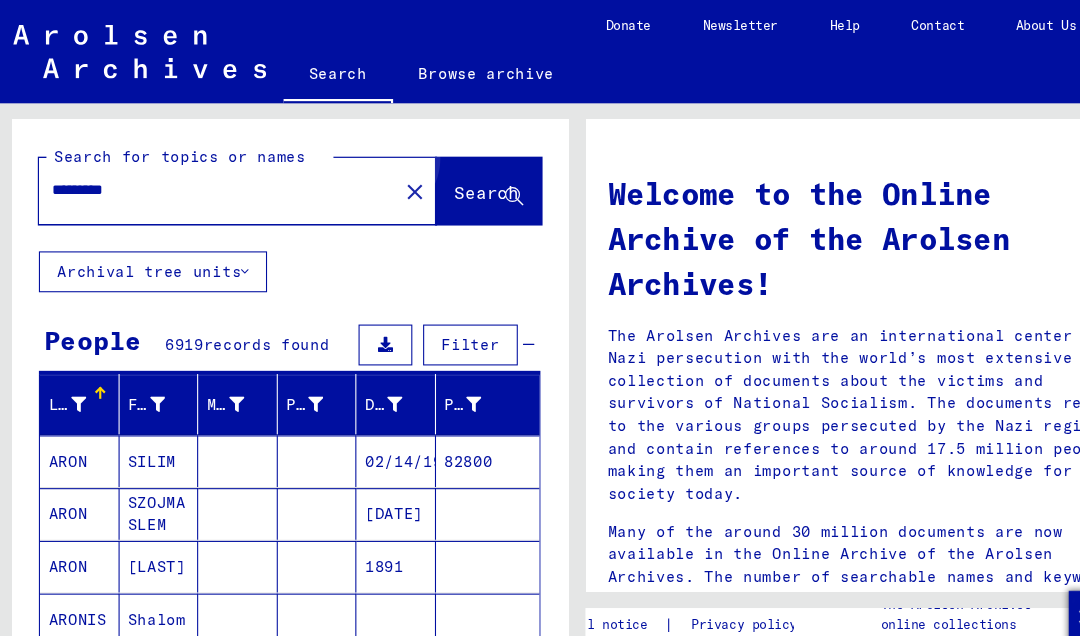 type on "********" 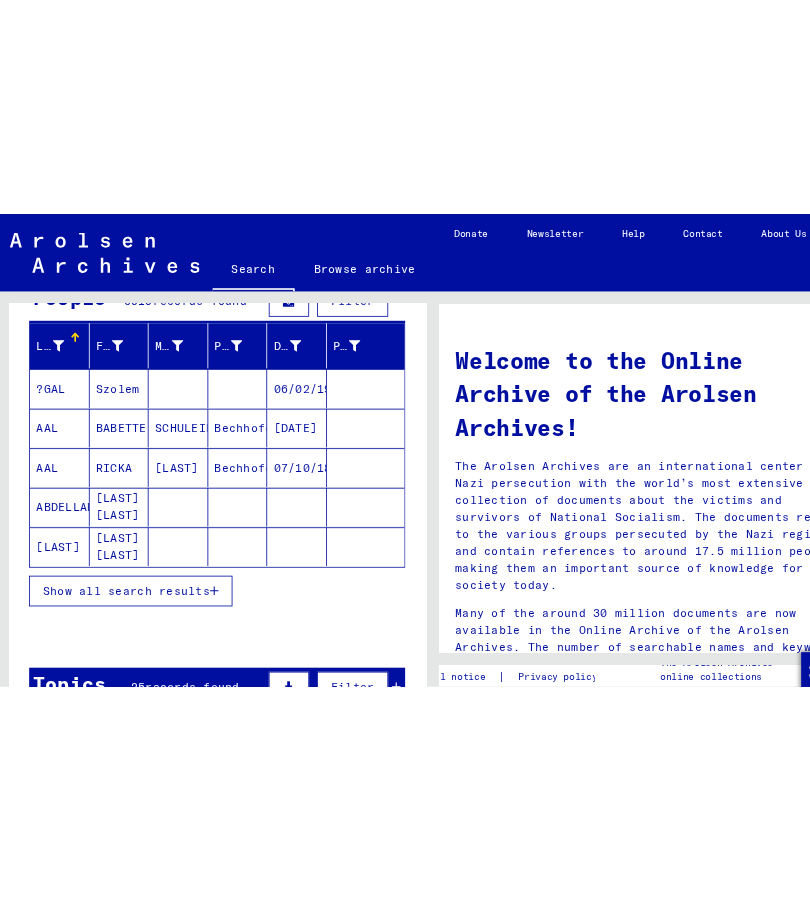 scroll, scrollTop: 247, scrollLeft: 0, axis: vertical 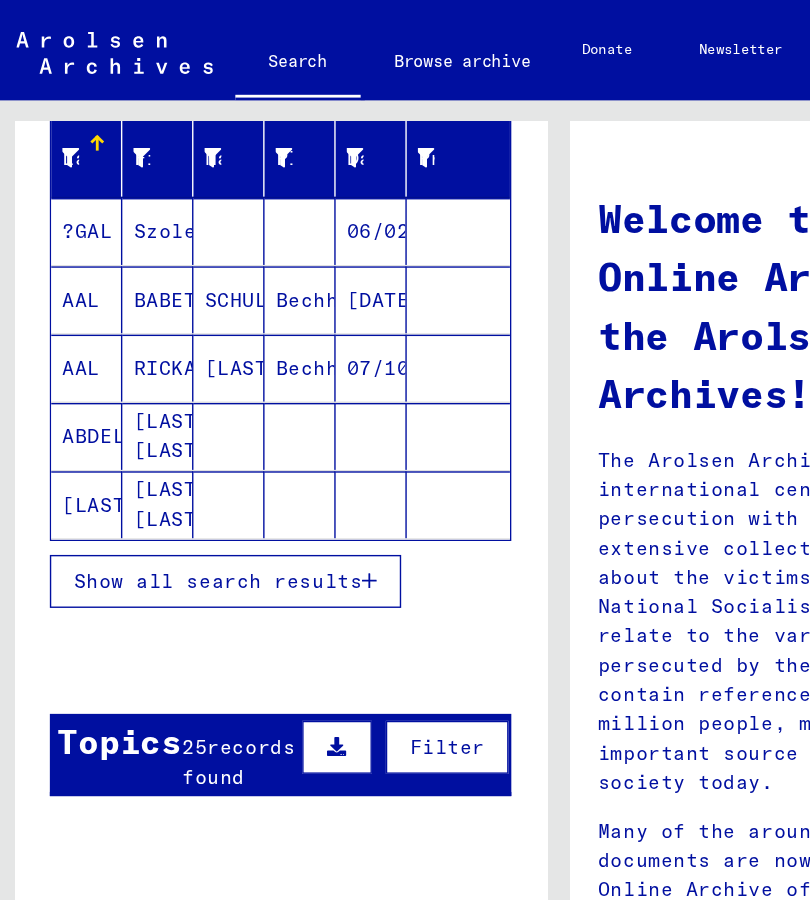 click at bounding box center (50, 113) 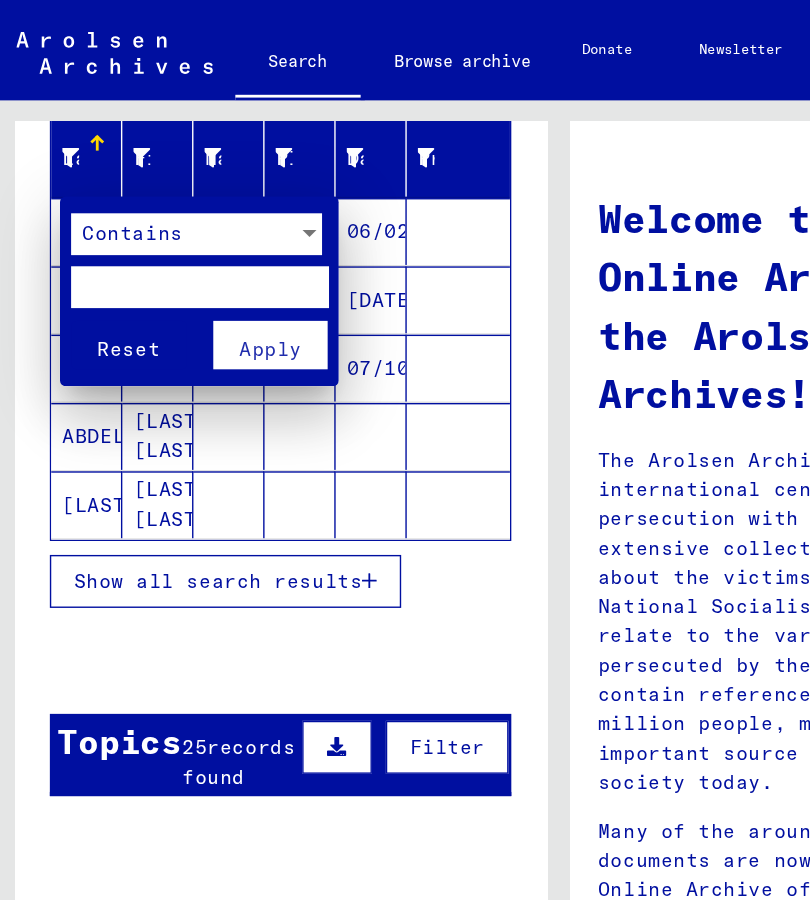 click on "Contains" at bounding box center [132, 168] 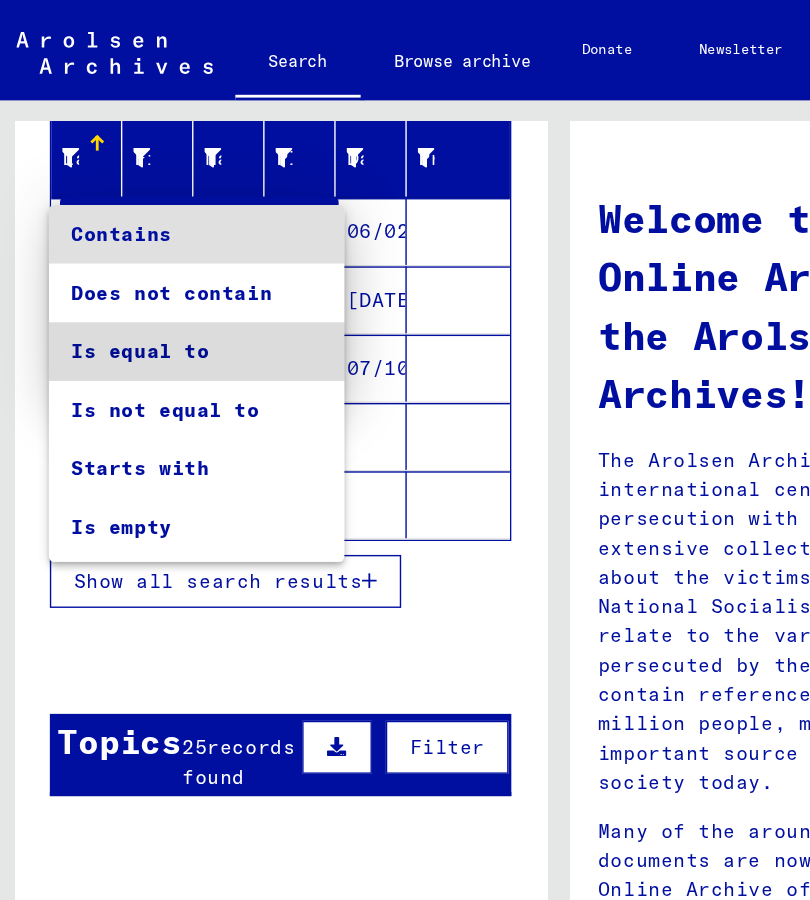 click on "Is equal to" at bounding box center [141, 252] 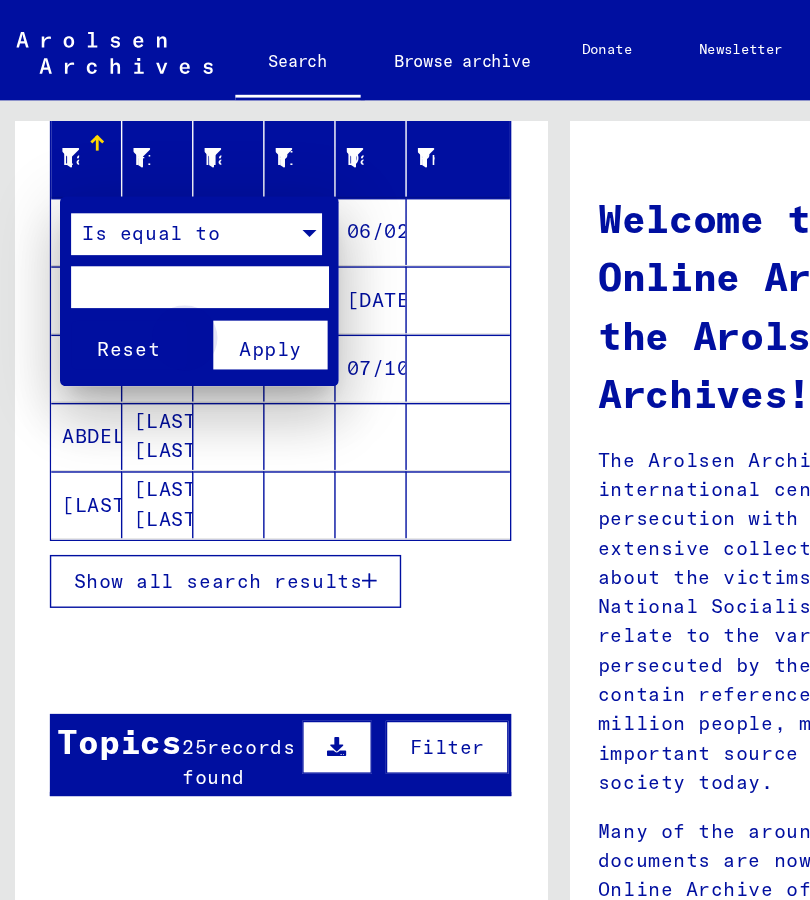click on "Apply" at bounding box center (194, 250) 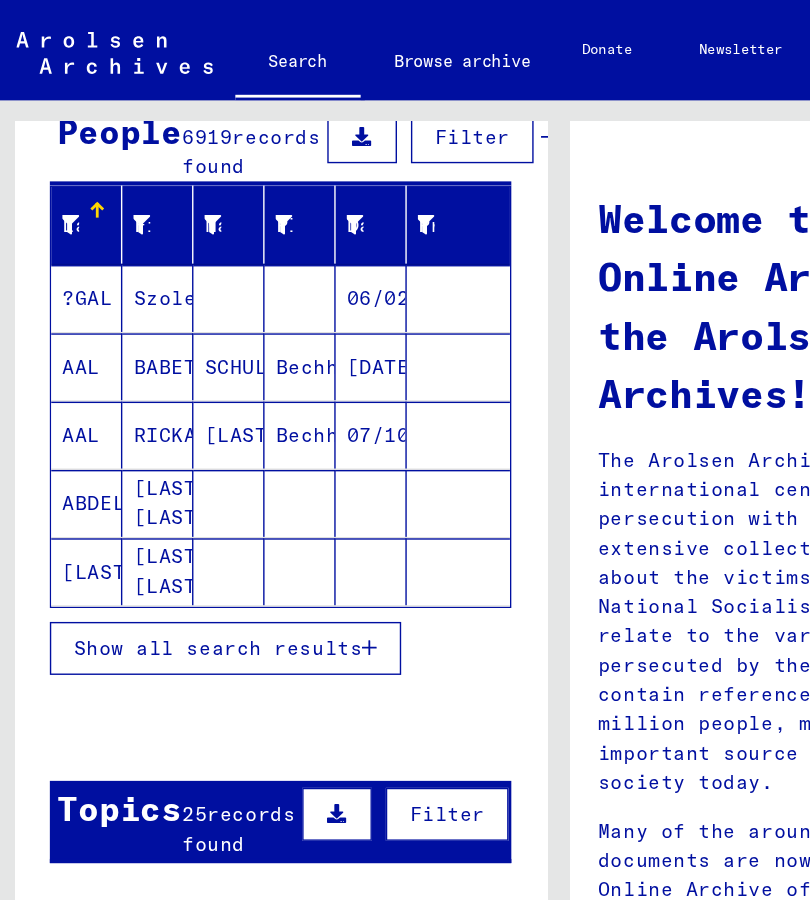 scroll, scrollTop: 234, scrollLeft: 0, axis: vertical 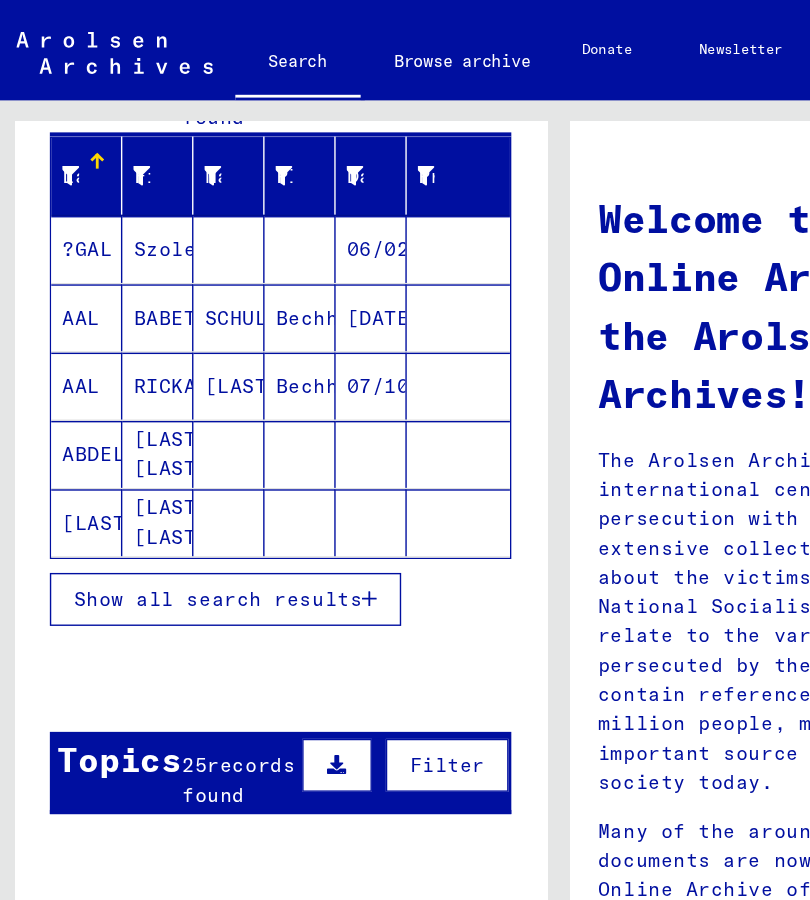 click on "Topics" at bounding box center [86, 545] 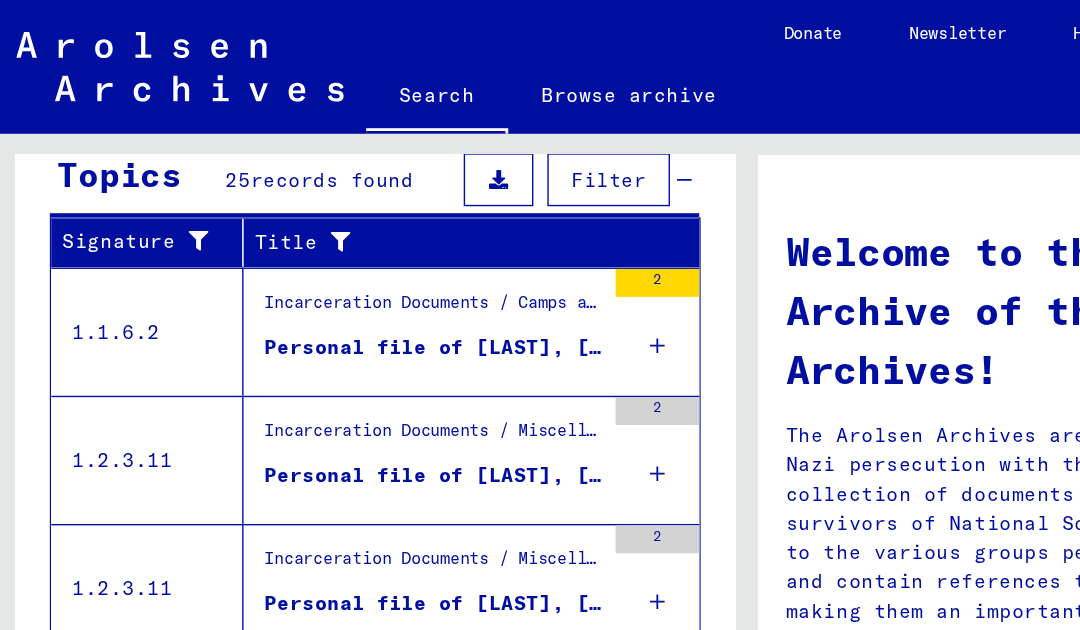 scroll, scrollTop: 677, scrollLeft: 0, axis: vertical 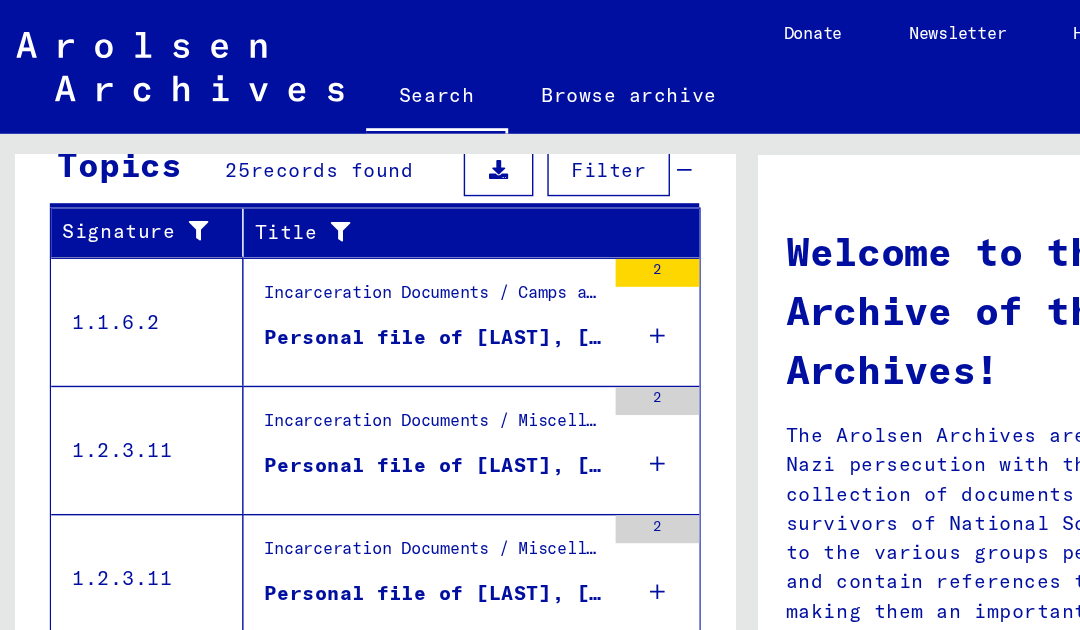click on "2" at bounding box center [472, 231] 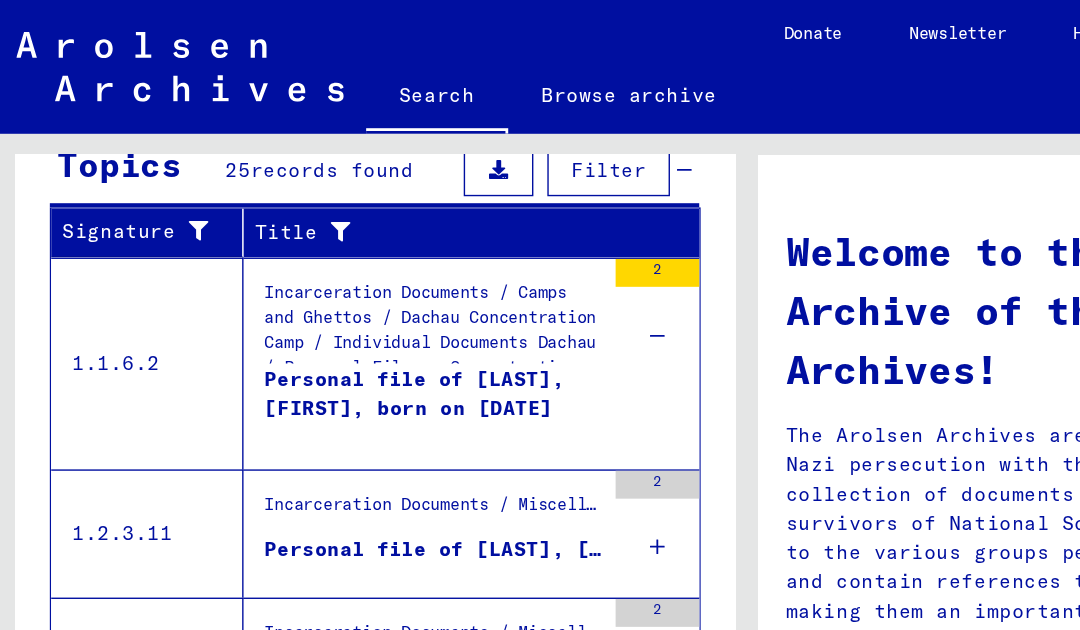 click at bounding box center (472, 393) 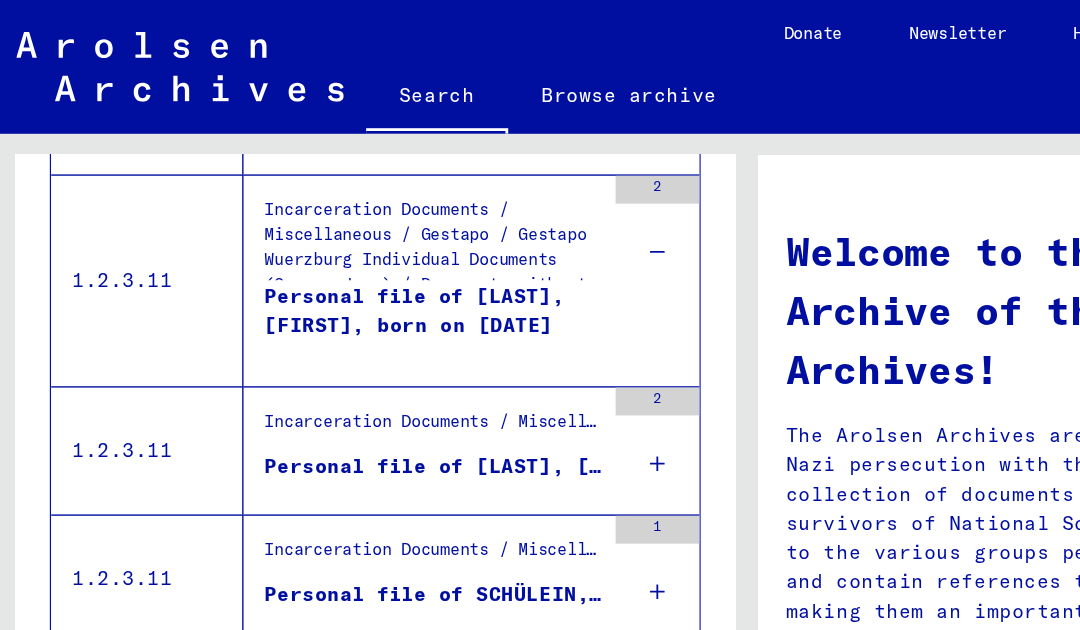 scroll, scrollTop: 889, scrollLeft: 0, axis: vertical 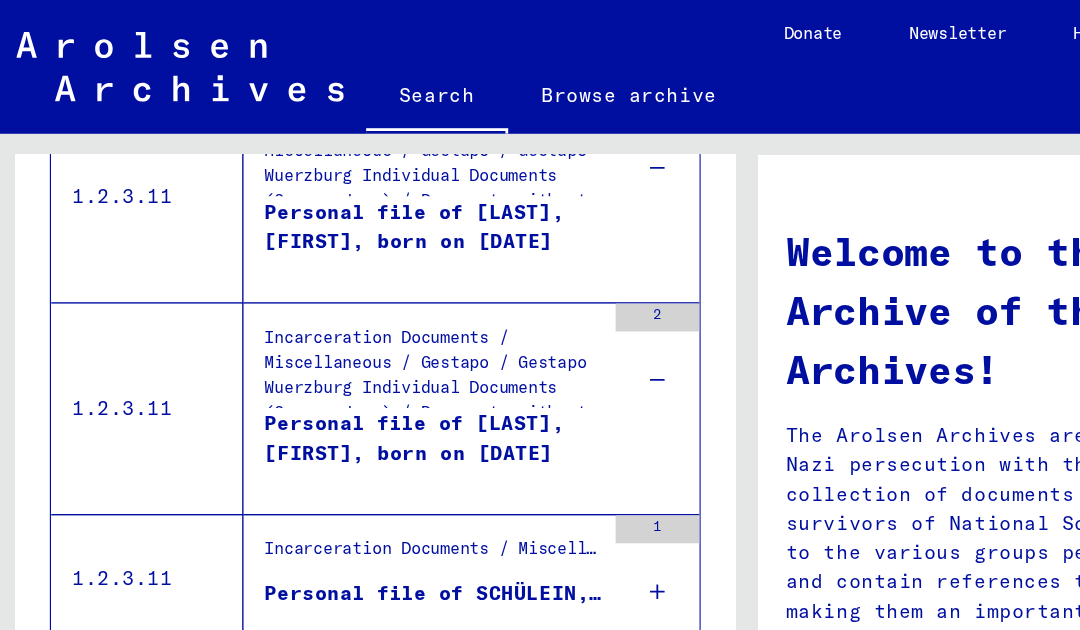 click on "1" at bounding box center (472, 415) 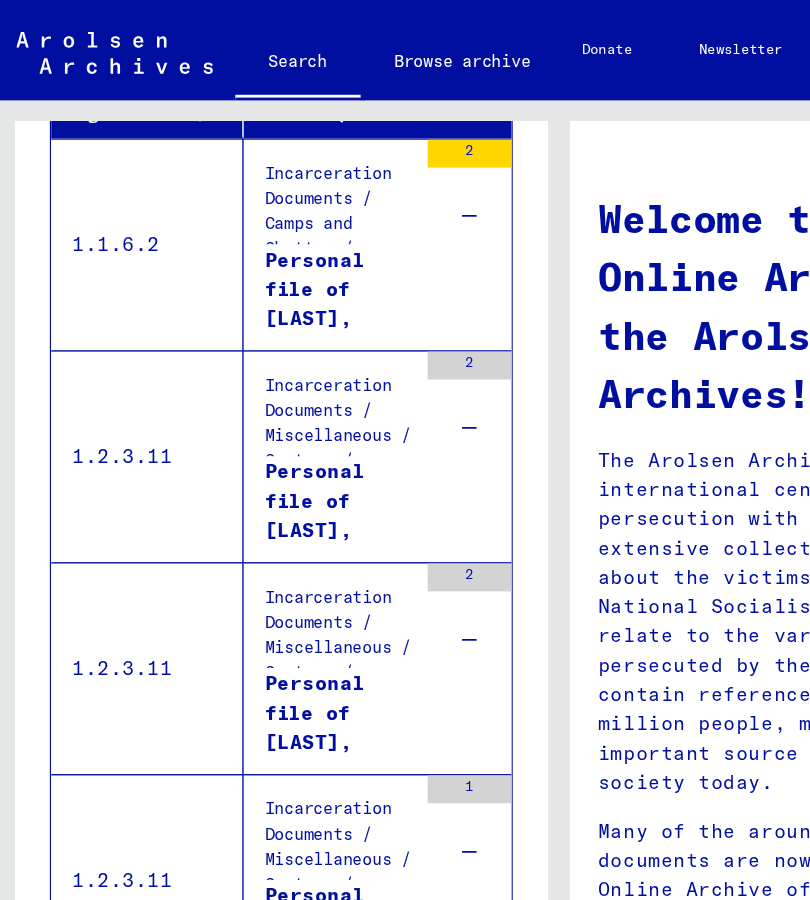 scroll, scrollTop: 797, scrollLeft: 0, axis: vertical 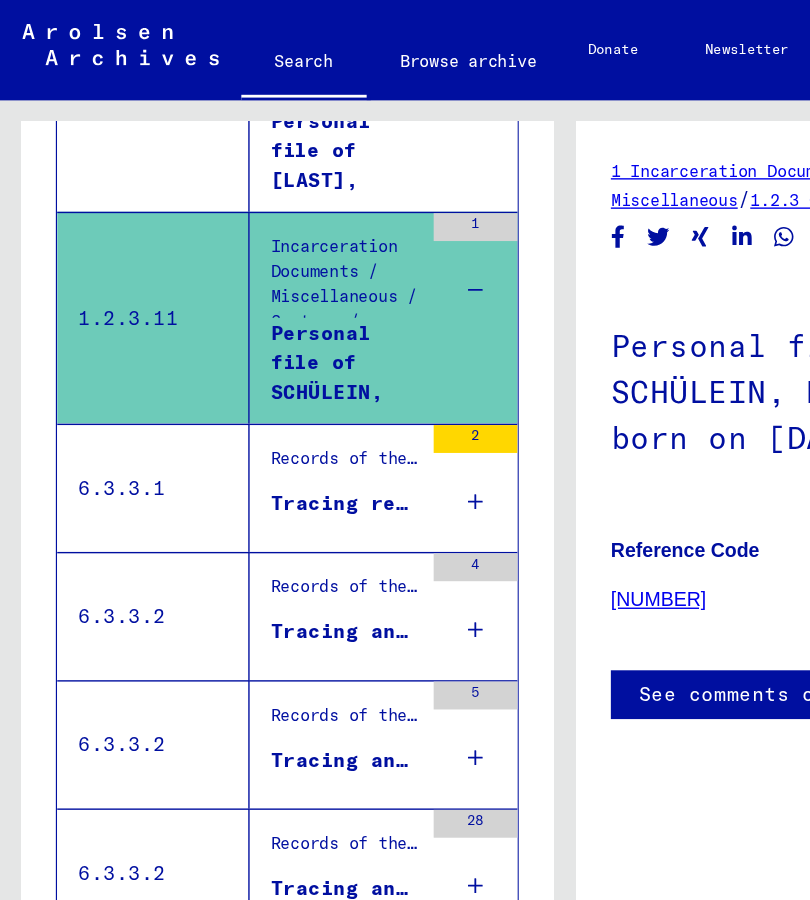click on "Tracing request concerning [FIRST] [LAST]" at bounding box center [247, 361] 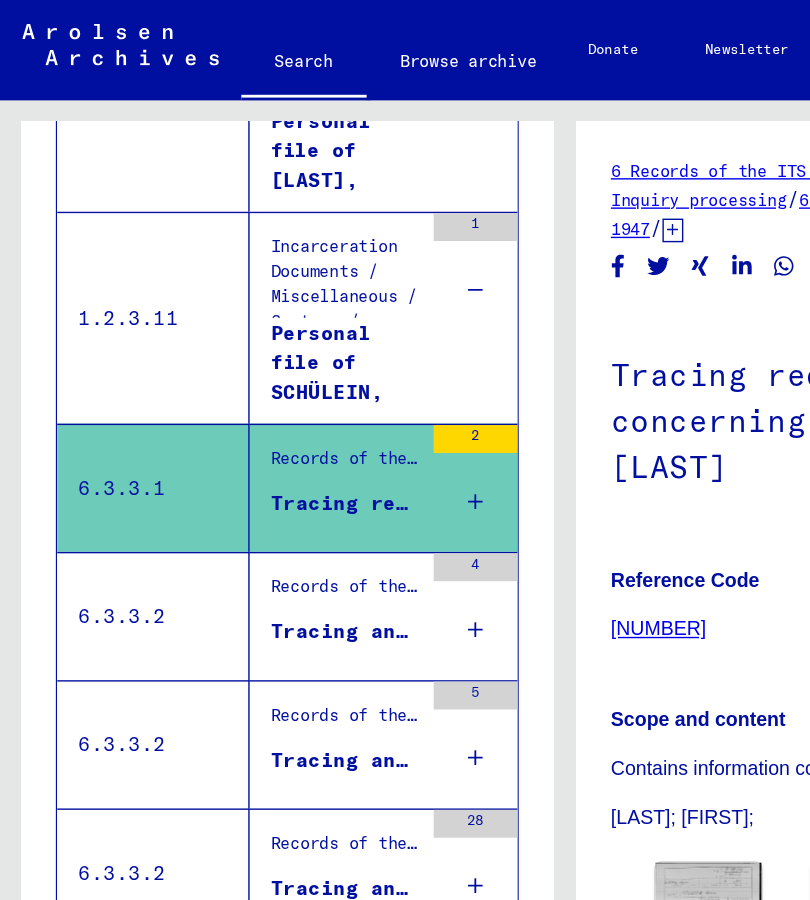 scroll, scrollTop: 0, scrollLeft: 0, axis: both 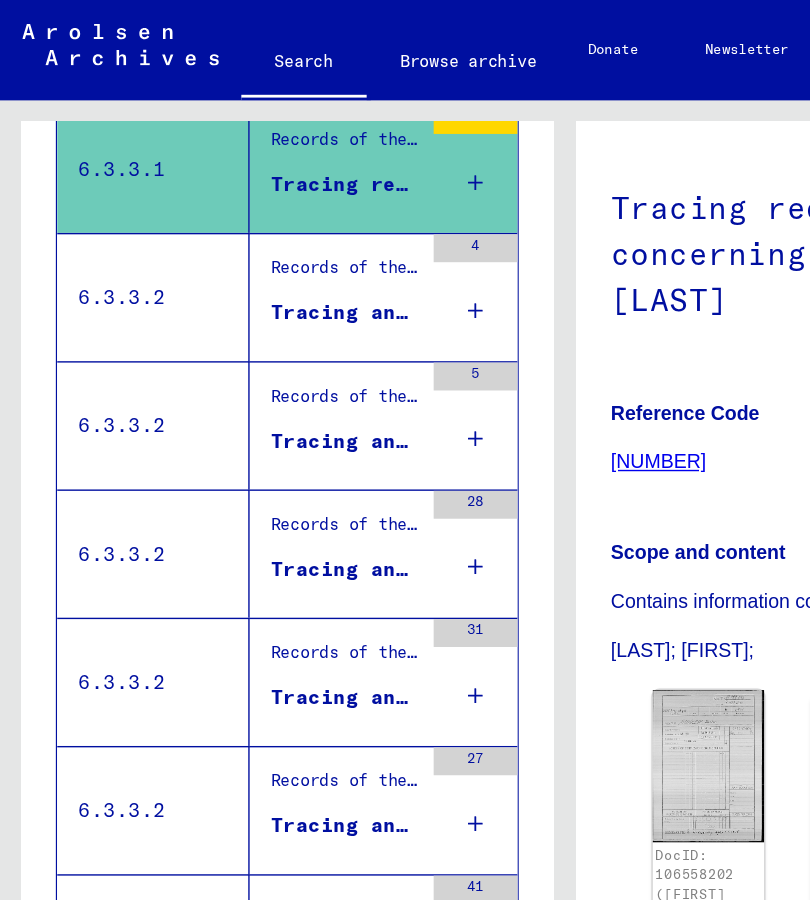 click 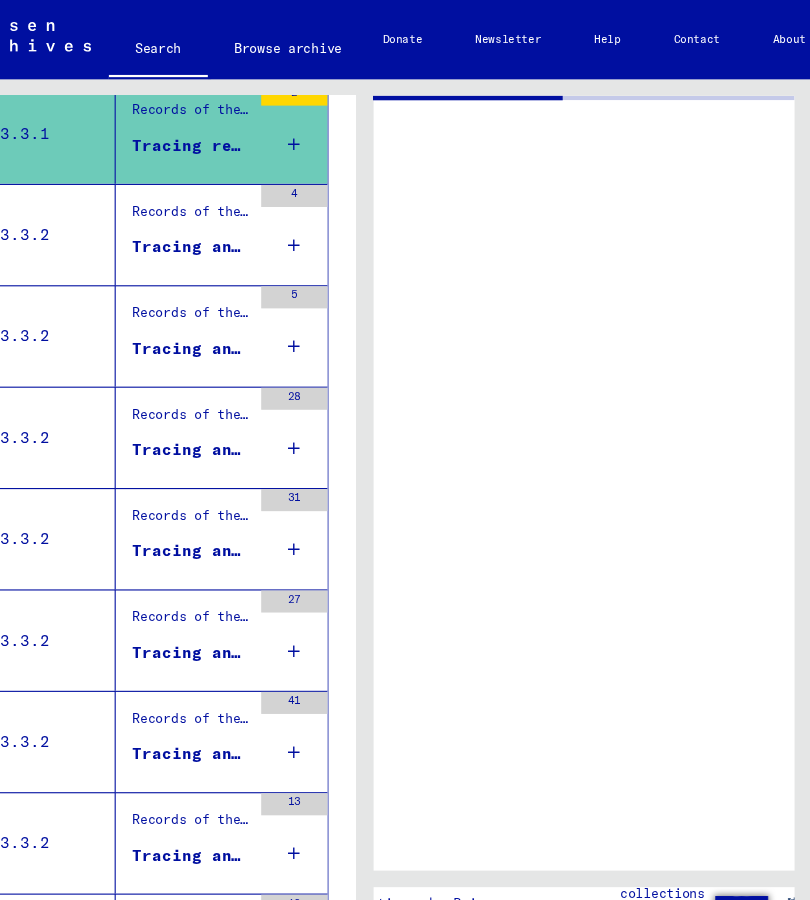 scroll, scrollTop: 0, scrollLeft: 0, axis: both 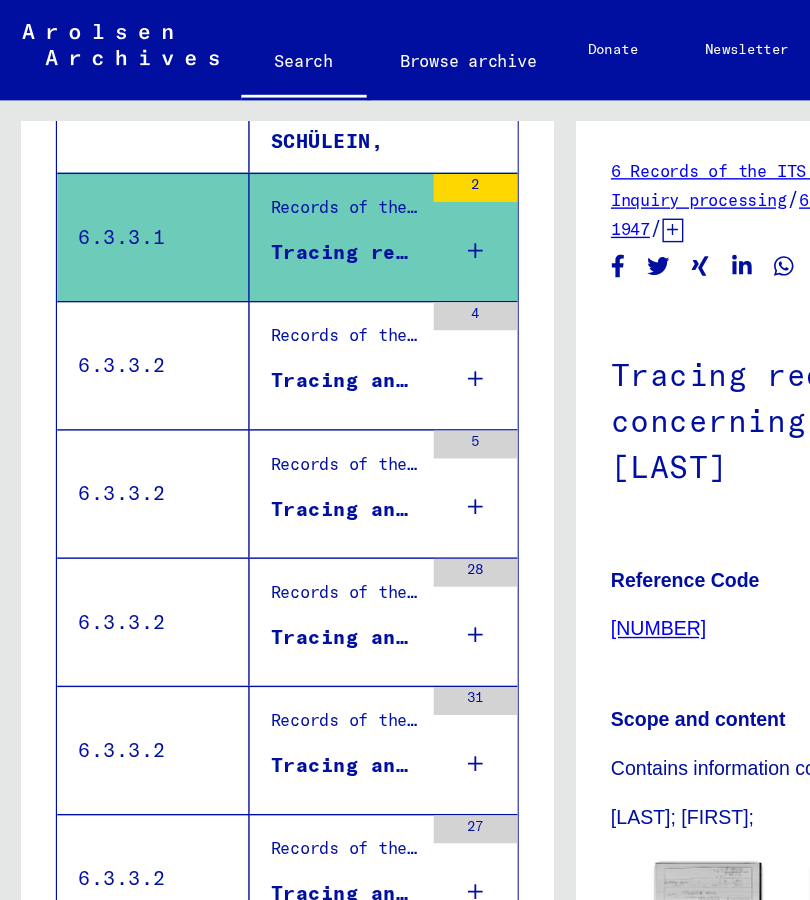 click on "Tracing and documentation case no. 1.130.832 for SCHULEIN, HERMANUS born [DATE]" at bounding box center (247, 273) 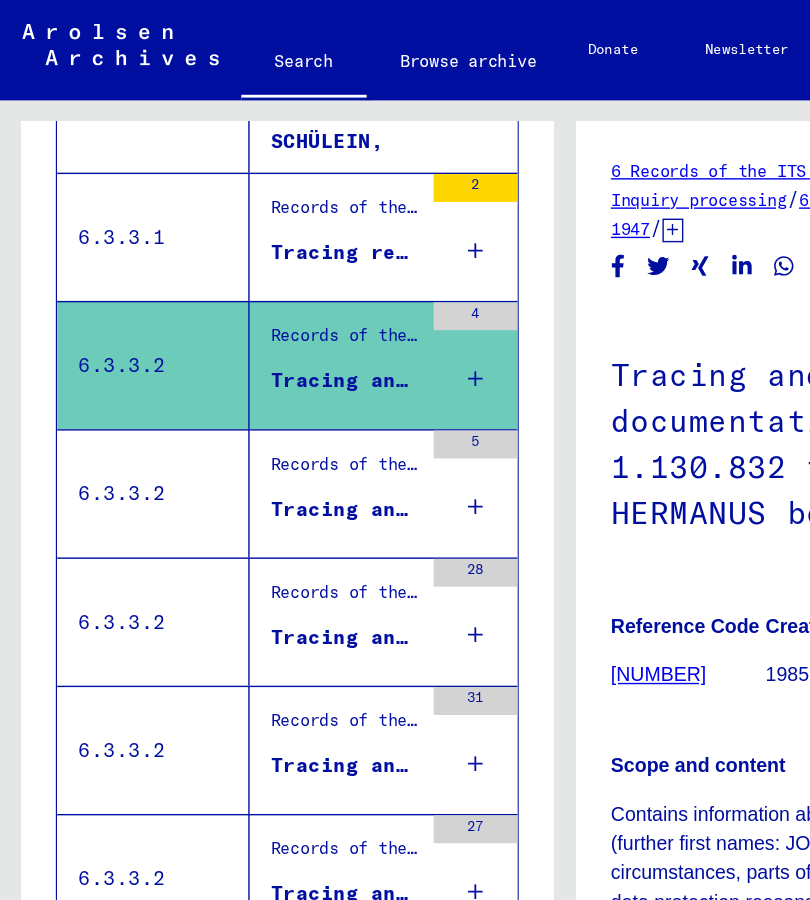 scroll, scrollTop: 0, scrollLeft: 0, axis: both 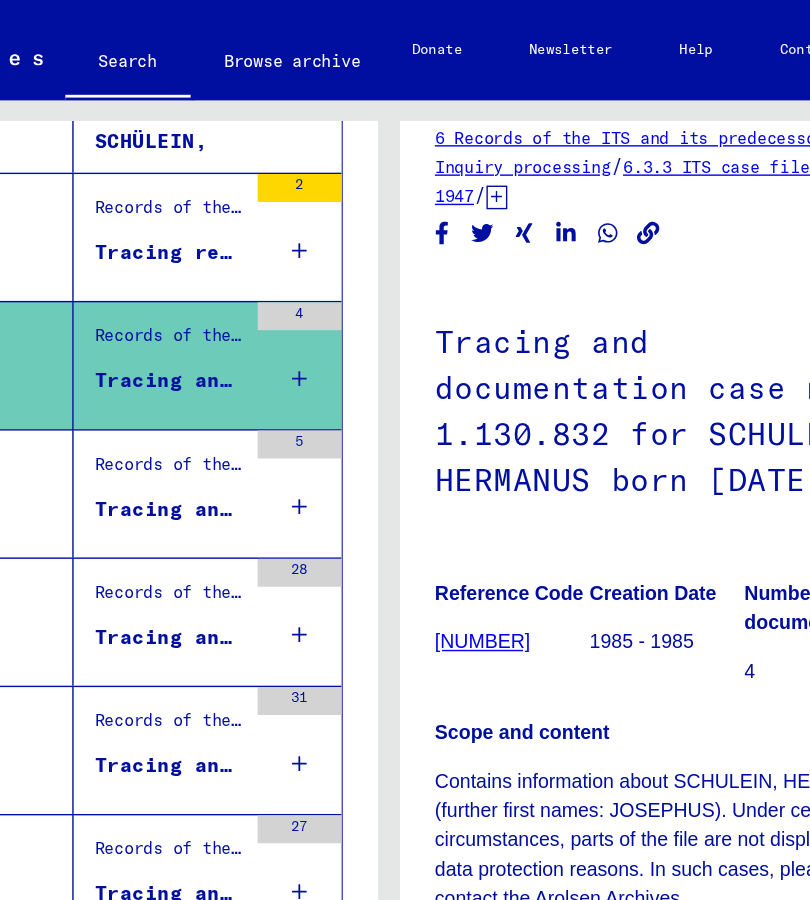 click on "Tracing and documentation case no. 1.228.367 for SCHULEIN, JOHANNES born [DATE]" at bounding box center [121, 365] 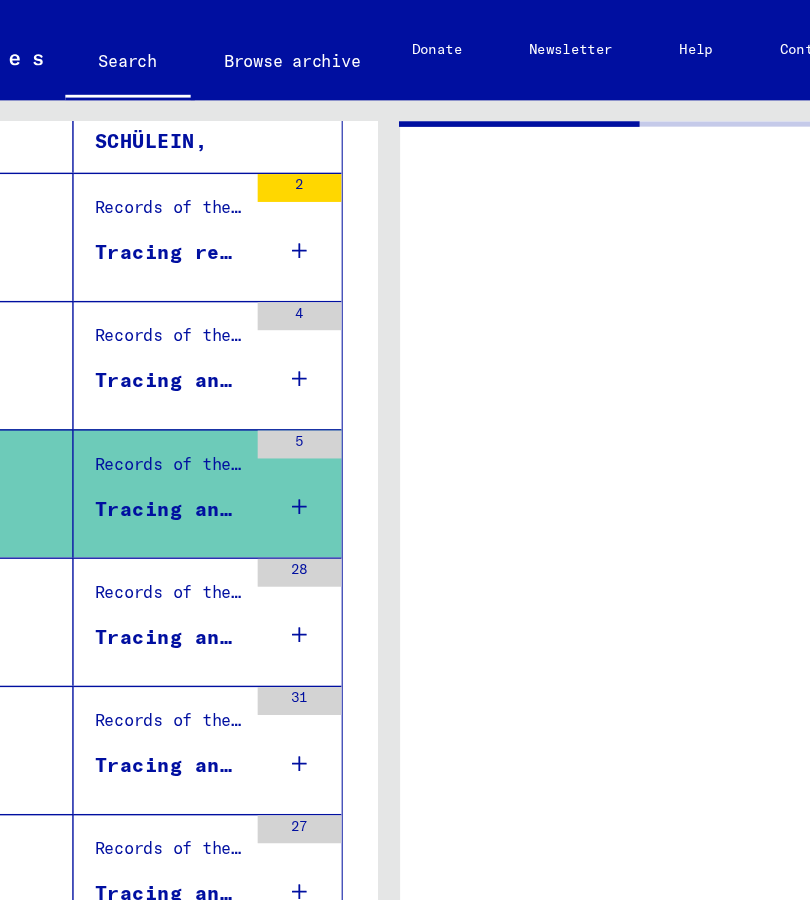 scroll 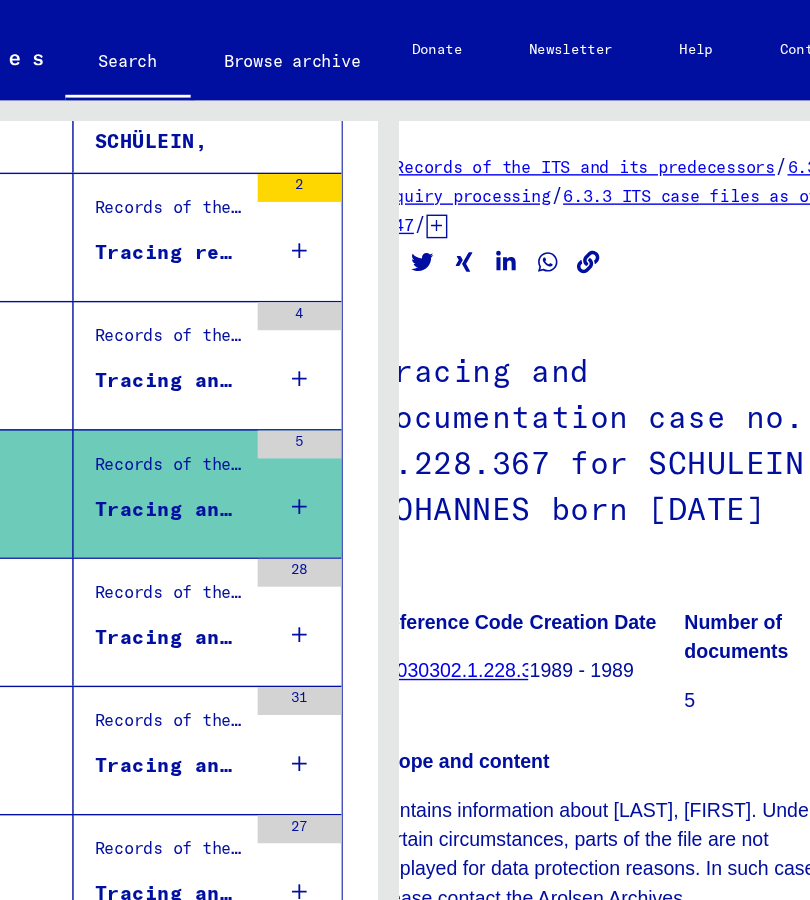 click on "Tracing and documentation case no. 145.089 for [LAST], [FIRST] born [DATE] or[DATE] or[DATE] or[DATE]" at bounding box center (121, 457) 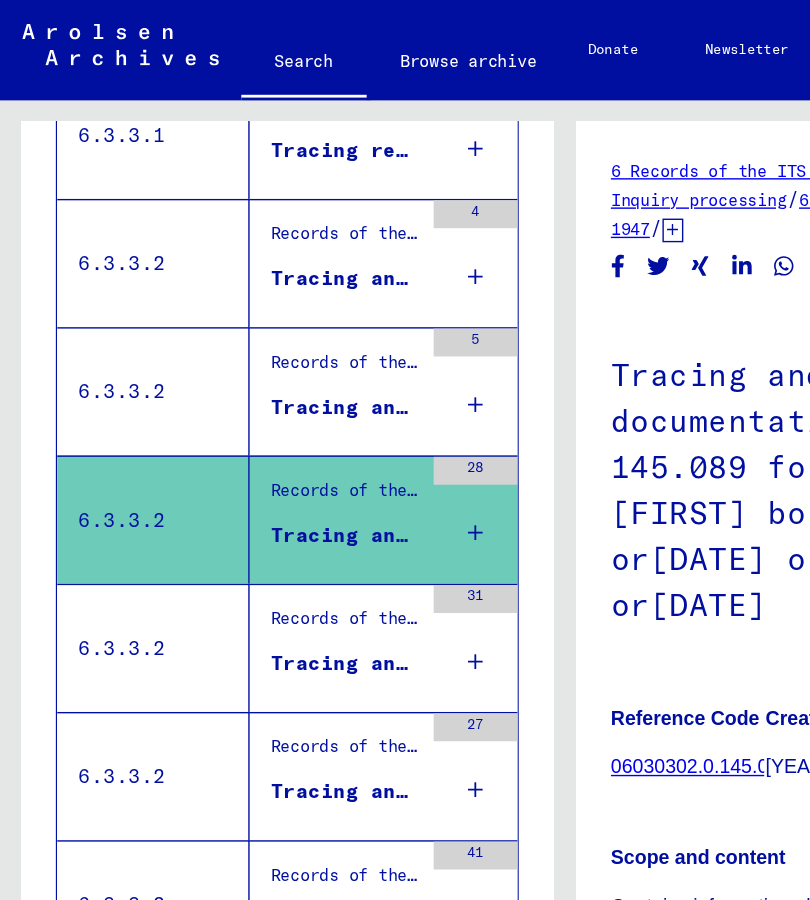 click on "Tracing and documentation case no. 147.450 for HERTZ, BERTHA born [DATE]" at bounding box center (247, 476) 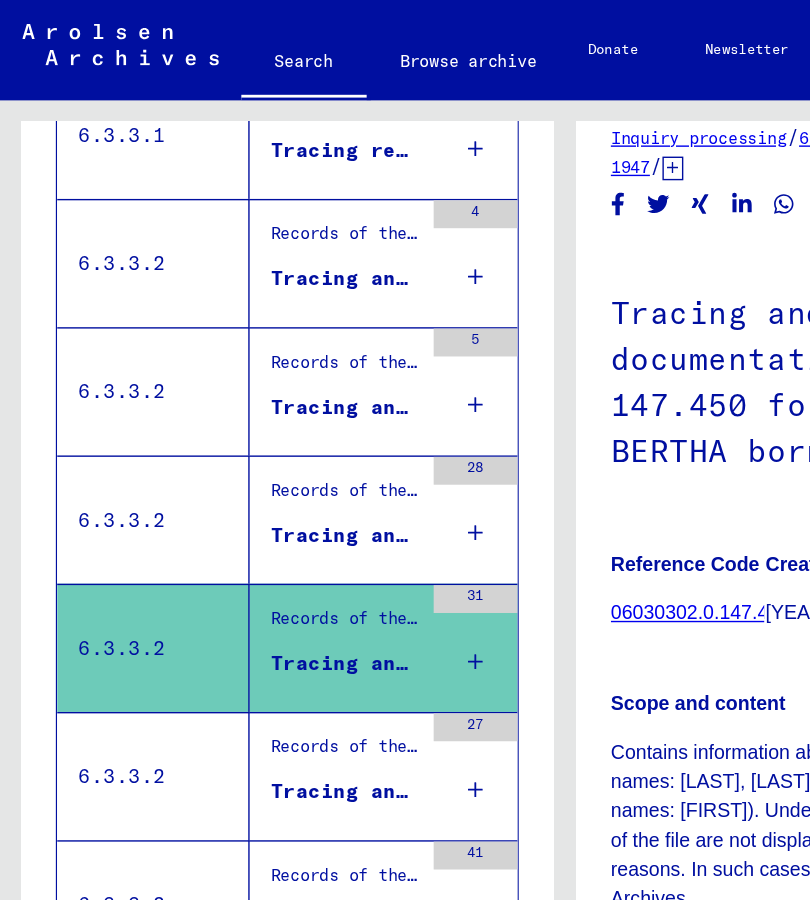 click on "Tracing and documentation case no. 147.452 for HERTZ, FRIEDA born [DATE]" at bounding box center (247, 568) 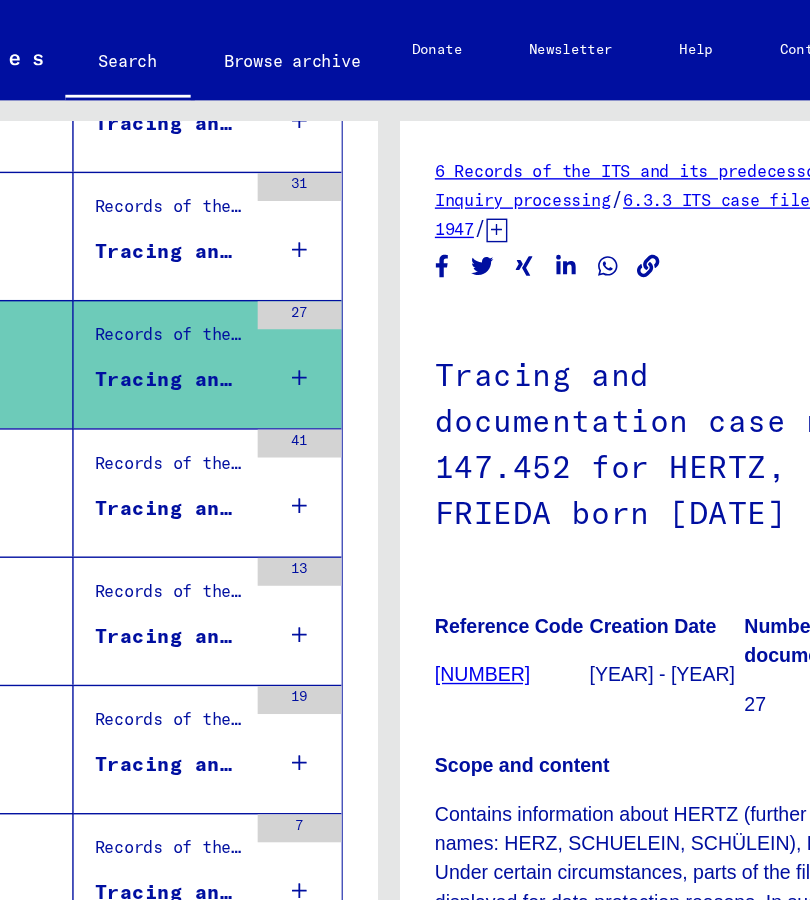 click on "Records of the ITS and its predecessors / Inquiry processing / ITS case files as of 1947 / Repository of T/D cases / Tracing and documentation cases with (T/D) numbers between 1 bis 249.999 / Tracing and documentation cases with (T/D) numbers between 154.000 and 154.499" at bounding box center (121, 337) 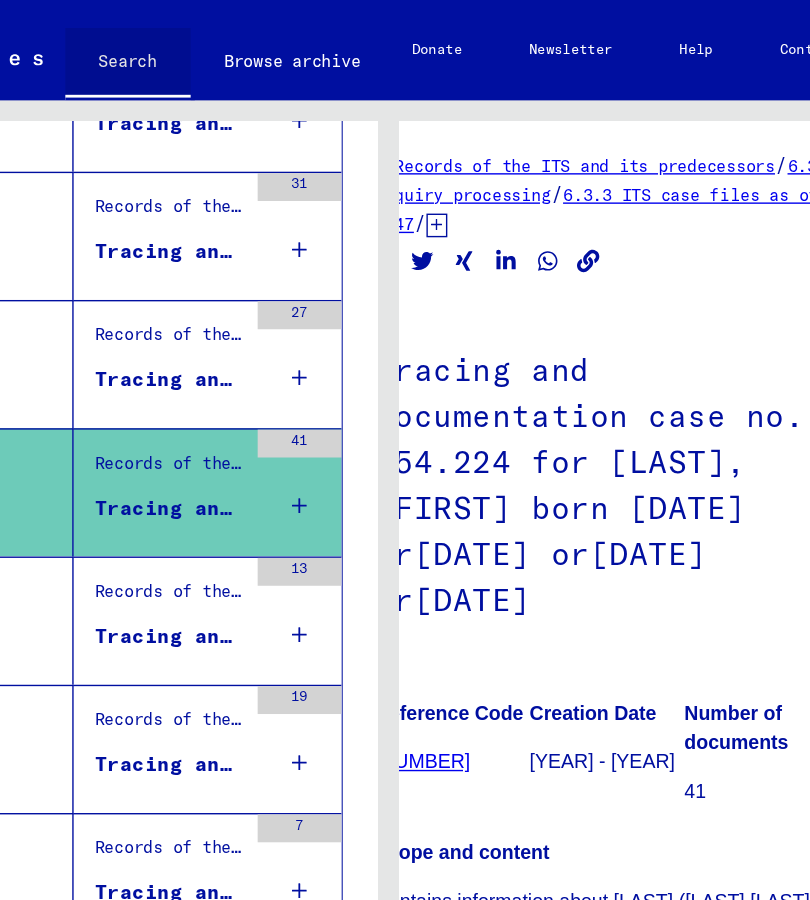click on "Search" 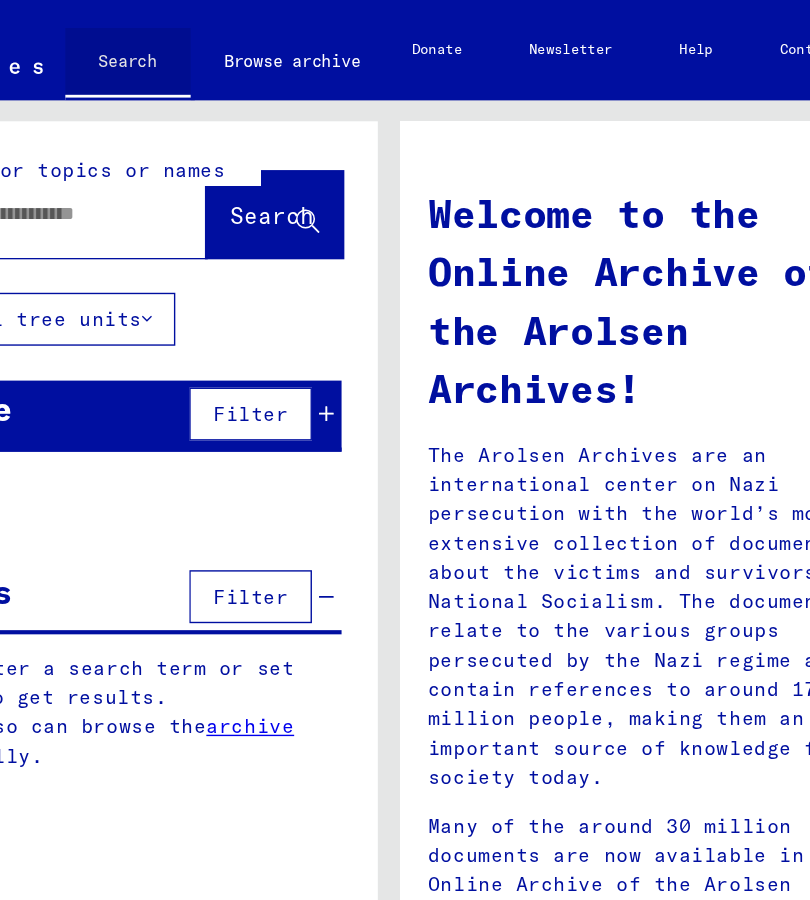 click on "Search" 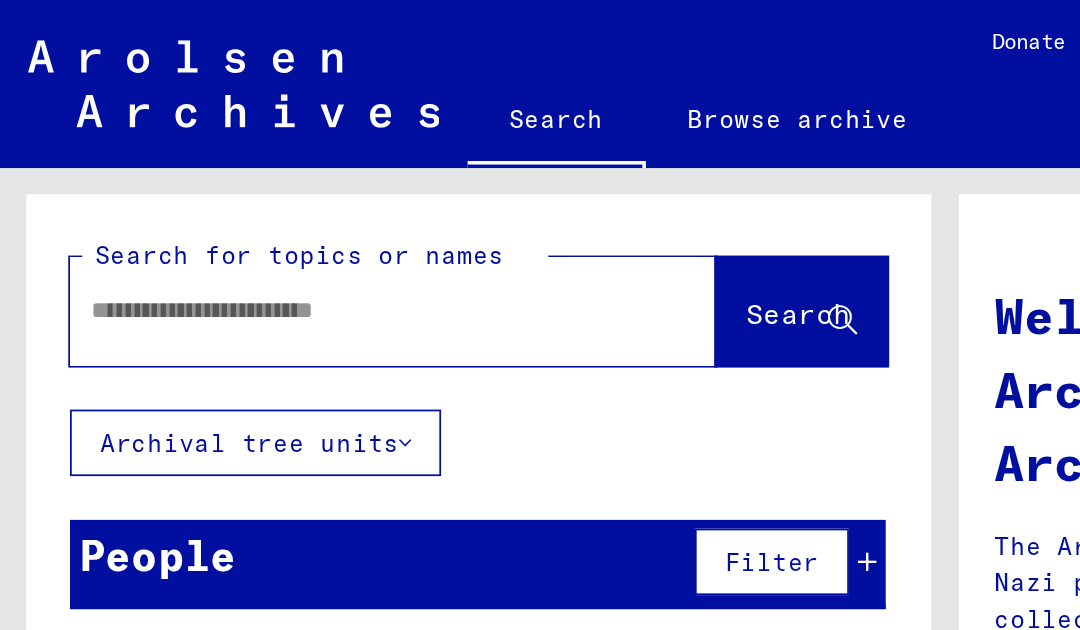click at bounding box center [200, 177] 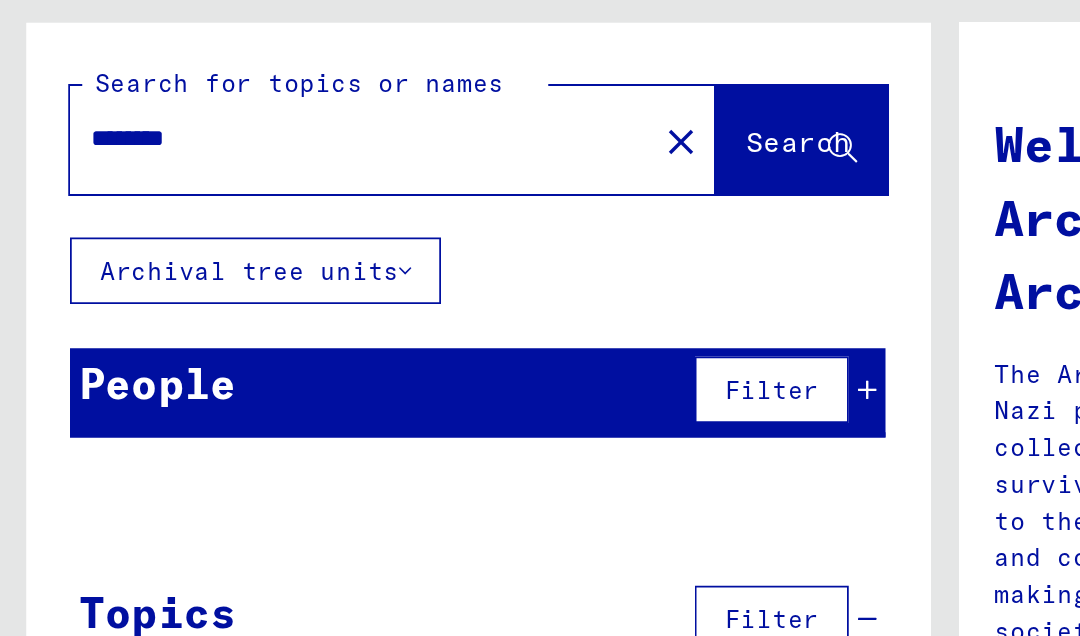 type on "********" 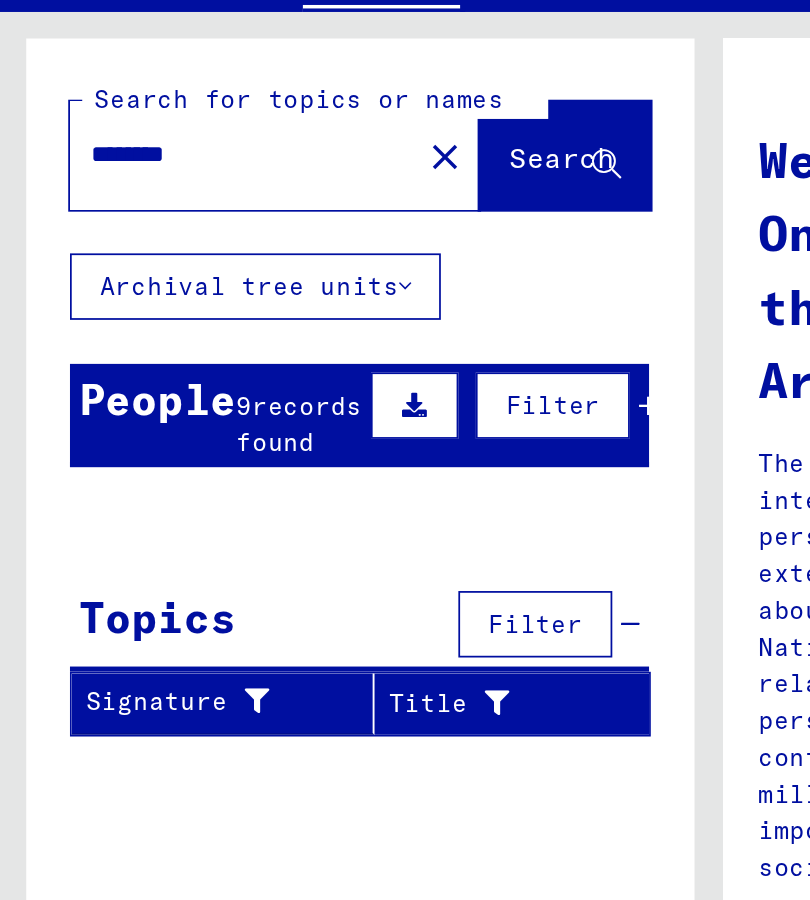 click on "records found" at bounding box center (171, 307) 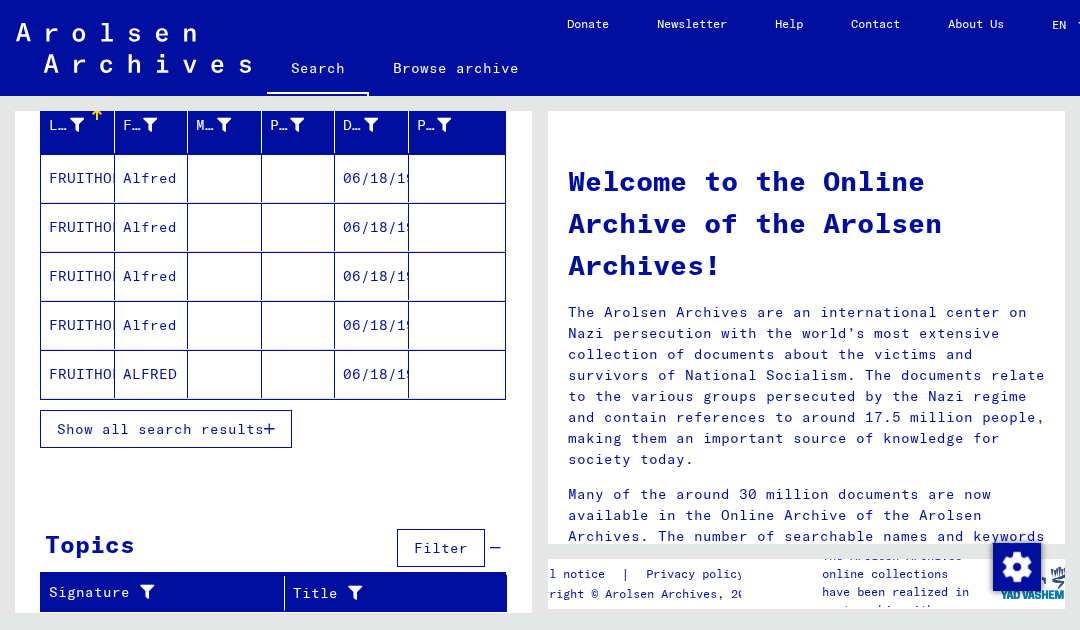 click on "Show all search results" at bounding box center [160, 429] 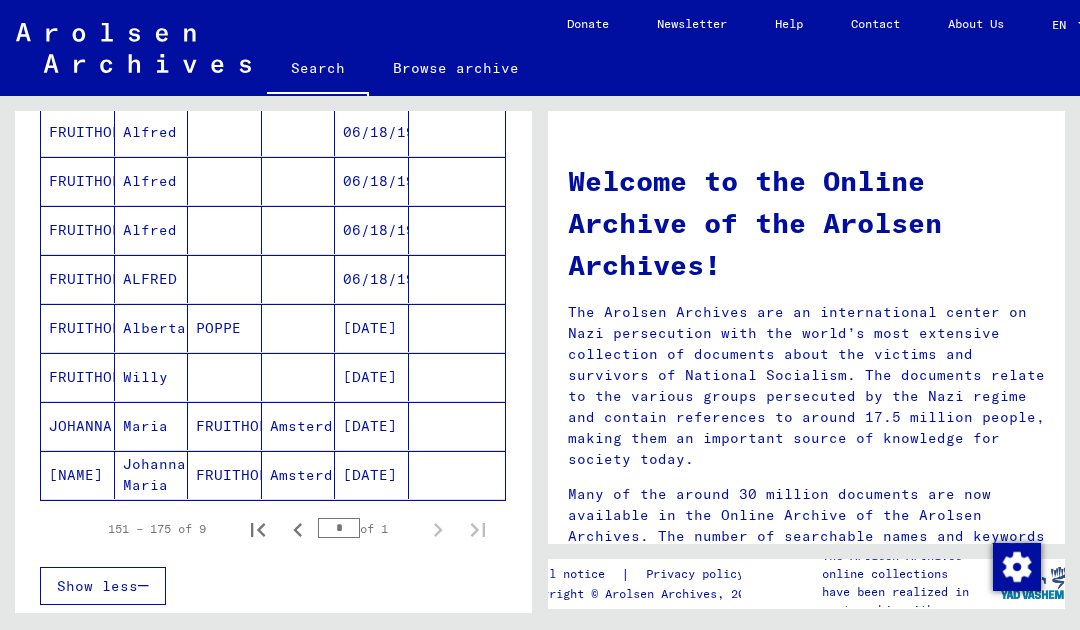 click on "JOHANNA" at bounding box center [78, 475] 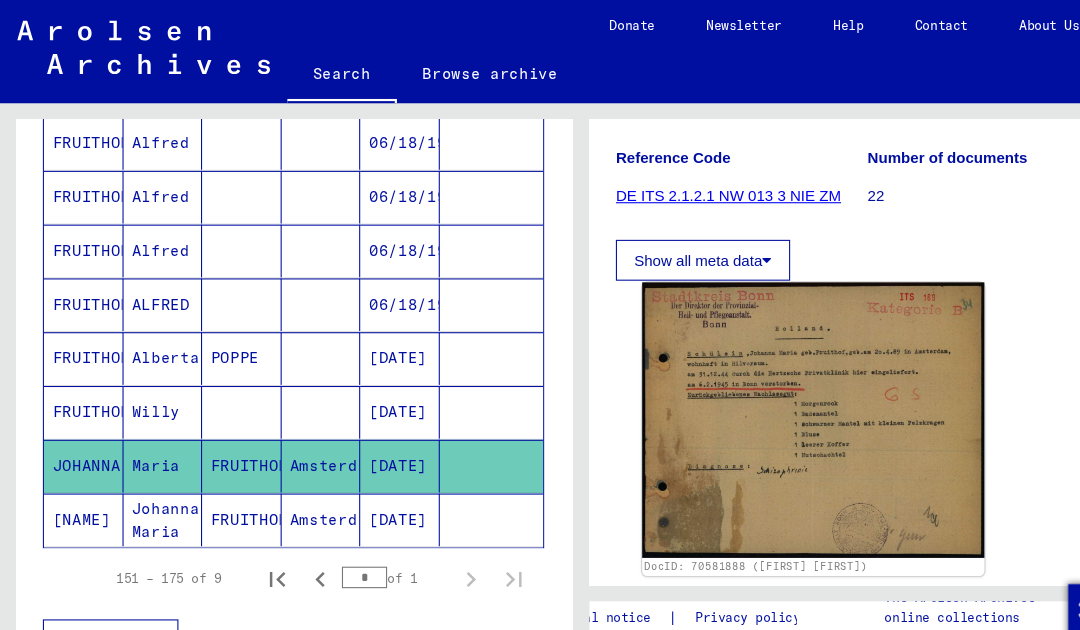 click 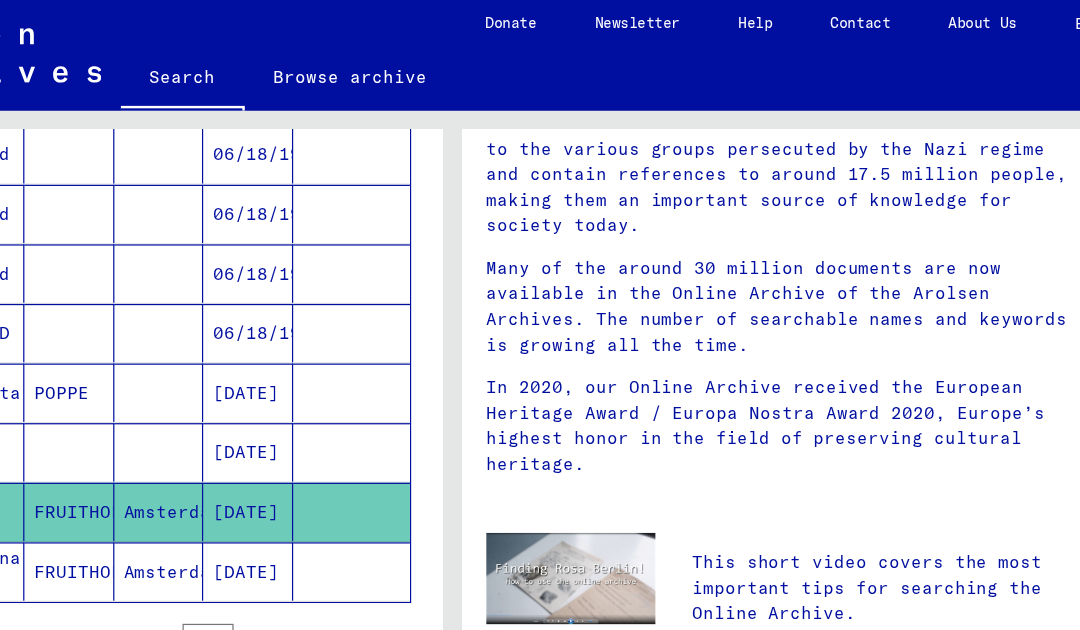 scroll, scrollTop: 0, scrollLeft: 0, axis: both 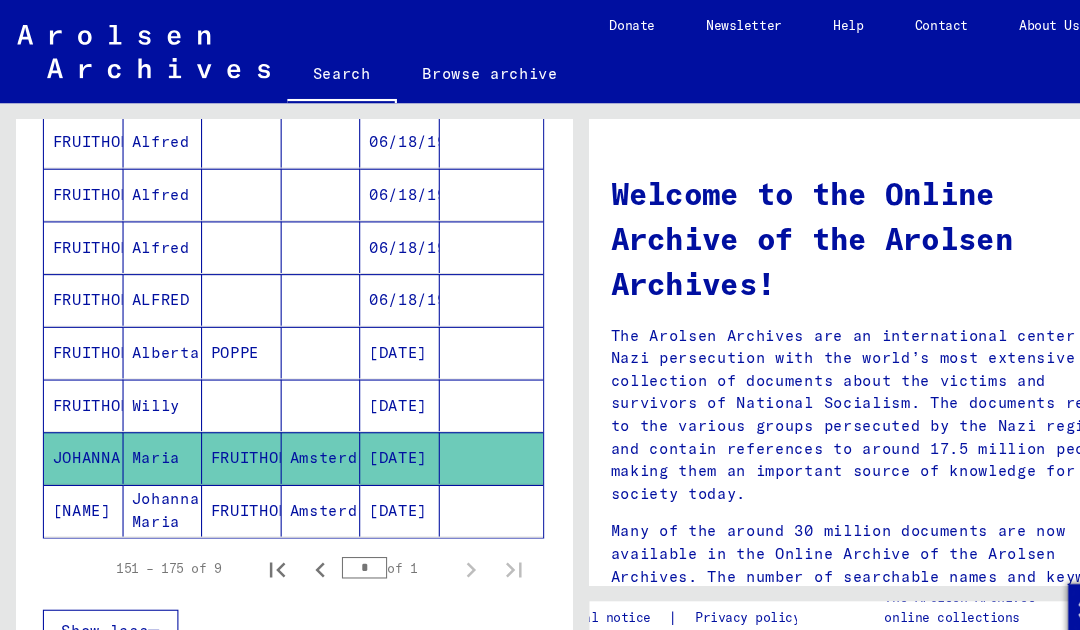 click on "JOHANNA" 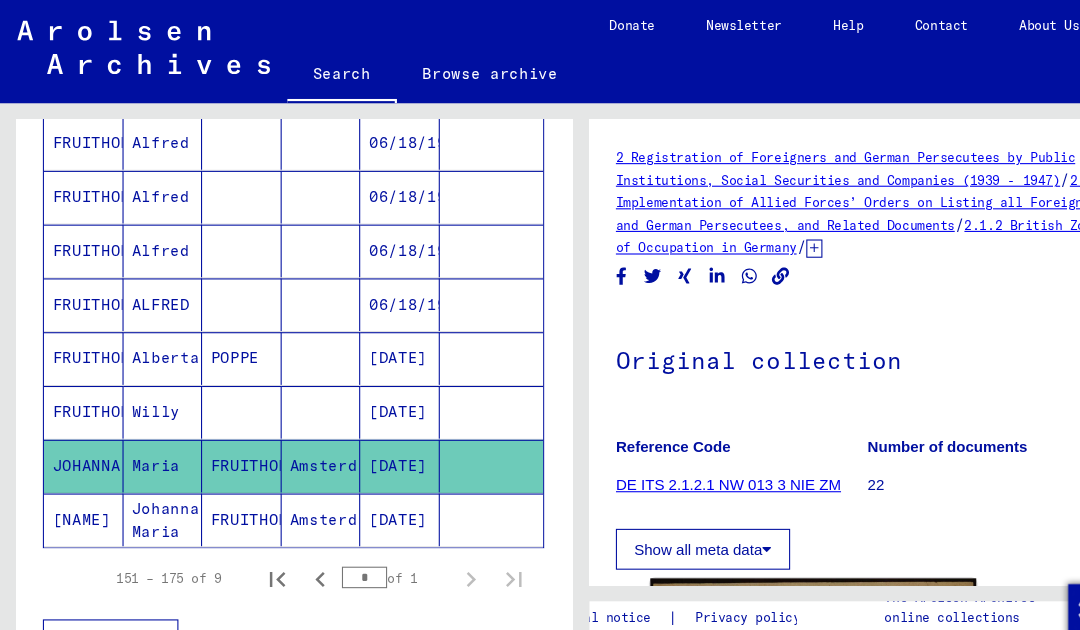 scroll, scrollTop: 0, scrollLeft: 0, axis: both 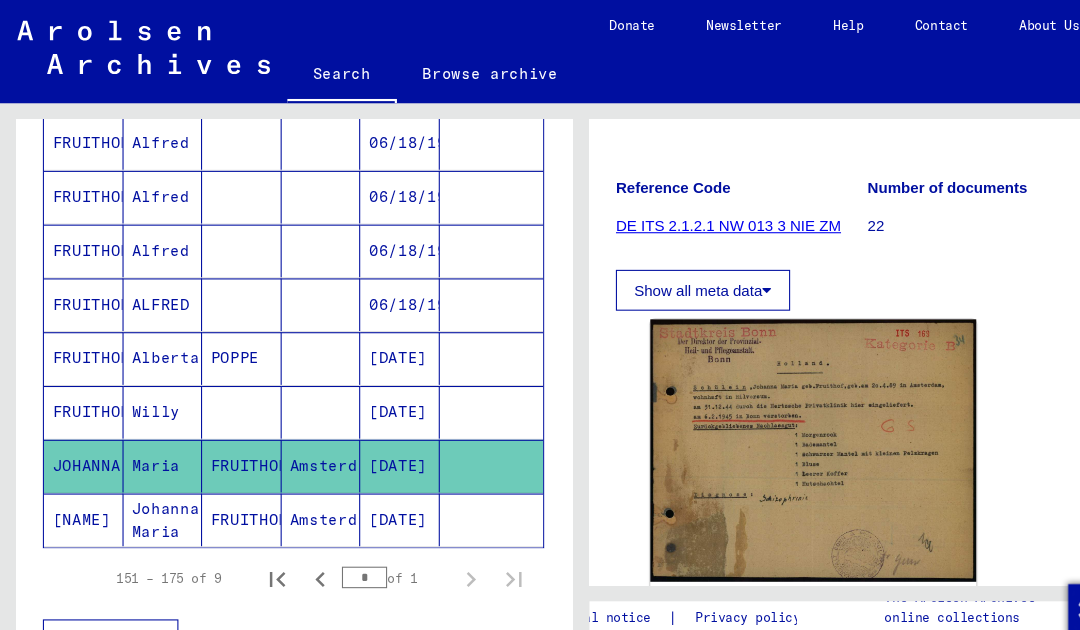 click on "DE ITS 2.1.2.1 NW 013 3 NIE ZM" 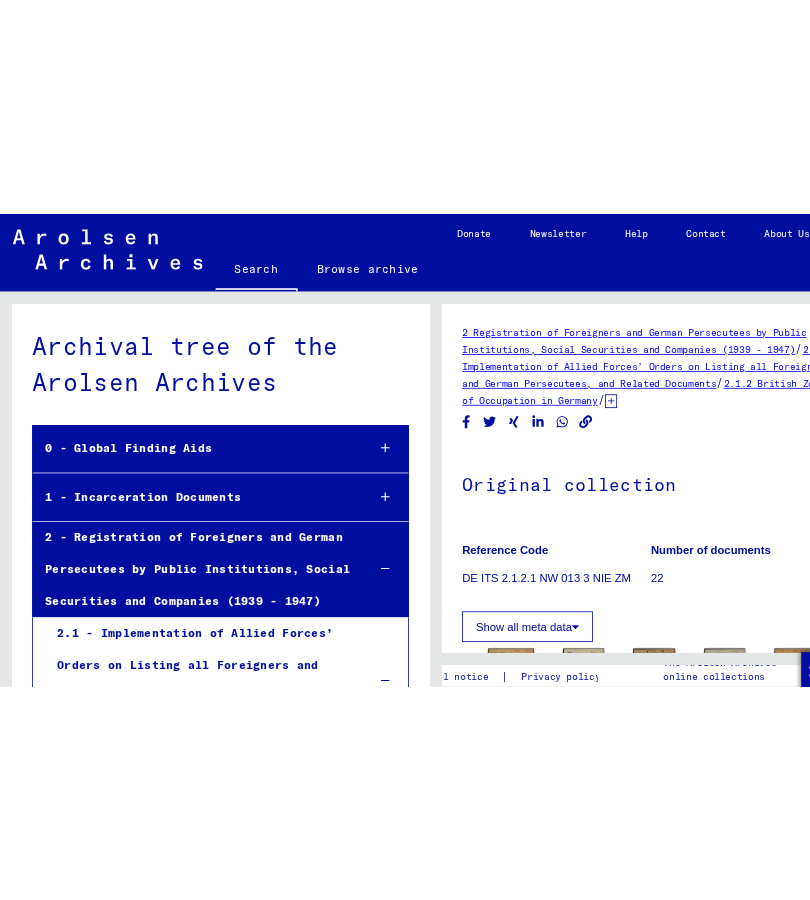 scroll, scrollTop: 3618, scrollLeft: 0, axis: vertical 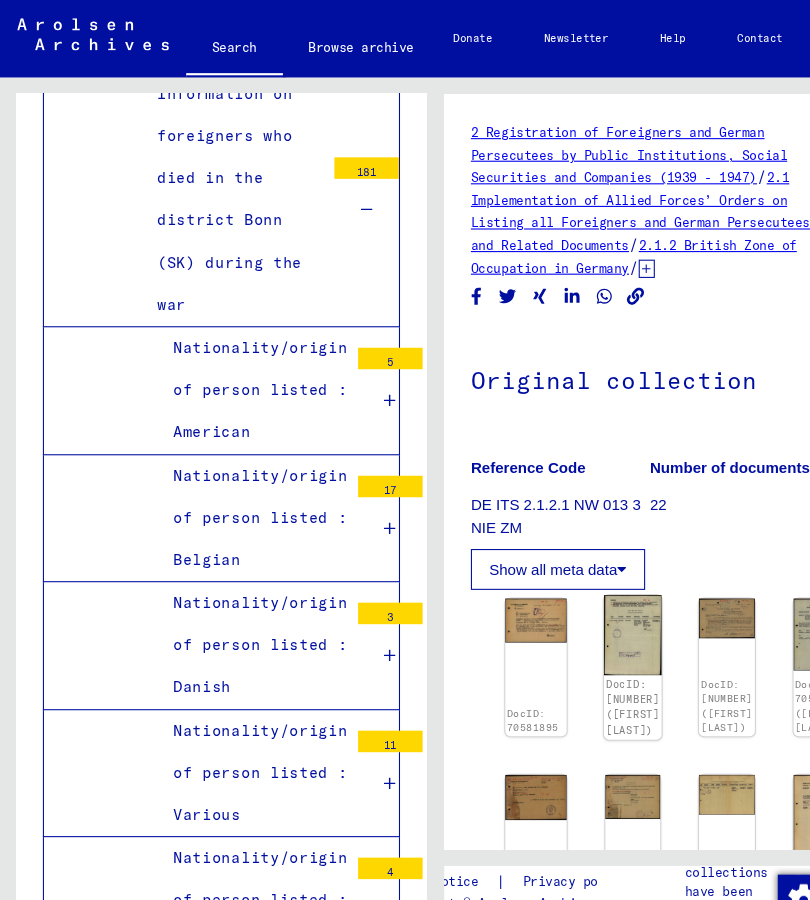 click 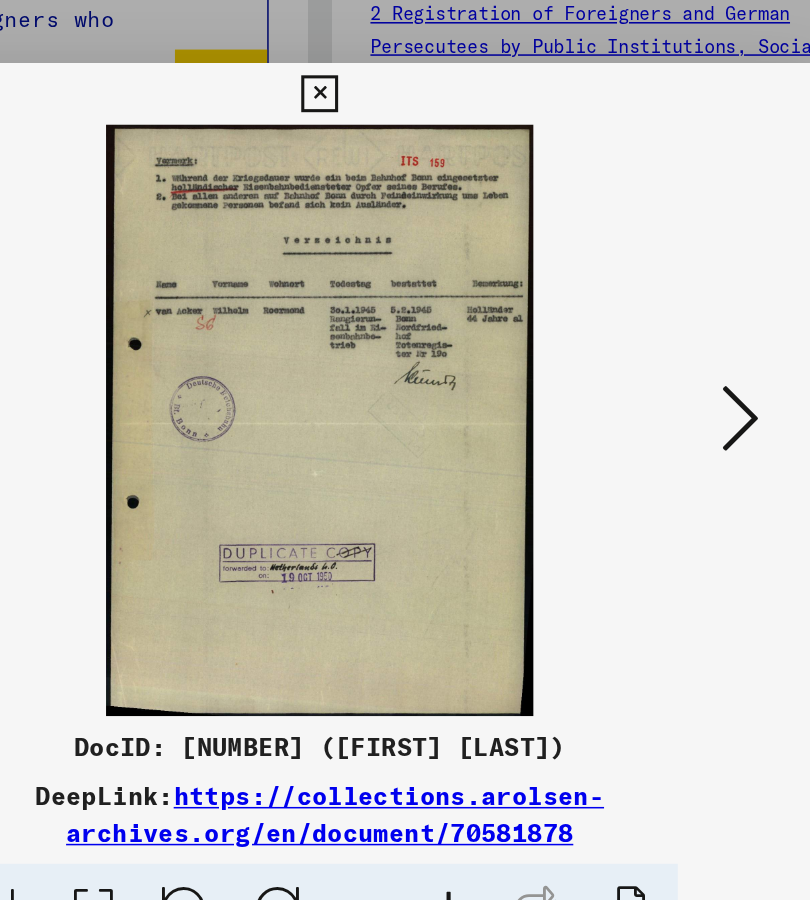 click at bounding box center [679, 387] 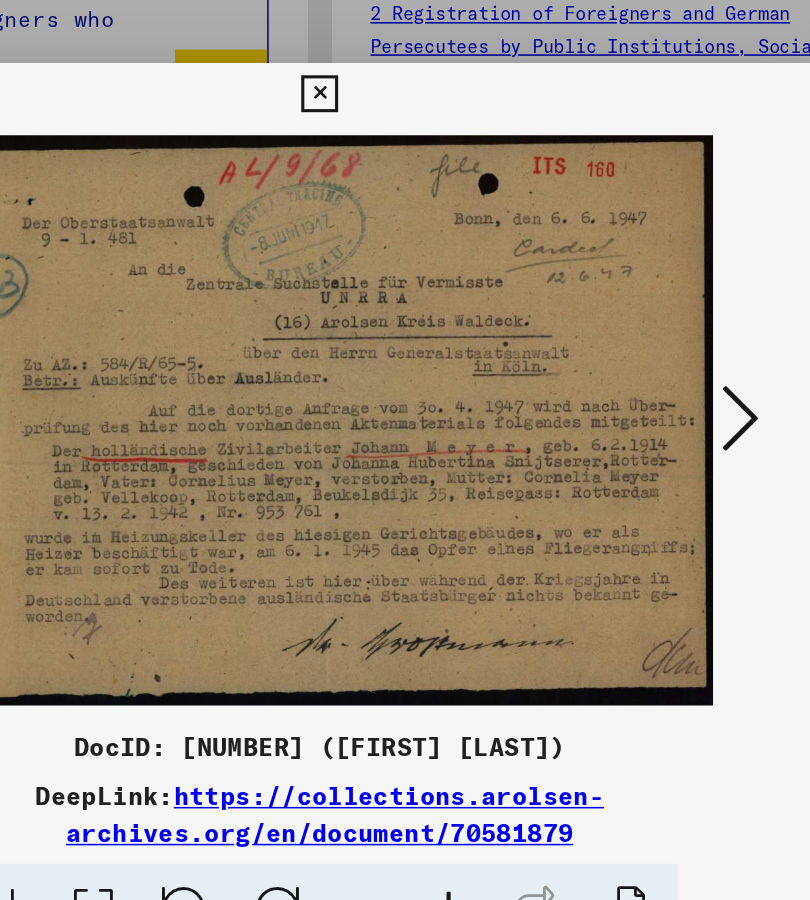 click at bounding box center (679, 386) 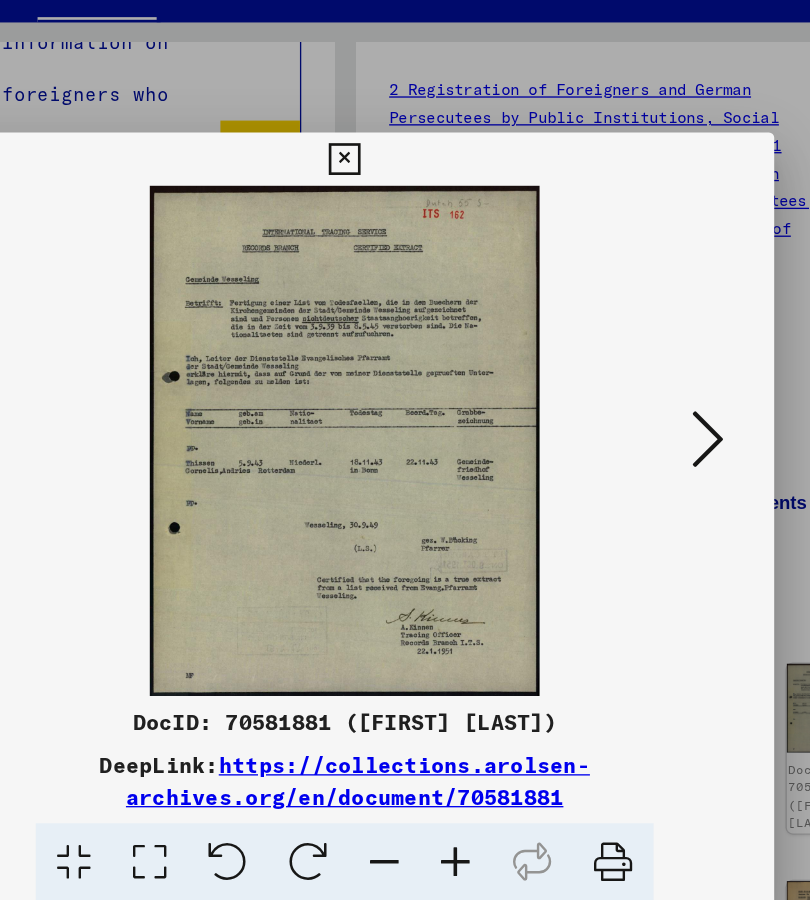 click at bounding box center [679, 387] 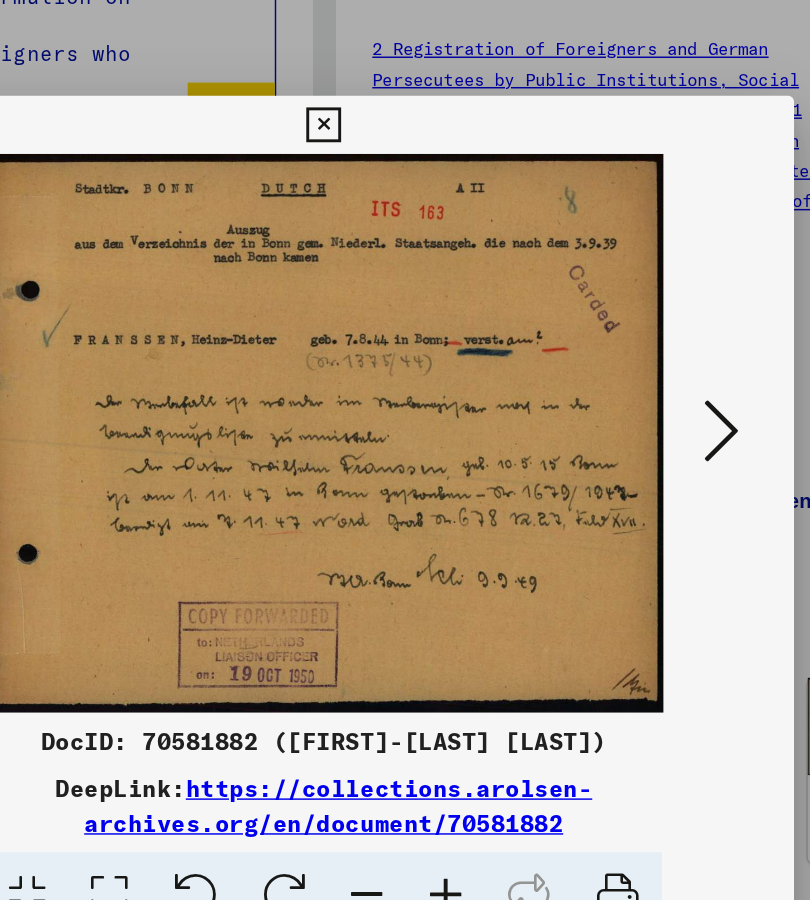 click at bounding box center (679, 386) 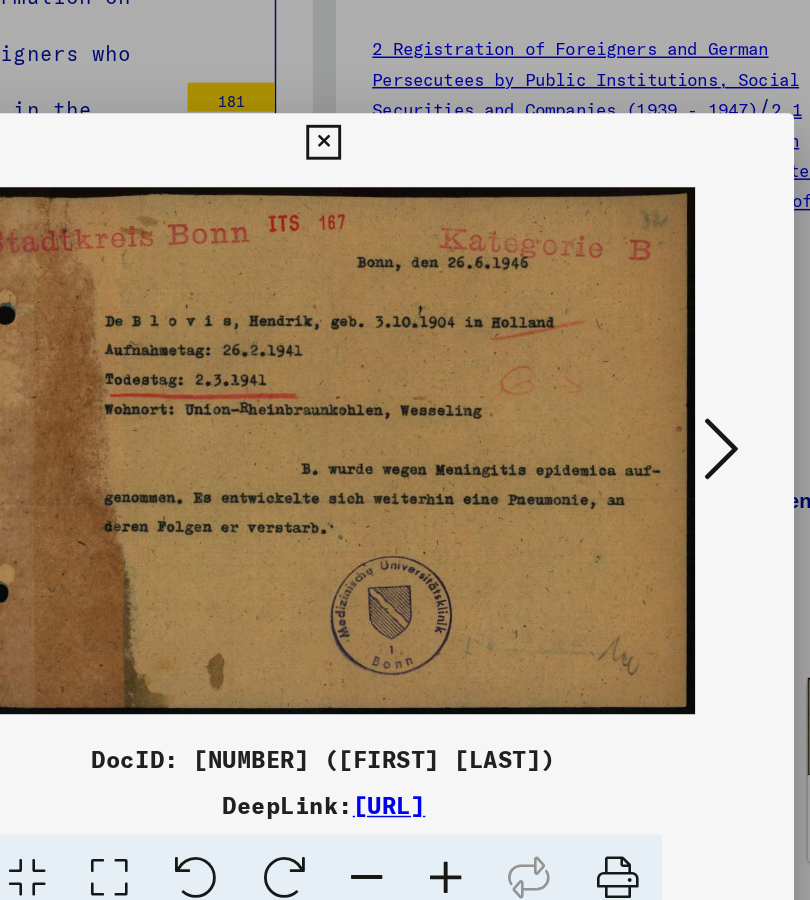 click at bounding box center (679, 398) 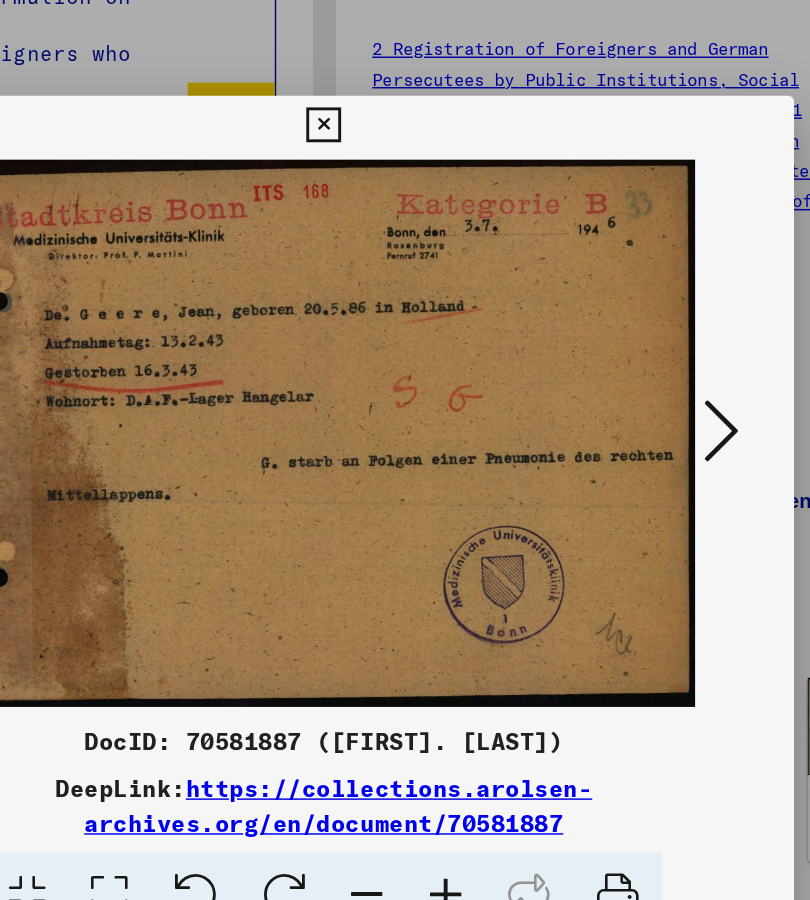 click at bounding box center (679, 386) 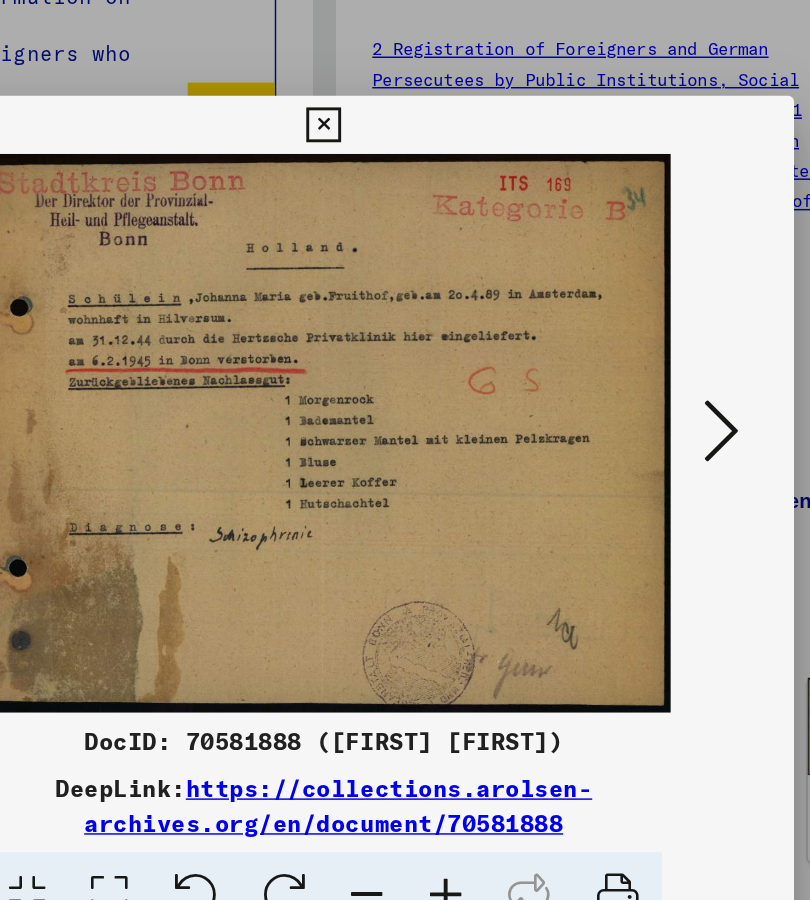 click at bounding box center (679, 386) 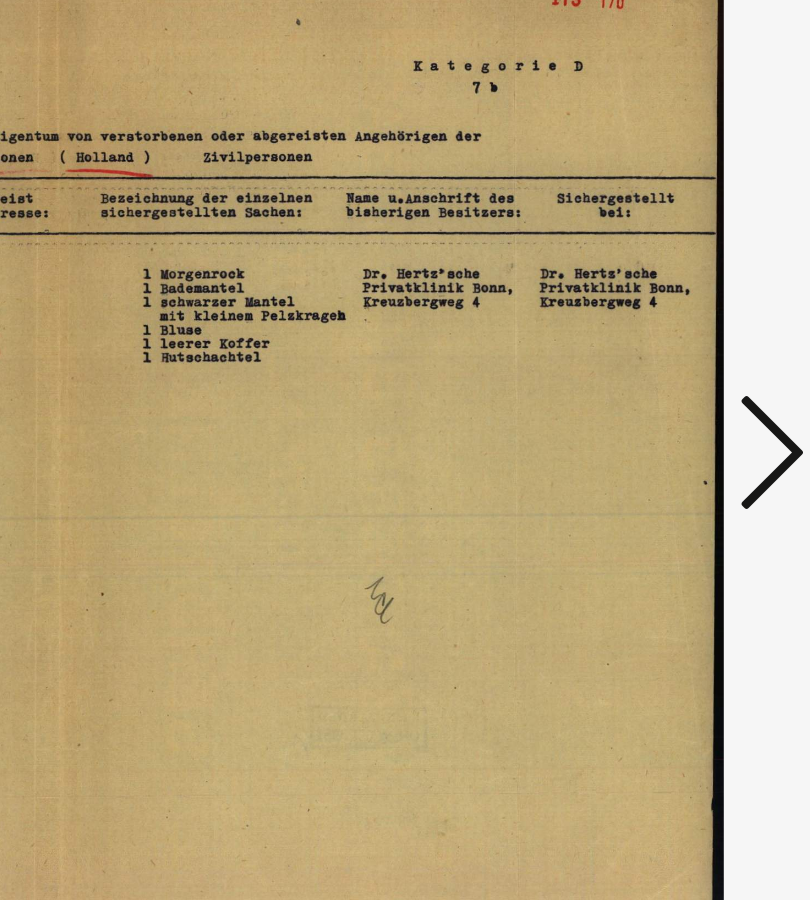 click at bounding box center [679, 386] 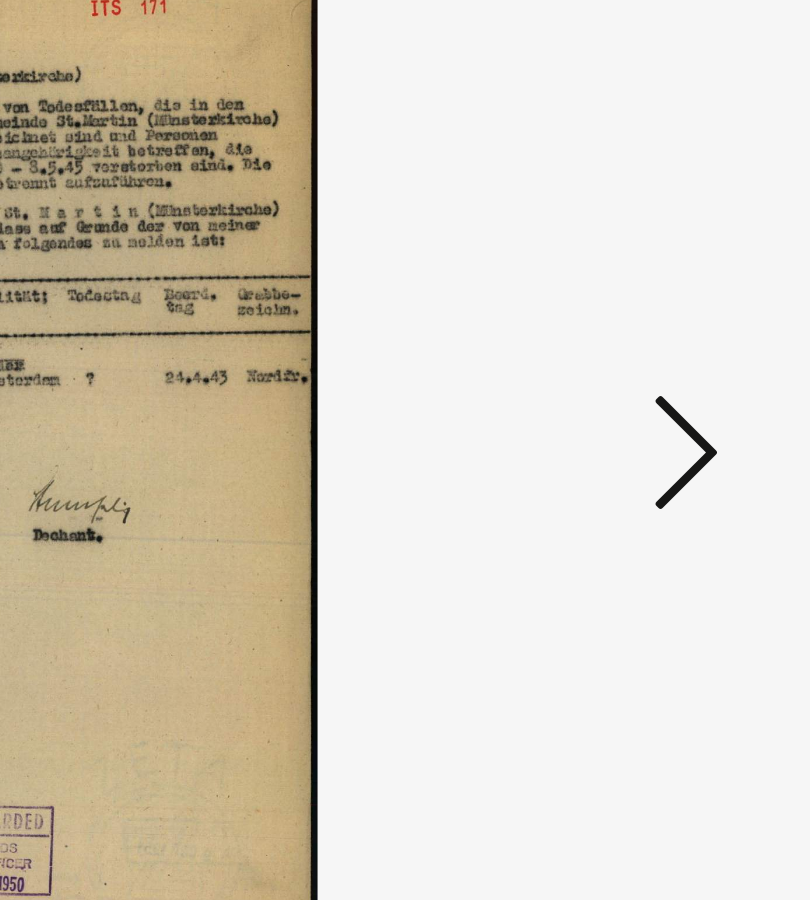 click at bounding box center (679, 386) 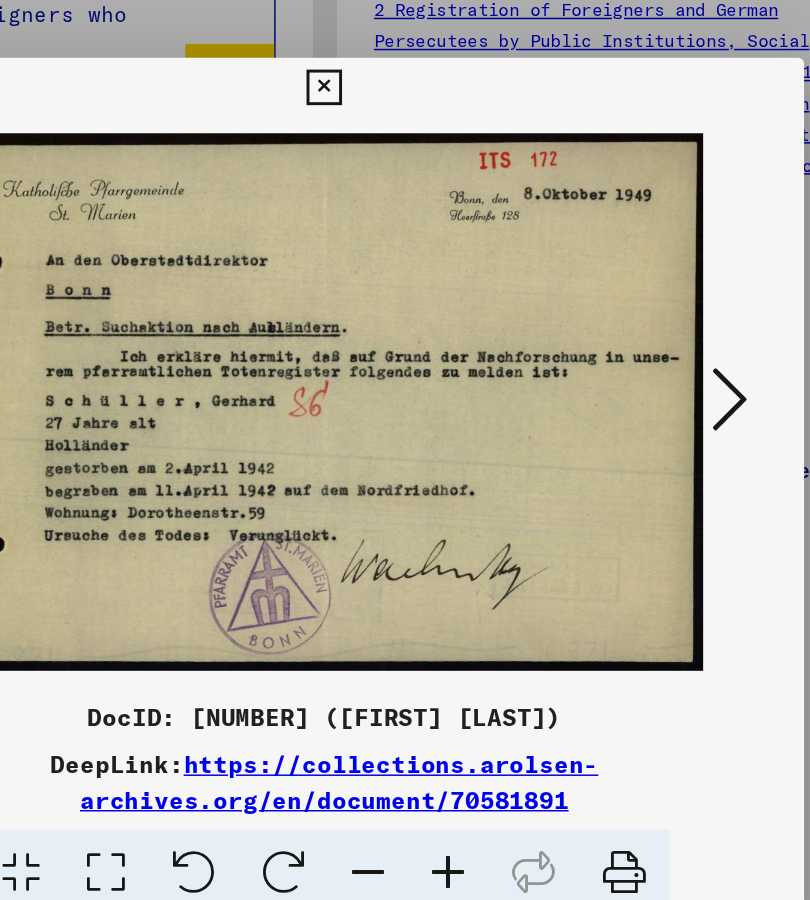 click at bounding box center (679, 386) 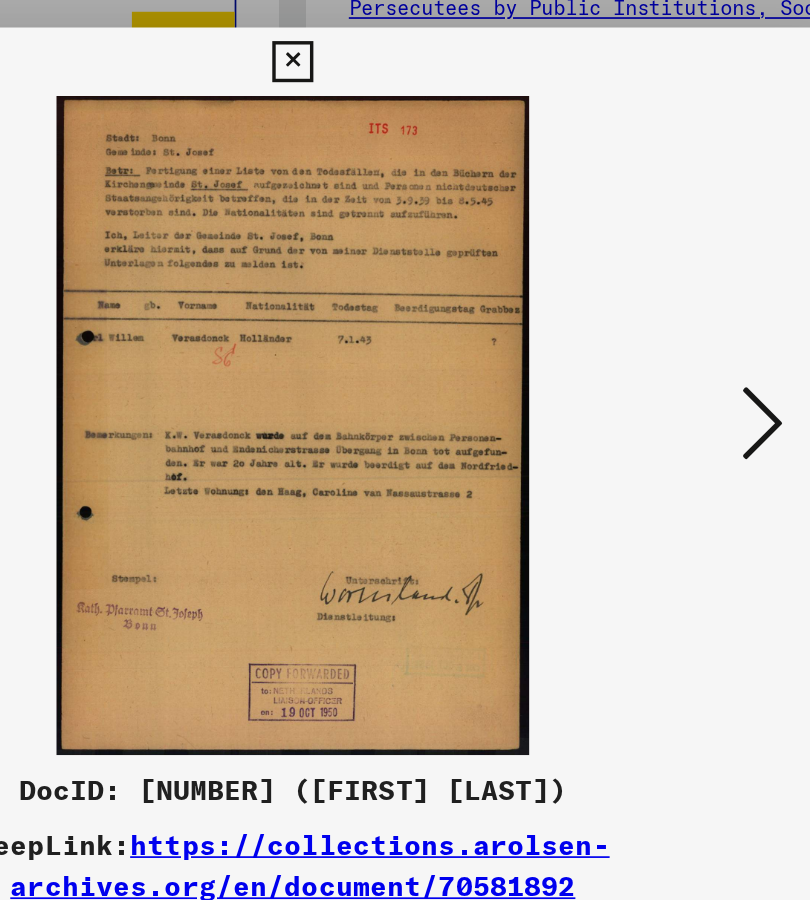 click at bounding box center [679, 387] 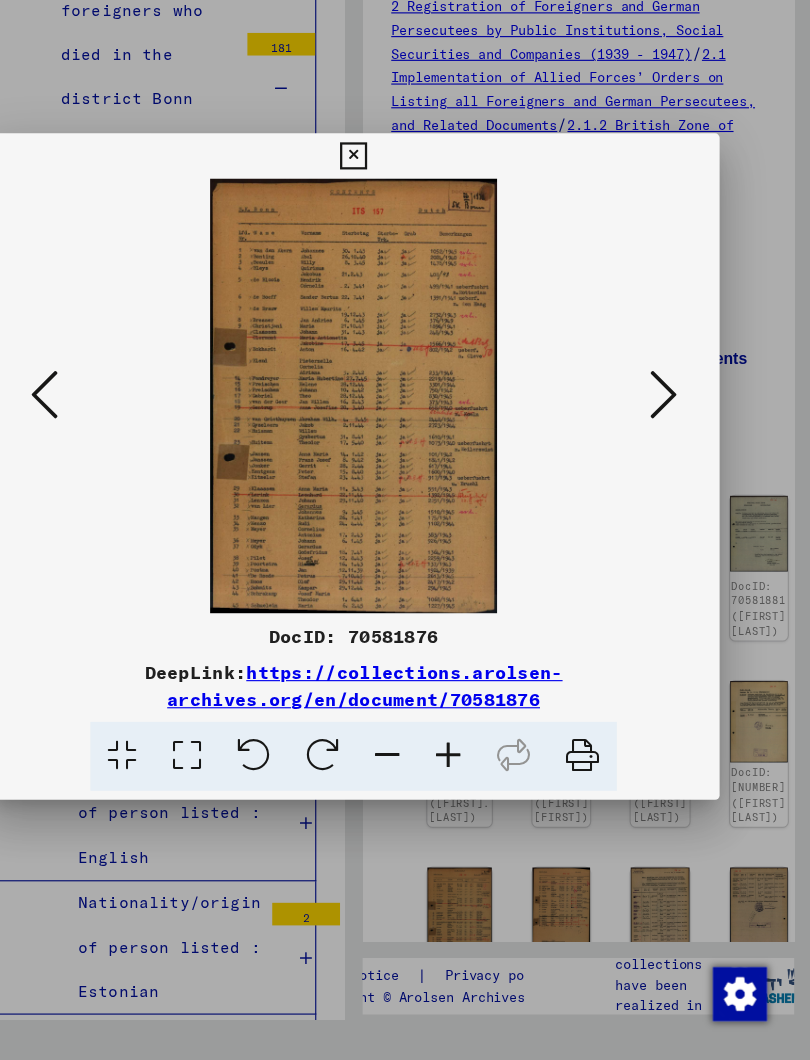 click at bounding box center [679, 466] 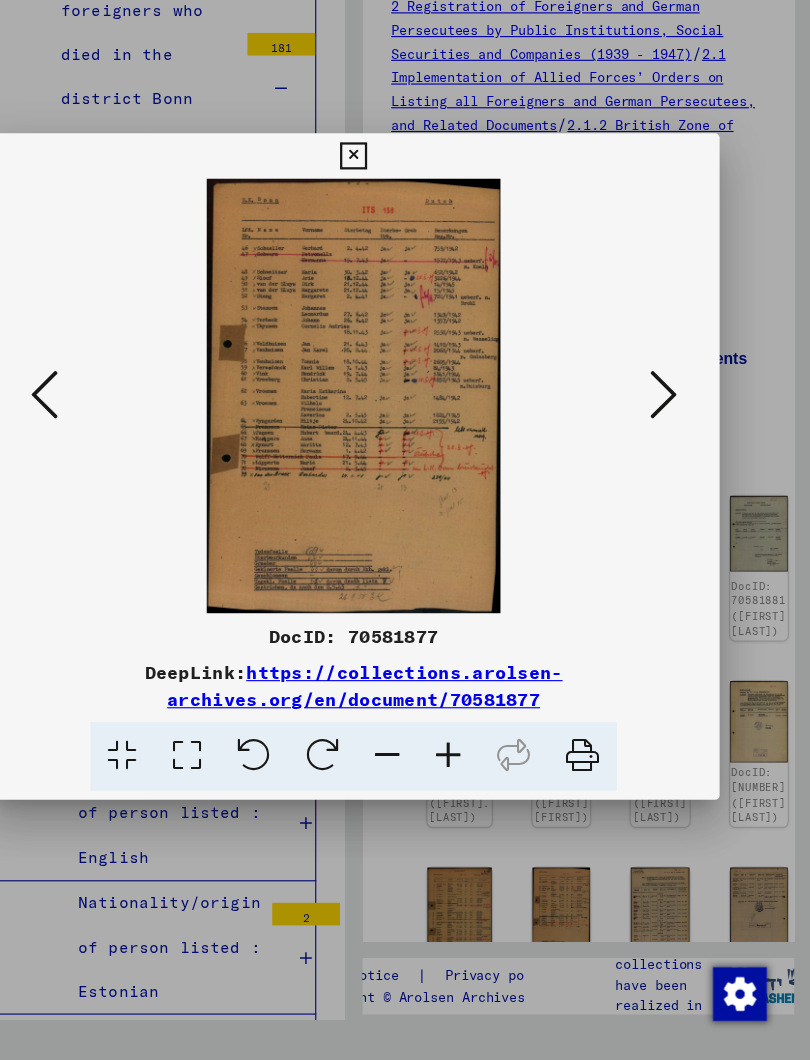 click at bounding box center (679, 466) 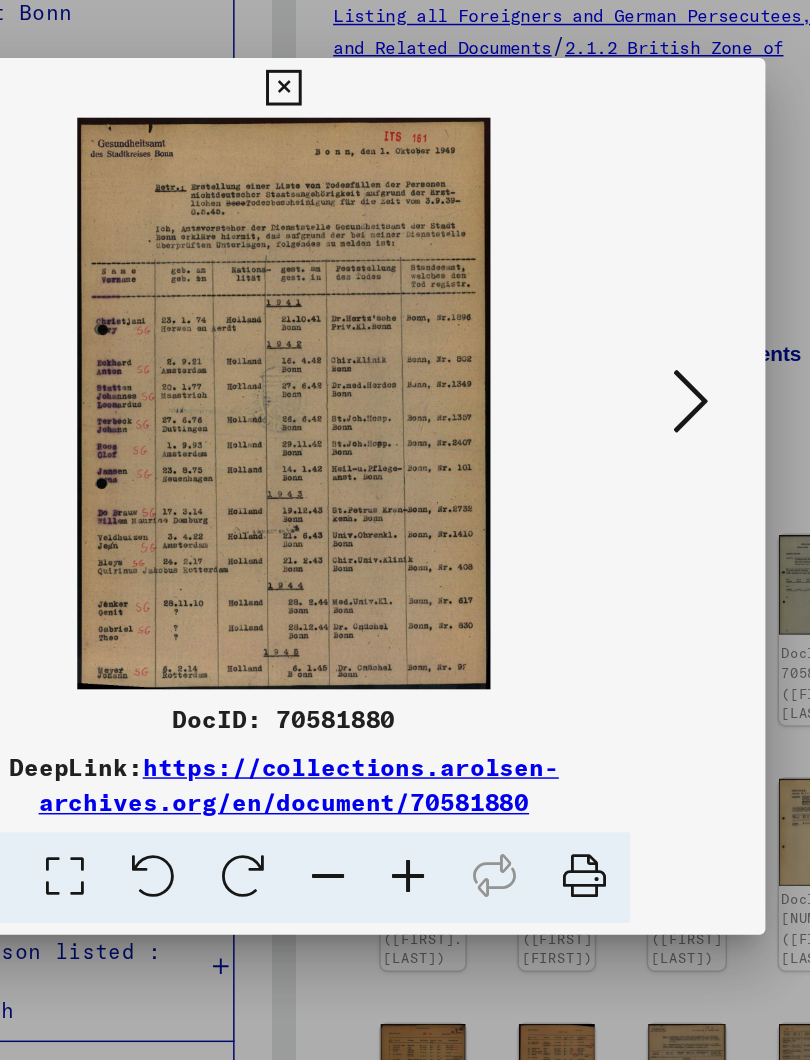 click at bounding box center [679, 466] 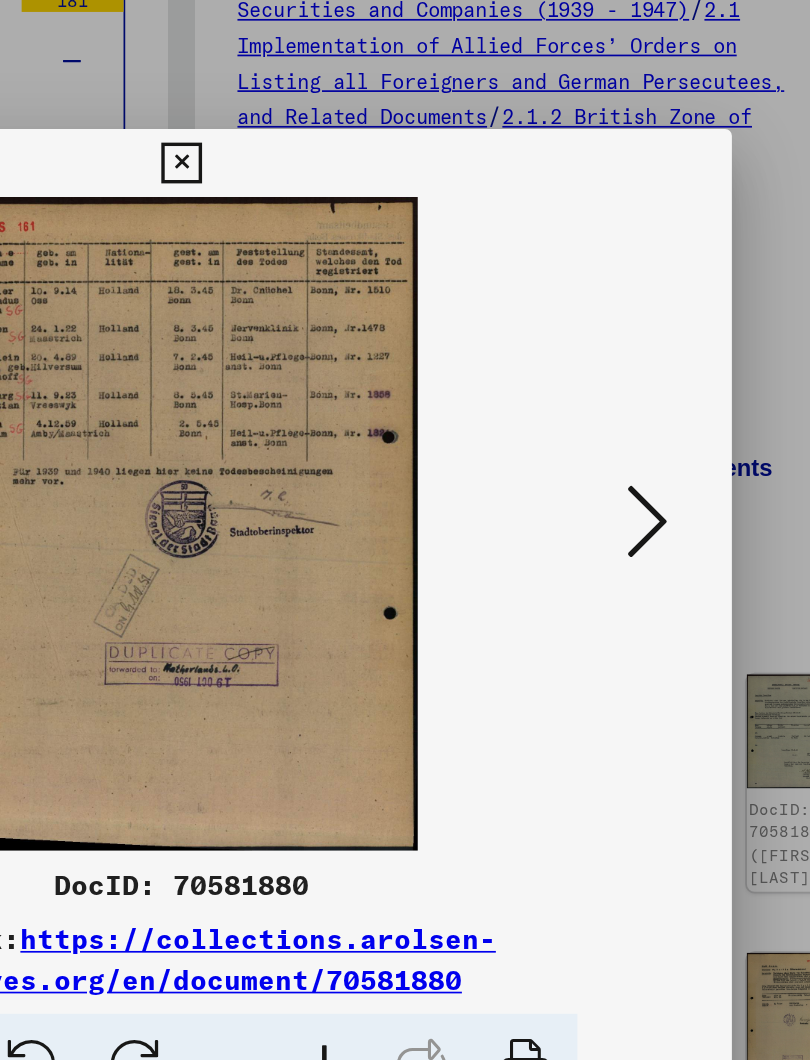 click at bounding box center [679, 466] 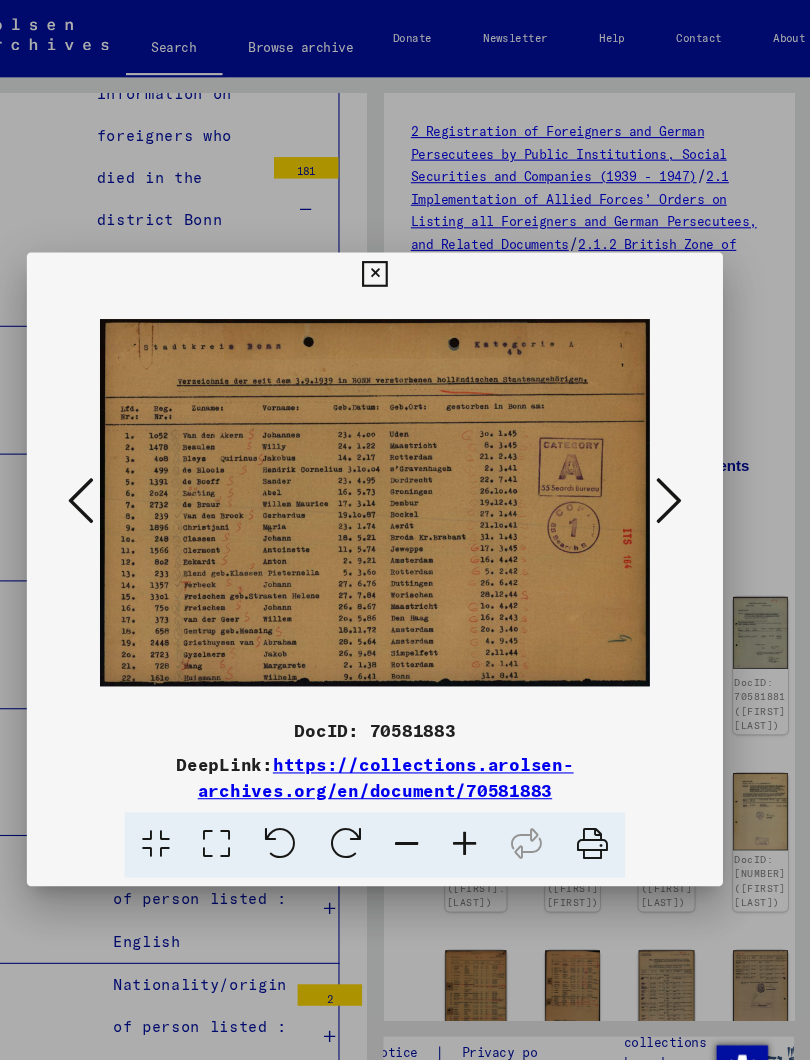 click at bounding box center [679, 466] 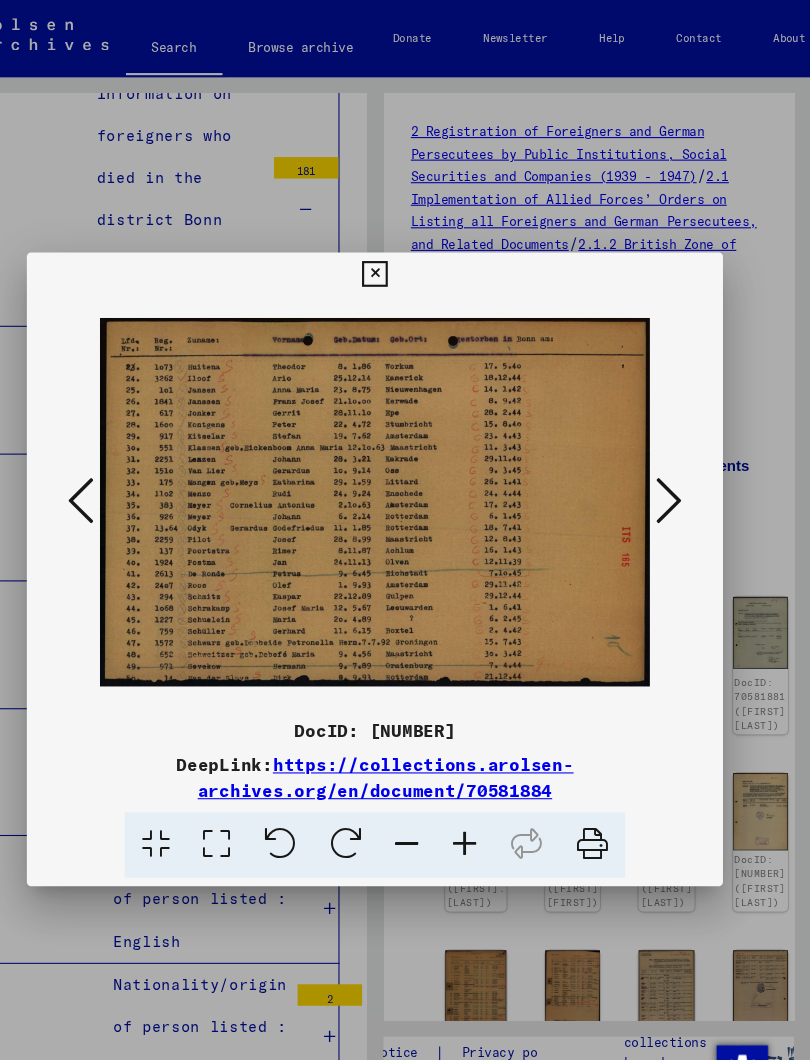 click at bounding box center [679, 466] 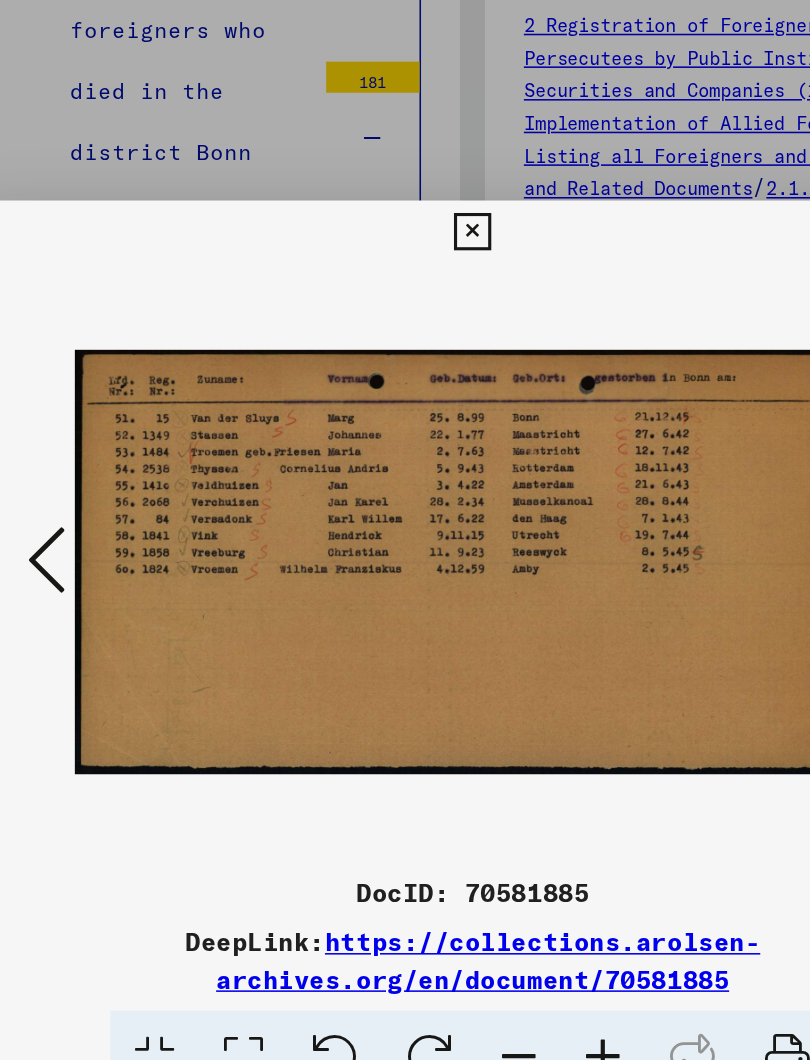 click at bounding box center (131, 466) 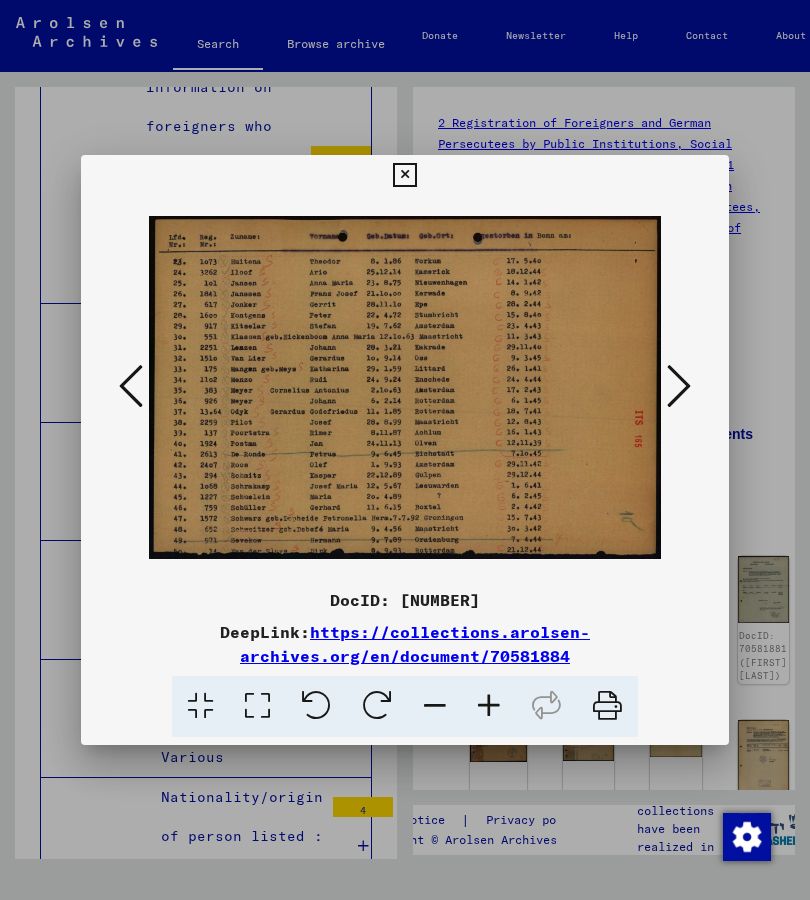 click at bounding box center (404, 175) 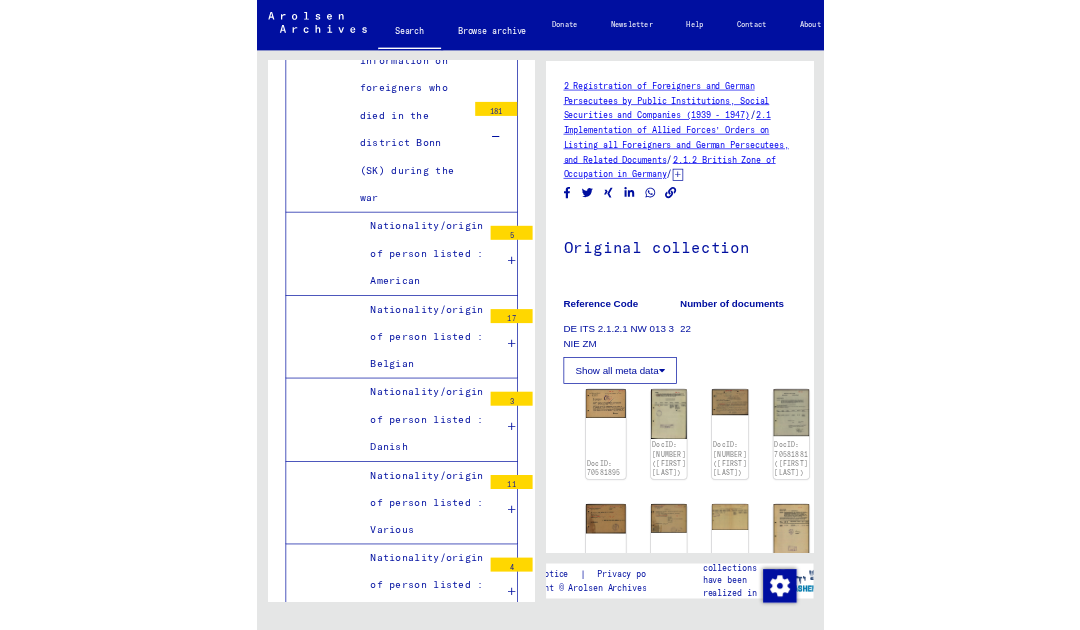 scroll, scrollTop: 0, scrollLeft: 0, axis: both 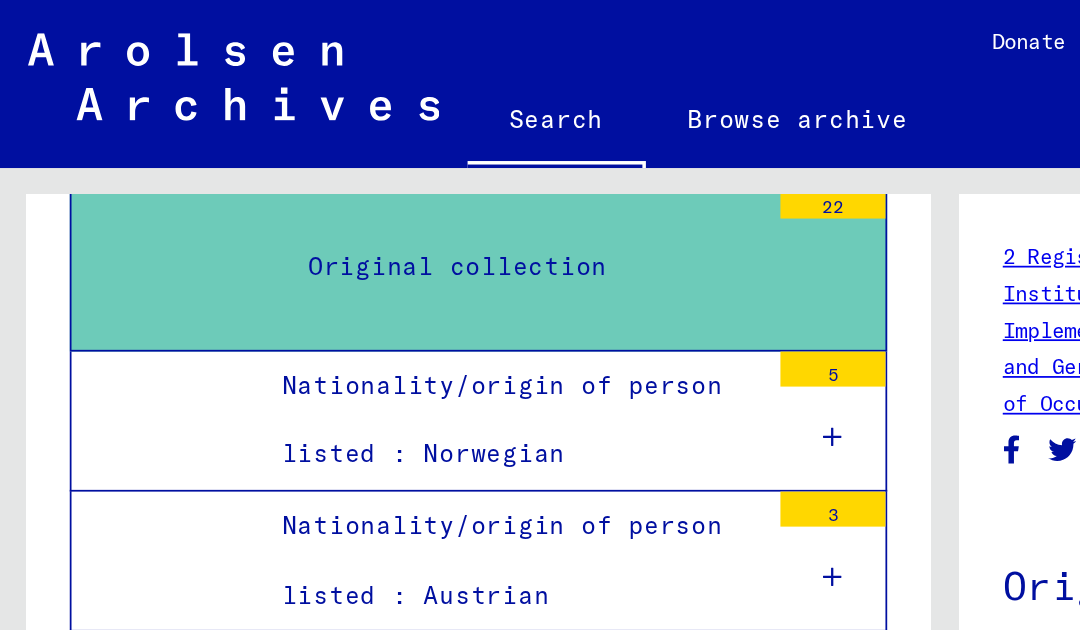 click on "Original collection 22" at bounding box center [273, 152] 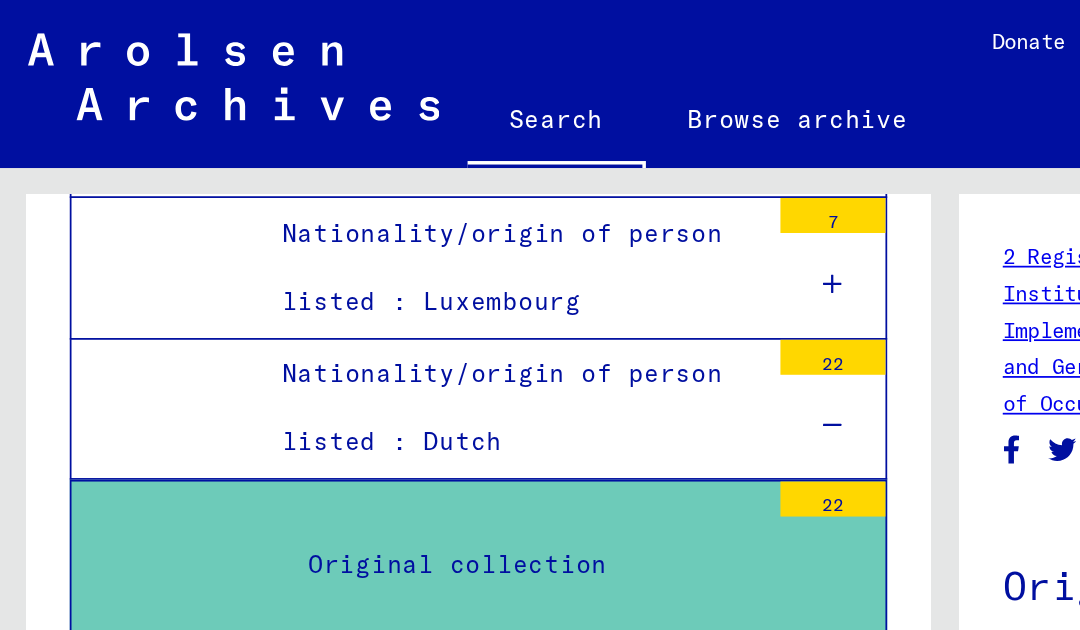 scroll, scrollTop: 3649, scrollLeft: 0, axis: vertical 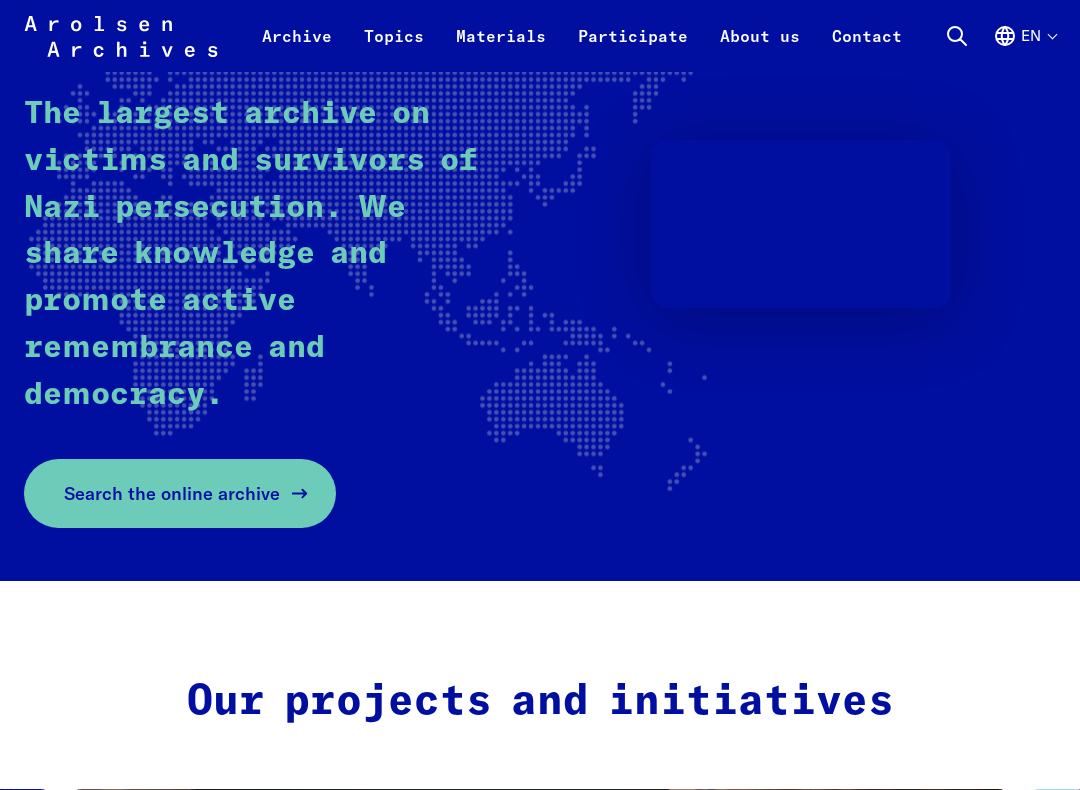 click on "Search the online archive" at bounding box center (172, 493) 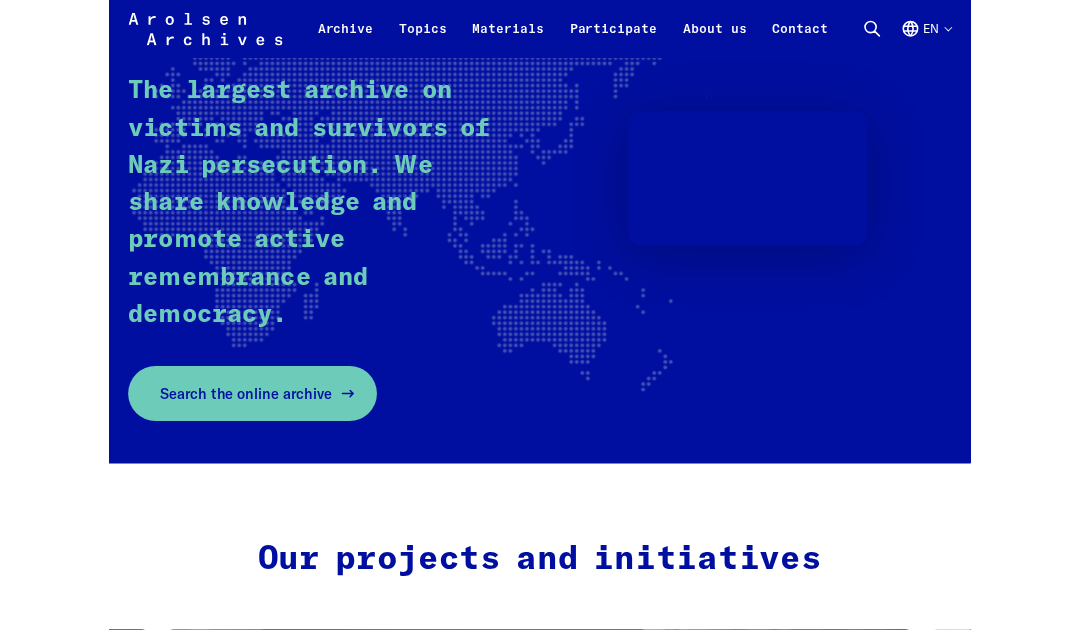 scroll, scrollTop: 351, scrollLeft: 0, axis: vertical 